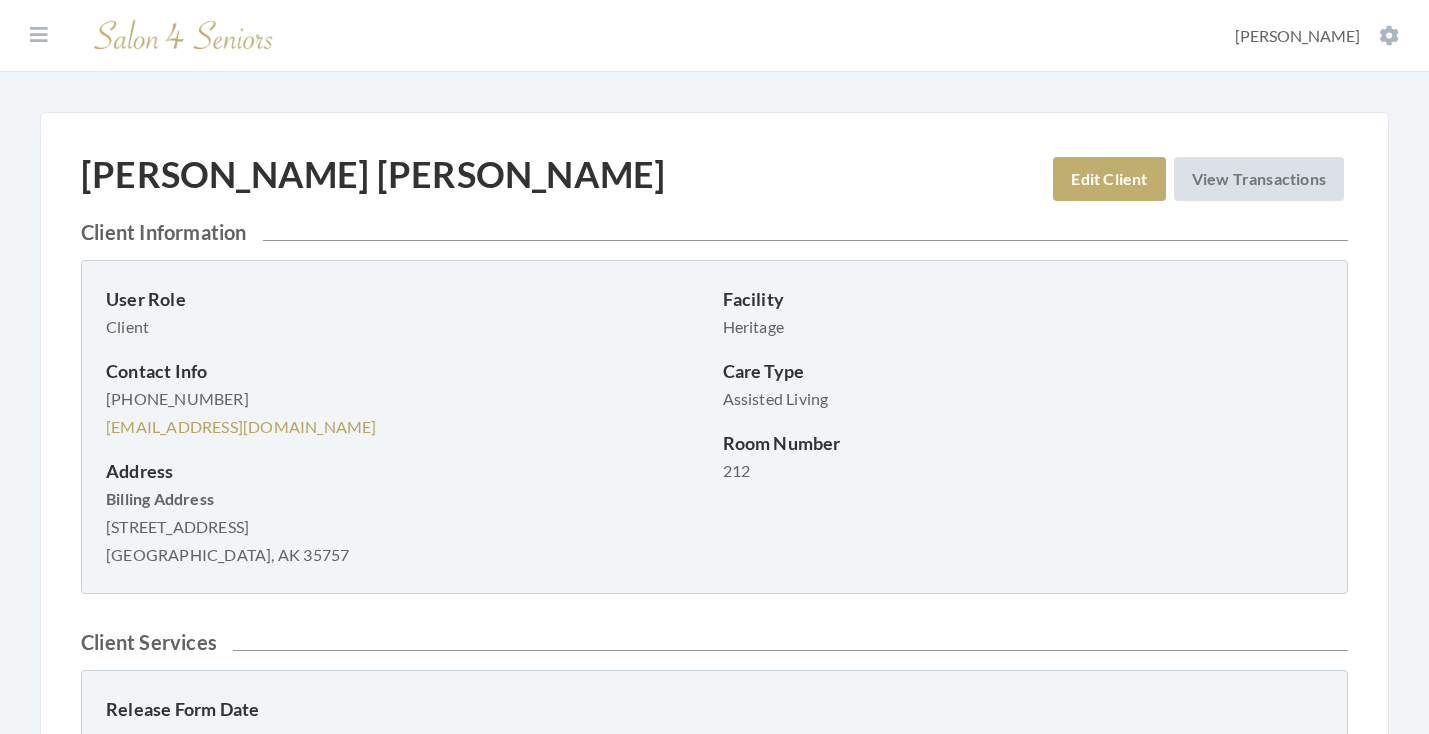 scroll, scrollTop: 0, scrollLeft: 0, axis: both 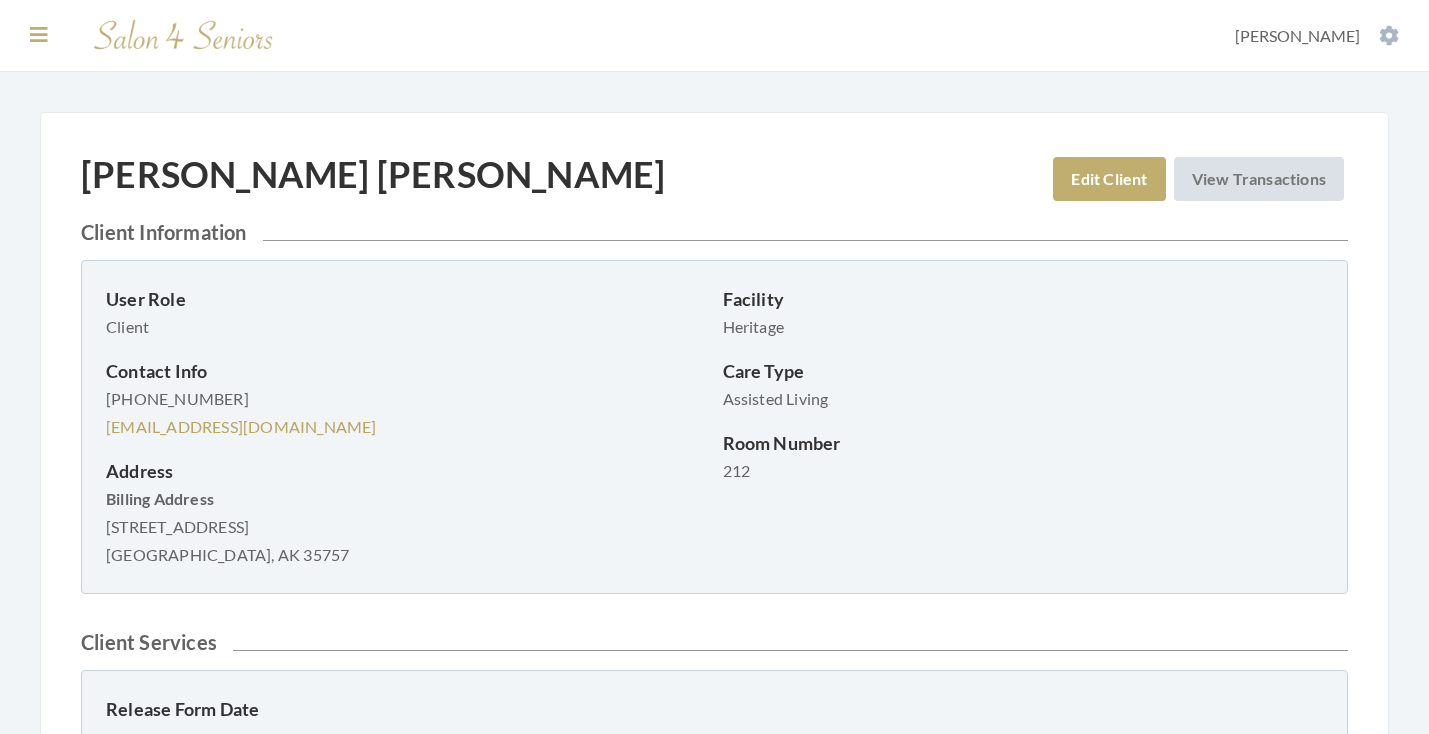 click at bounding box center [39, 35] 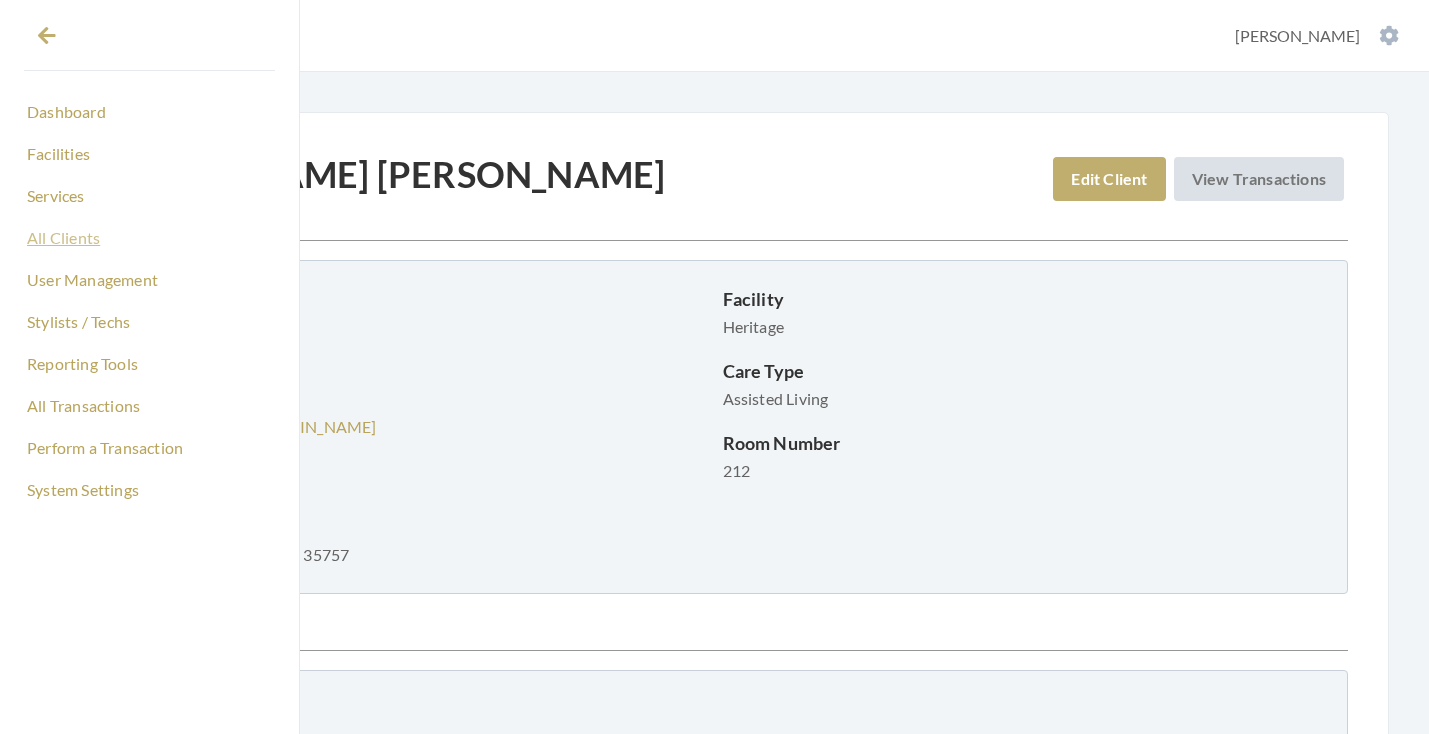 click on "All Clients" at bounding box center (149, 238) 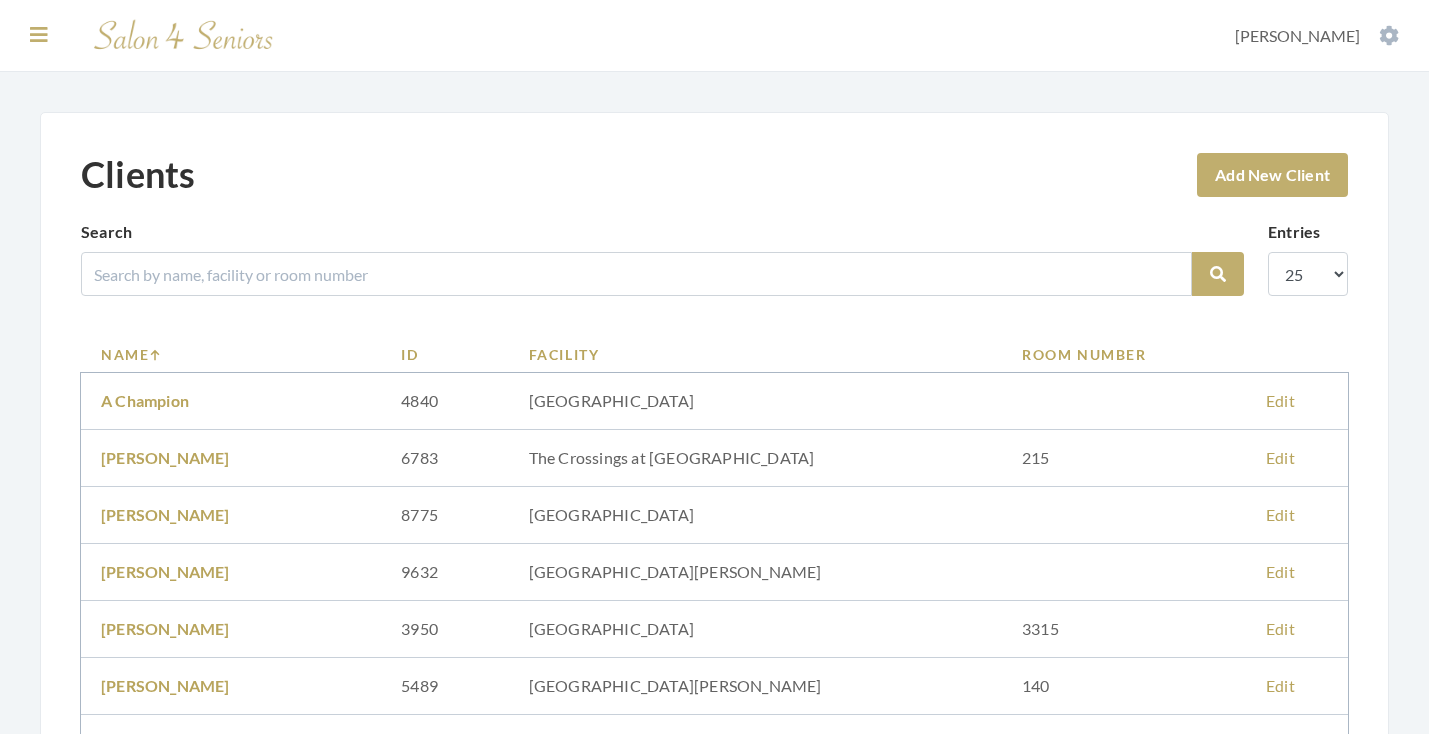 scroll, scrollTop: 0, scrollLeft: 0, axis: both 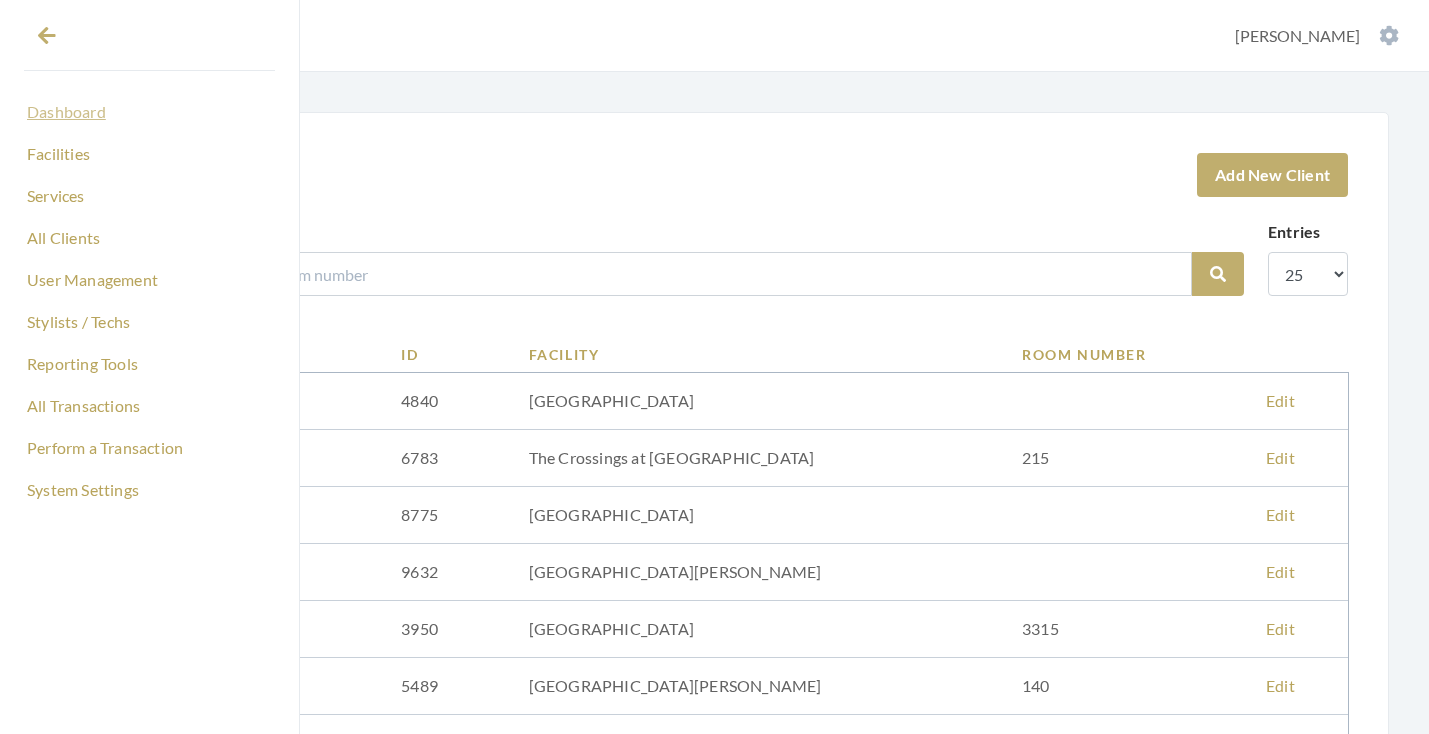 click on "Dashboard" at bounding box center (149, 112) 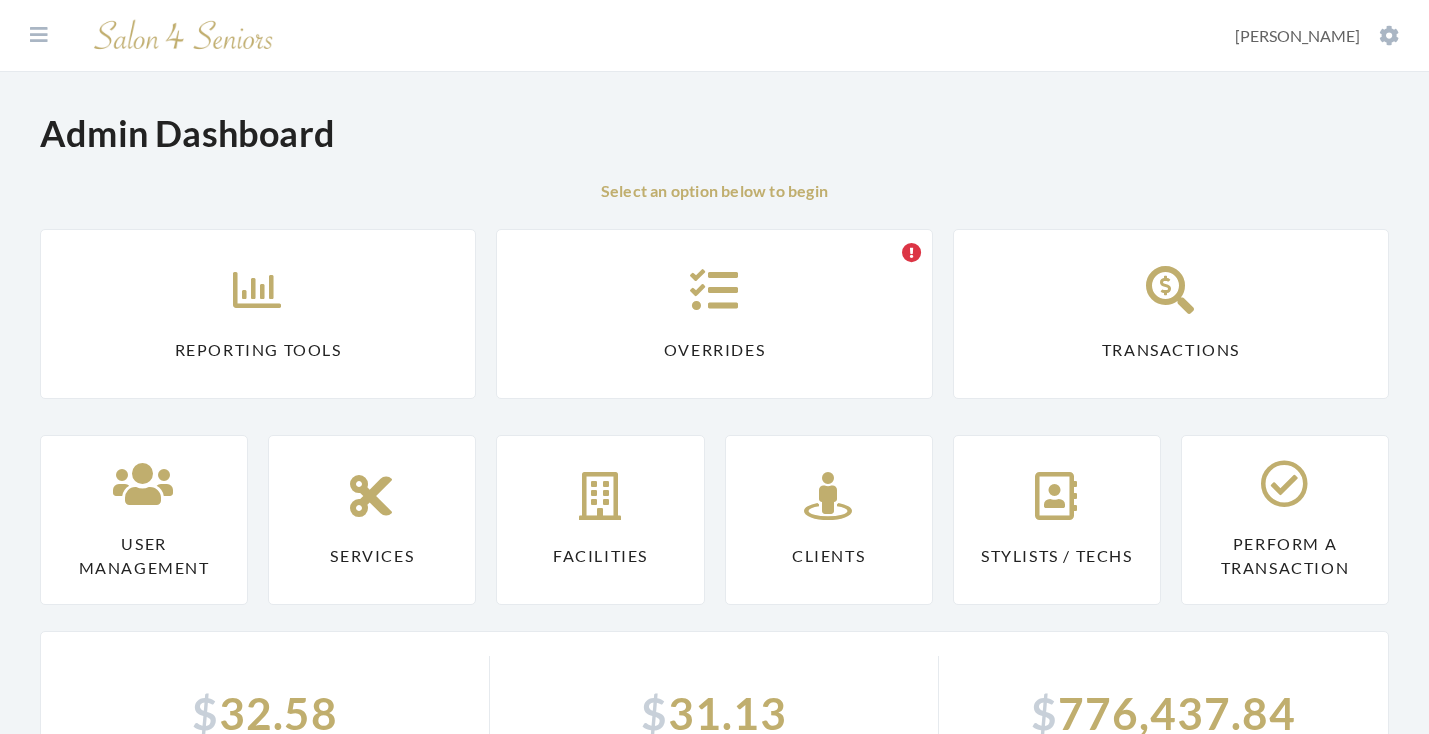 scroll, scrollTop: 0, scrollLeft: 0, axis: both 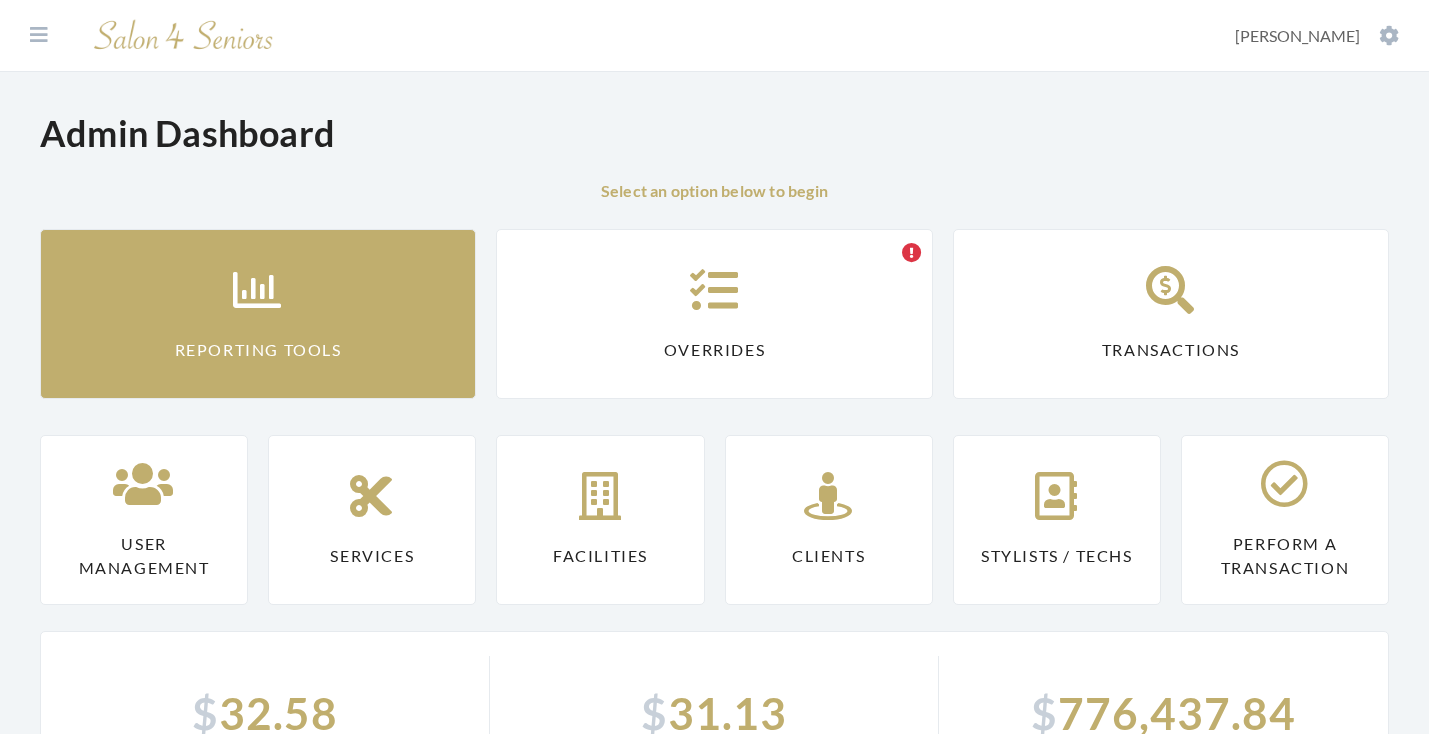 click on "Reporting Tools" at bounding box center [258, 314] 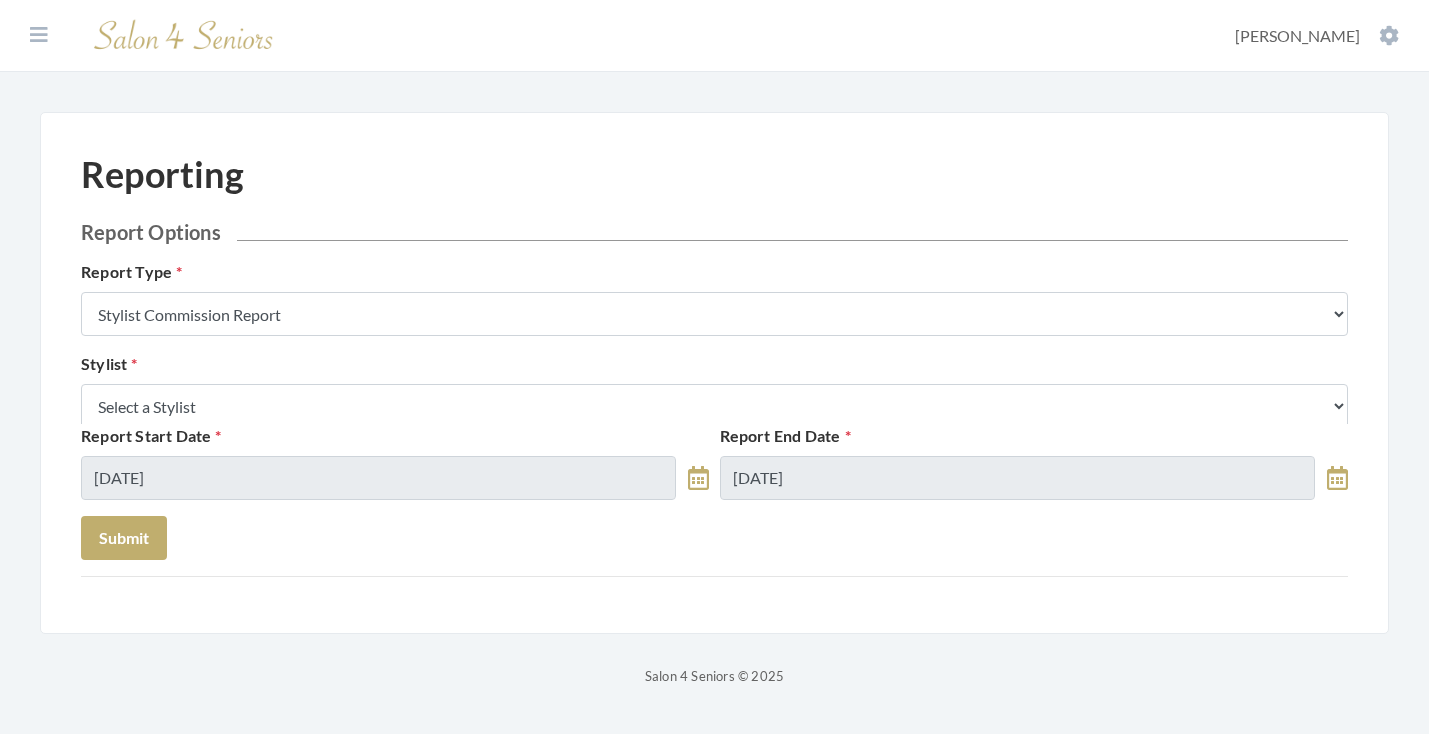 scroll, scrollTop: 0, scrollLeft: 0, axis: both 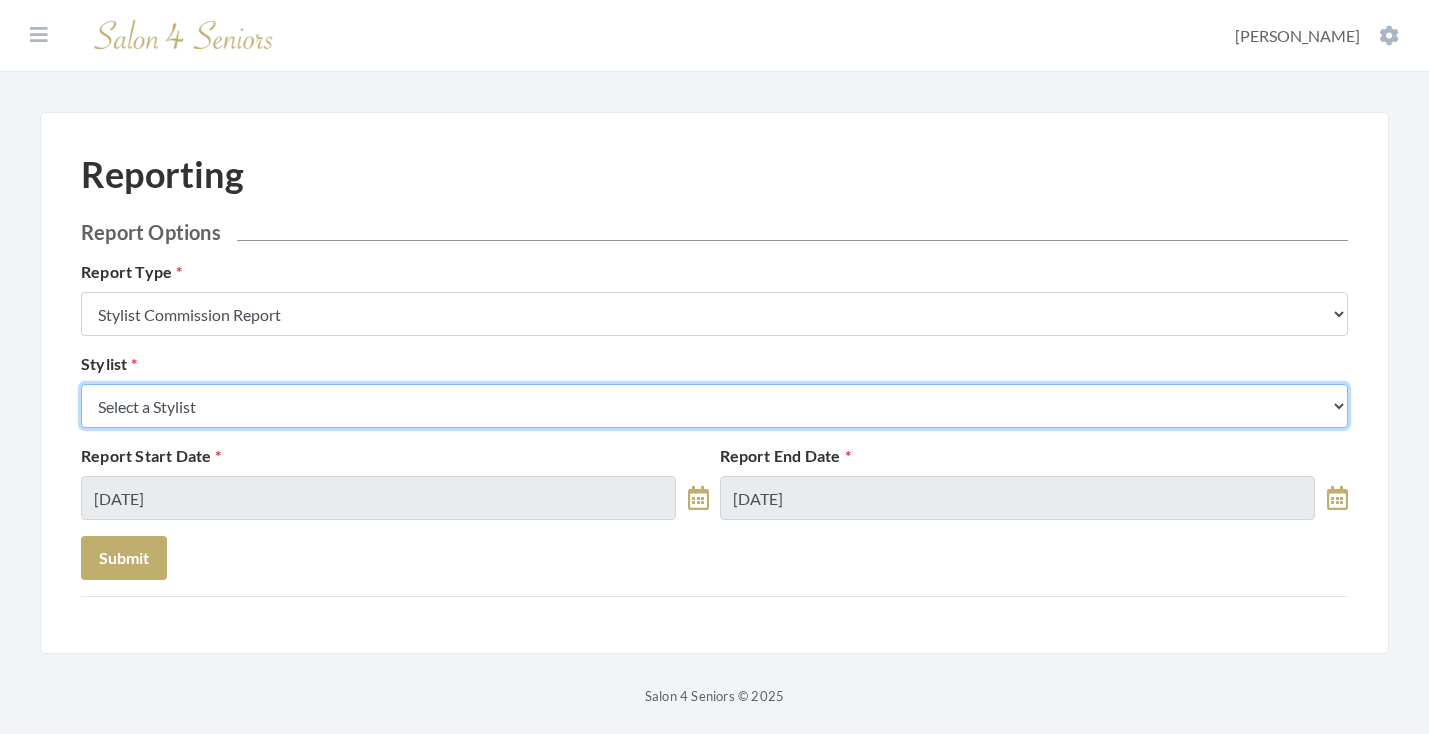click on "Select a Stylist   Alaina Krumm   Alisha Teasley   April Dructor   Ashley Venable   Bonnie Pierce   Cassie Boyle   Charlie Kinetic   Cheryl Riches   Danielle Johnson   Diane Wilson   Donella Carter   Emilee Daly   Erika Sasser   Erika Carey   Greg Stylist   Jane Hunter   Jean McRee   Jennifer Hess   Jessica Brown   Jill Rodriguez   Kellye McCormick   Keri Simpson   Kinetic Stylist   Kristen Koci   Krystal Rutledge   Melisssa Hope Bonnemer   Mindy Dunn   Nat Thompson   Padricka Kinsey-Williams   Rose Randle   Roslyn Hudson   Shawnette Tucker   Shemeka Stephens   Stephanie Speights   Susan Marshall   Susie McCombs   Tamica Woods   Theresa Lindsey   Valerie Willis   Victoria Champion   WILSHUN FOWLER" at bounding box center (714, 406) 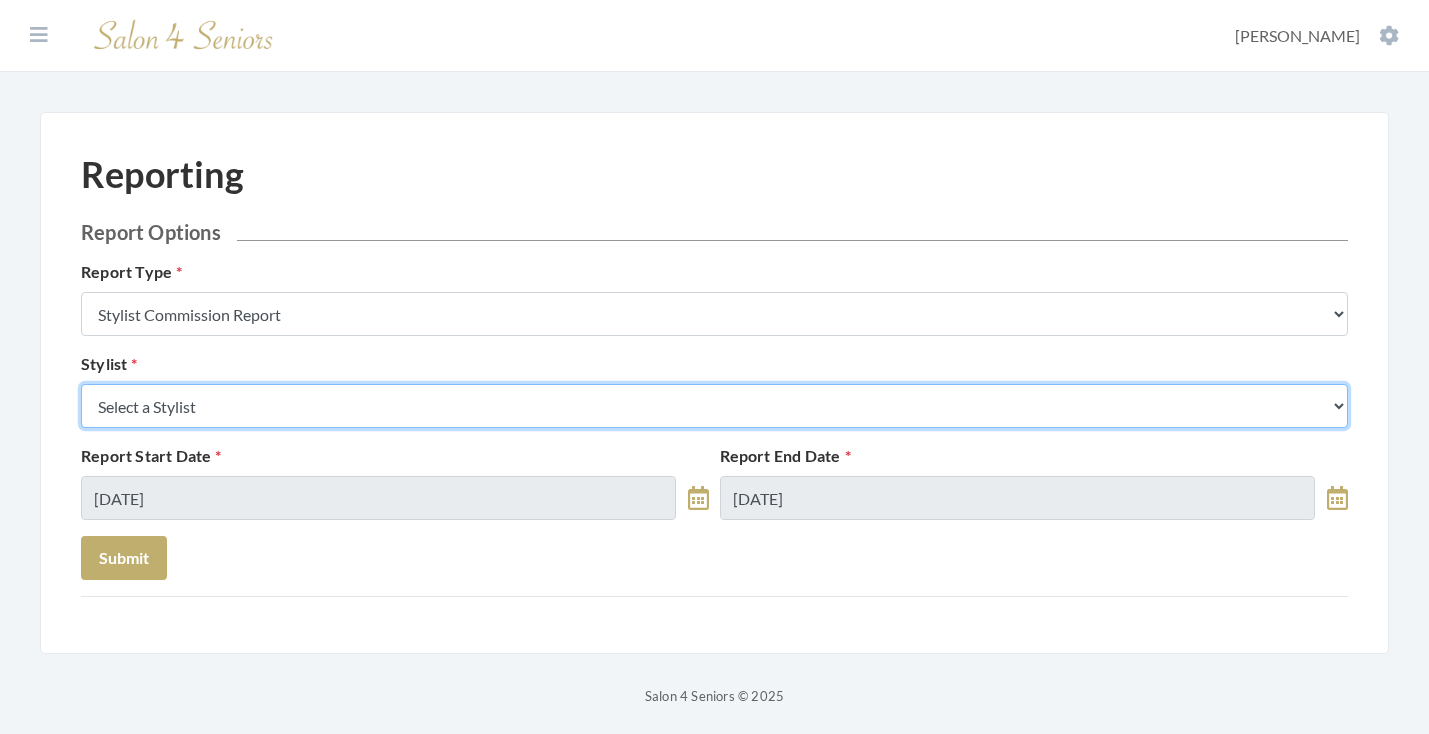 select on "49" 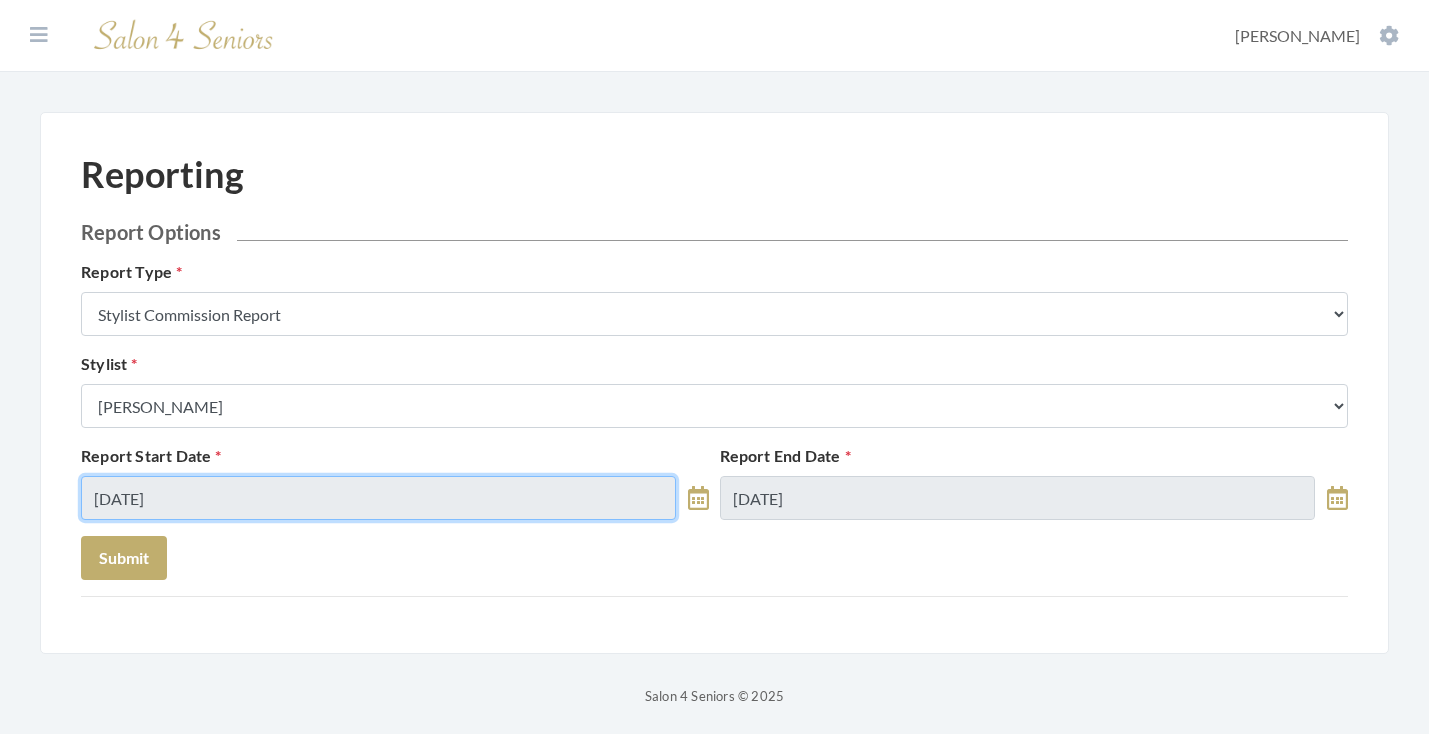 click on "07/23/2025" at bounding box center (378, 498) 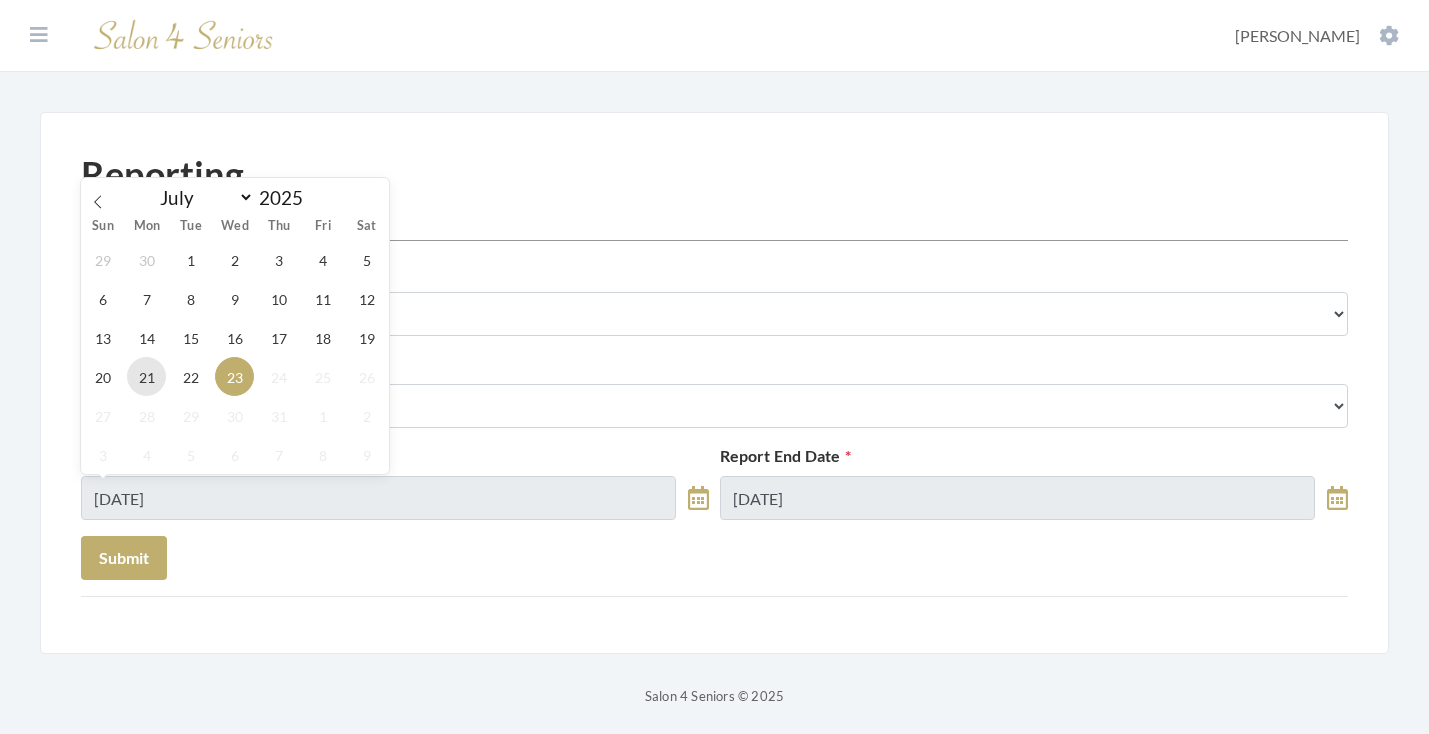 click on "21" at bounding box center [146, 376] 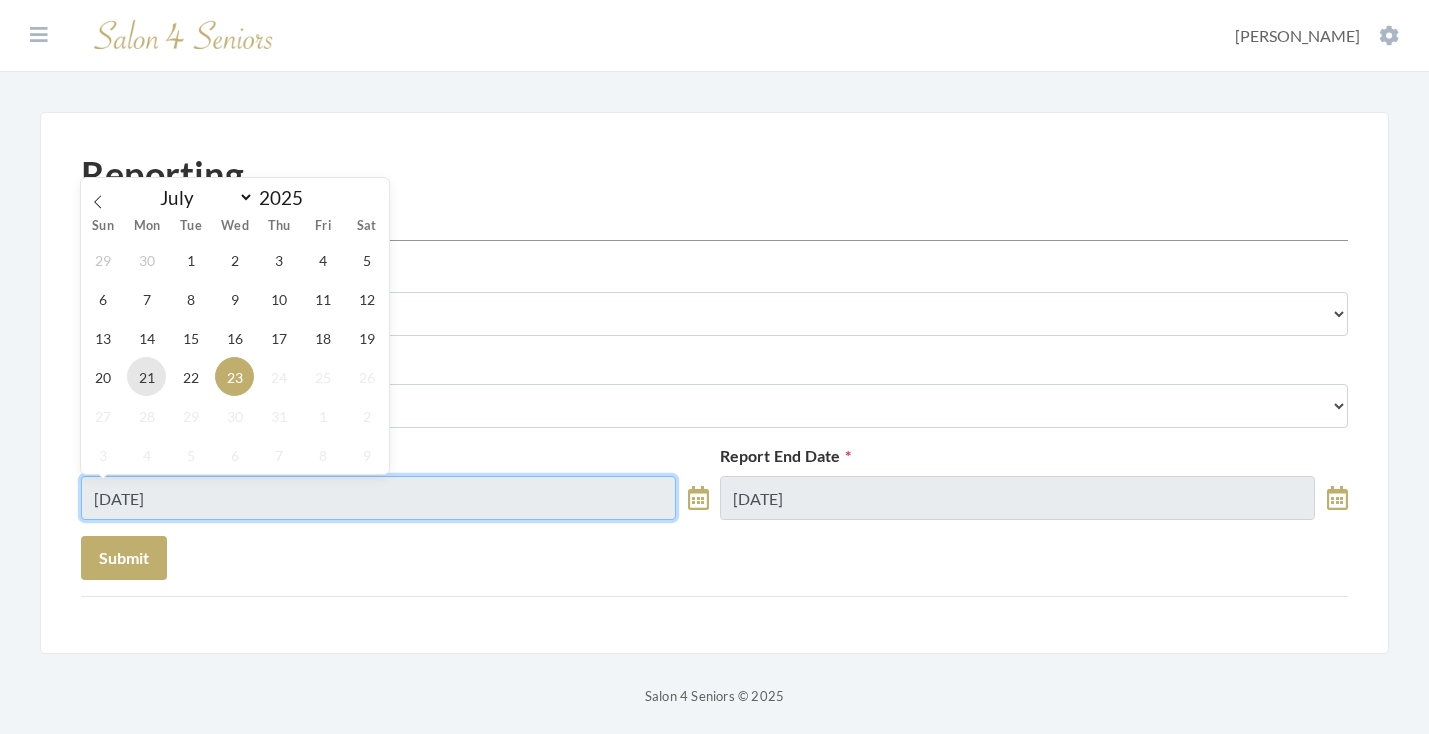 type on "[DATE]" 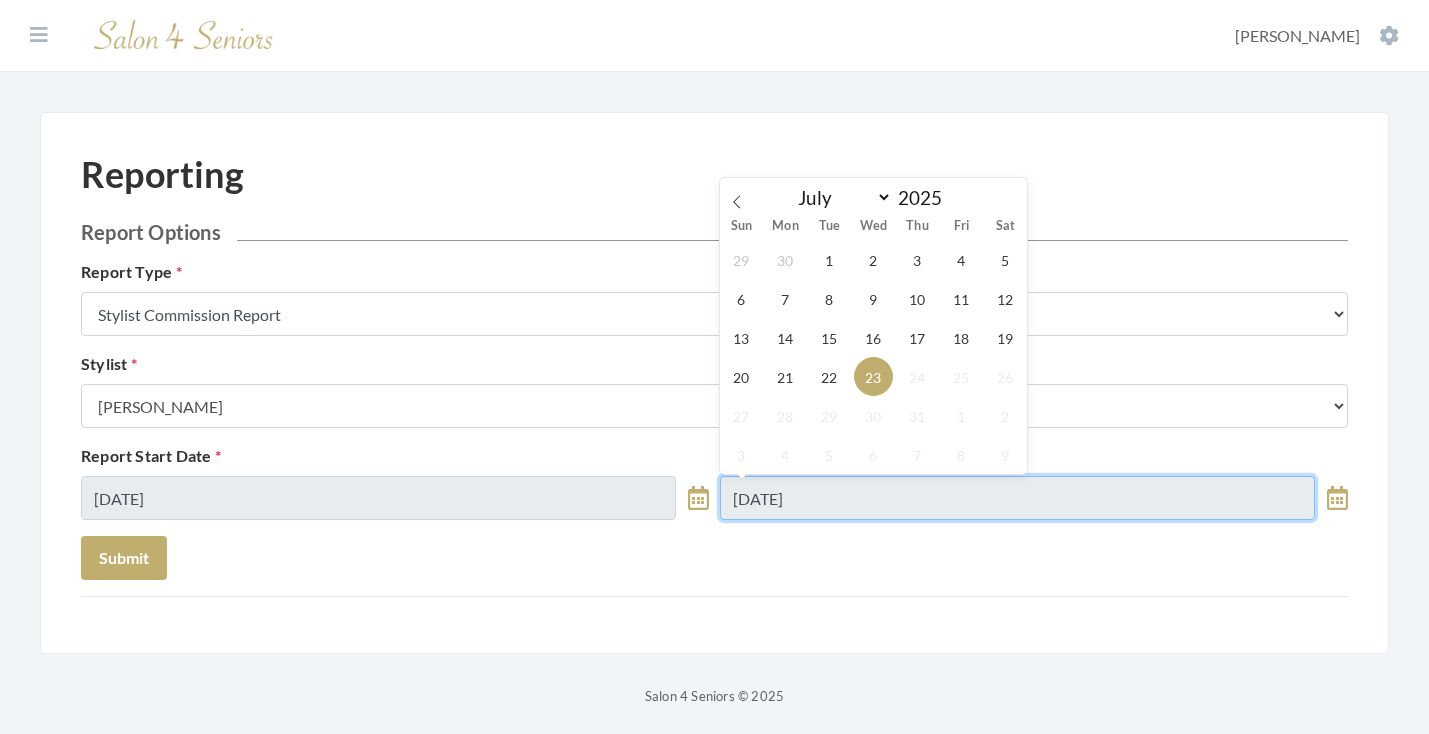 click on "07/23/2025" at bounding box center (1017, 498) 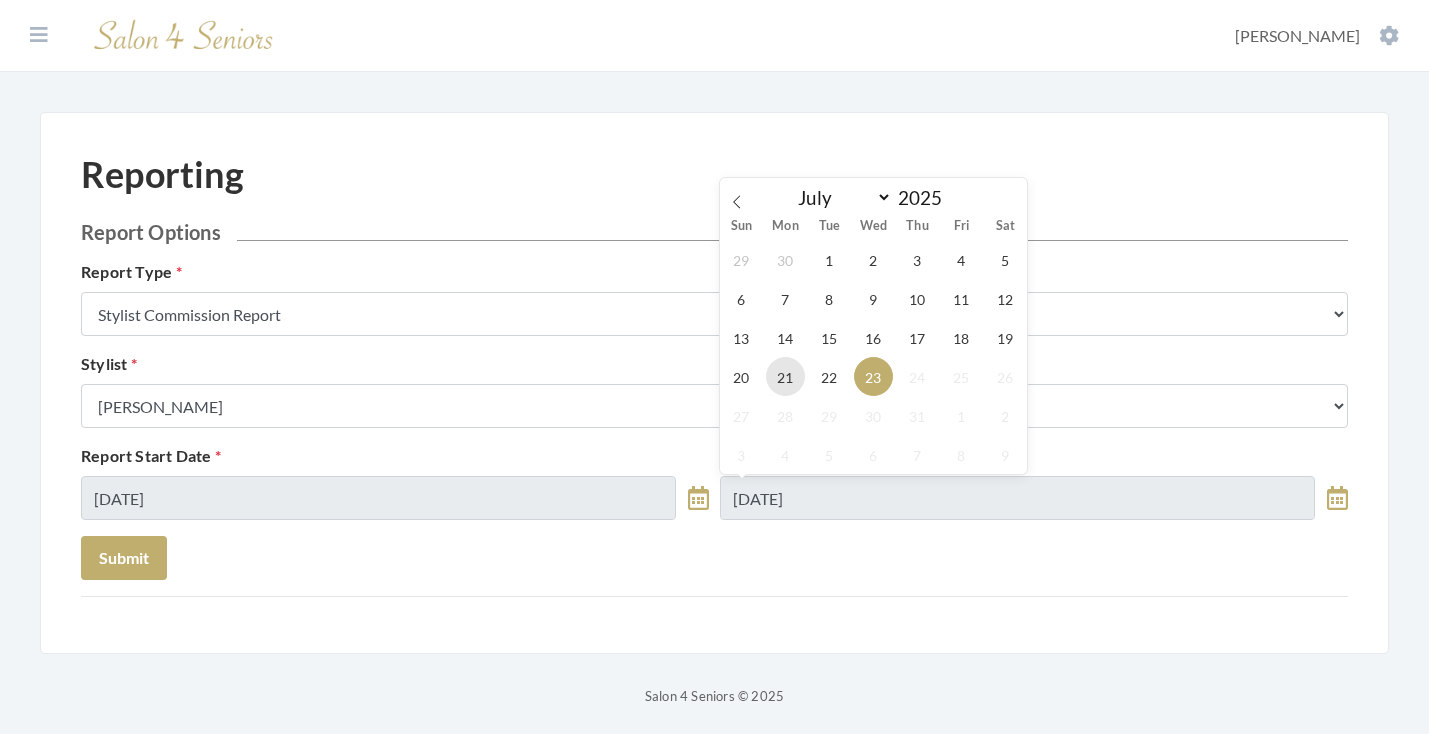 click on "21" at bounding box center [785, 376] 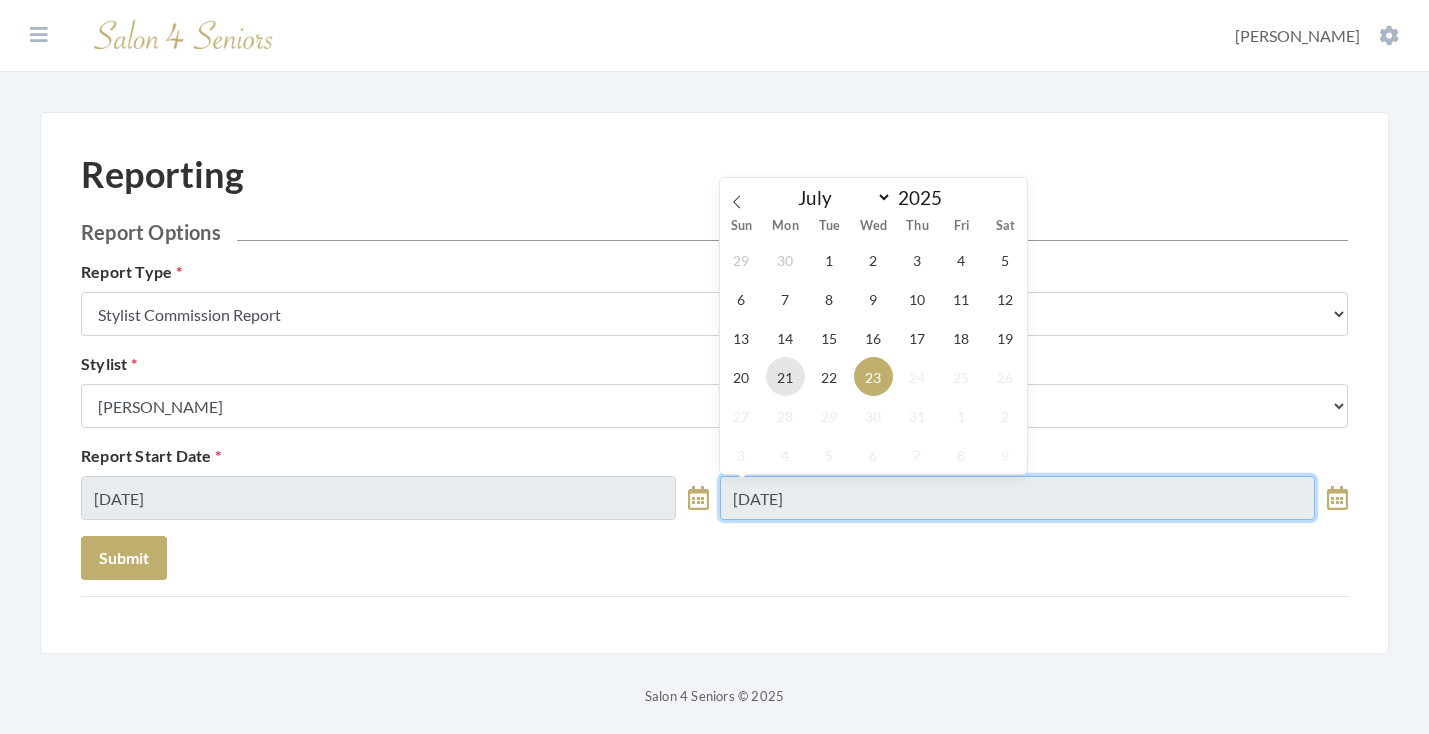 type on "[DATE]" 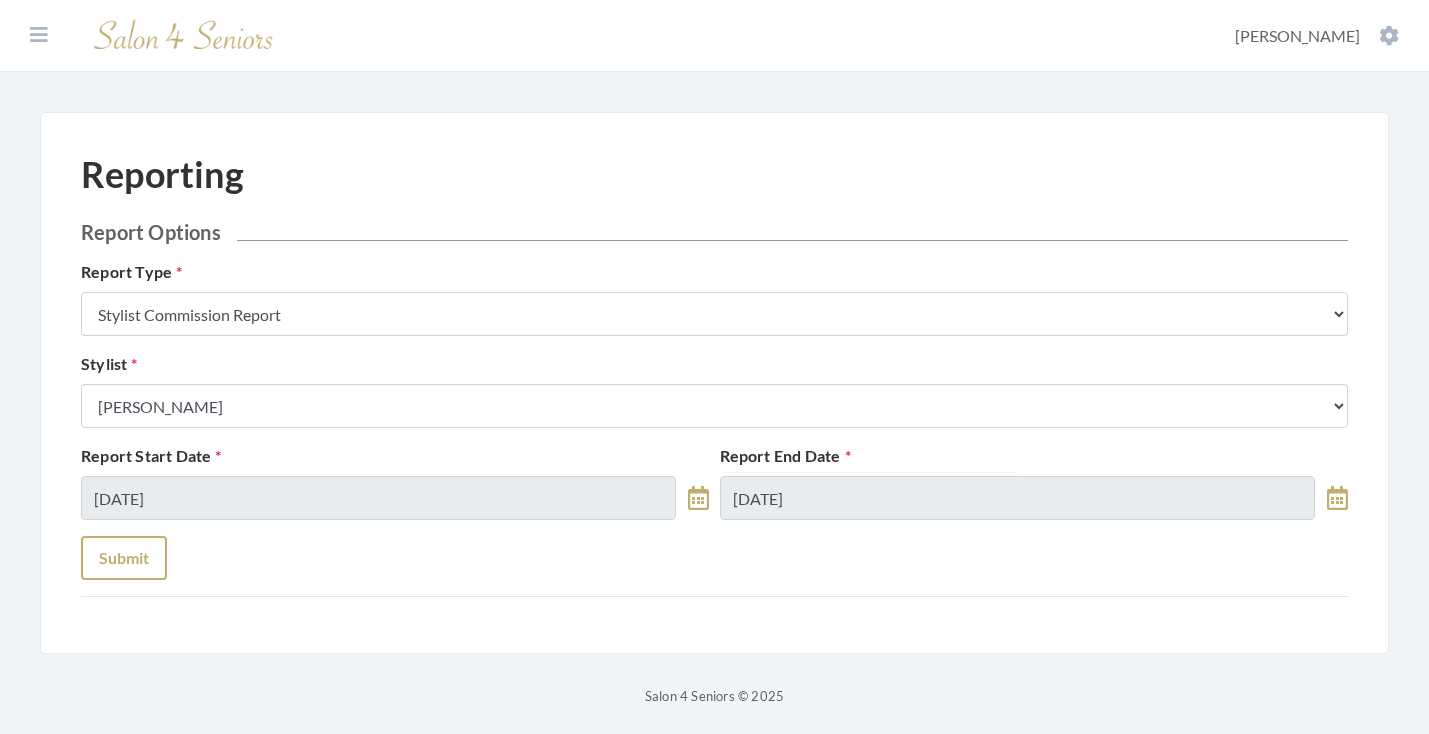 click on "Submit" at bounding box center (124, 558) 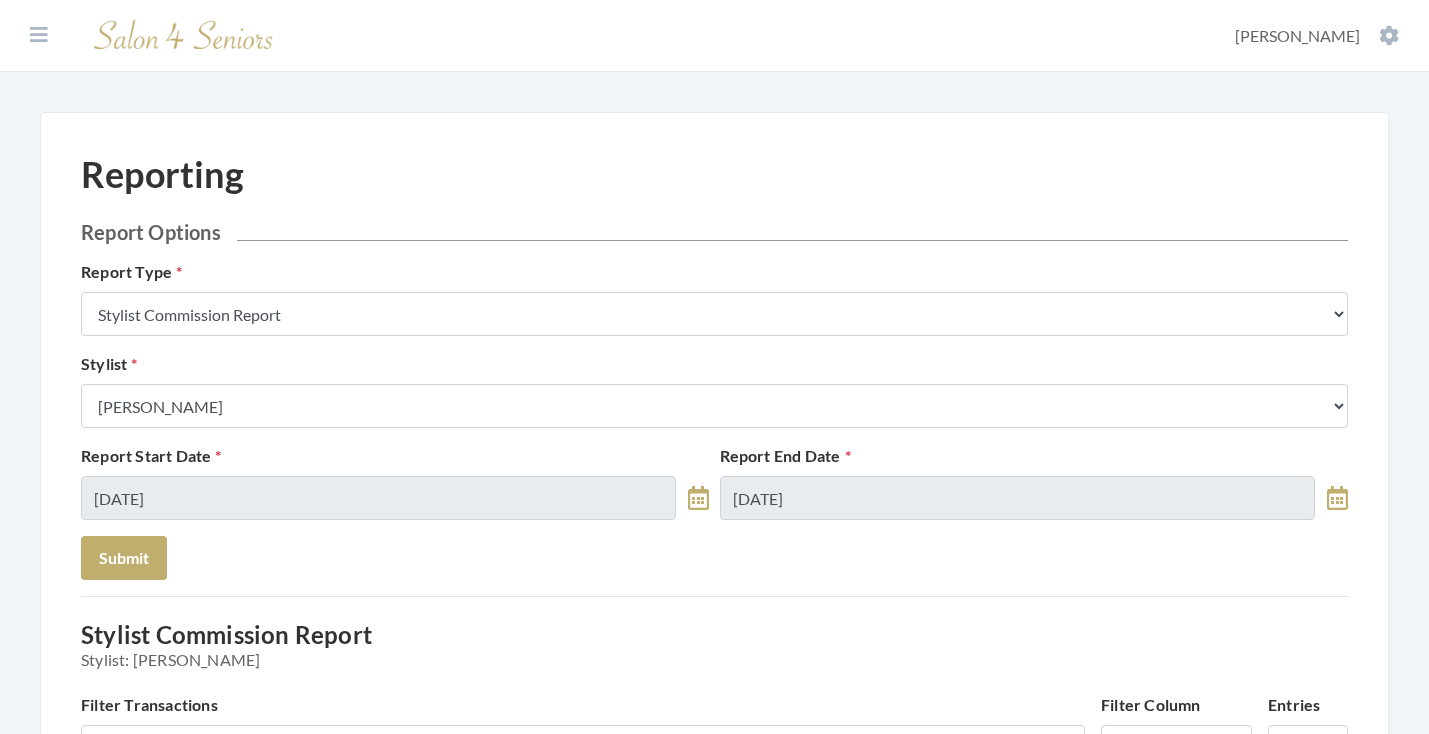 scroll, scrollTop: 0, scrollLeft: 0, axis: both 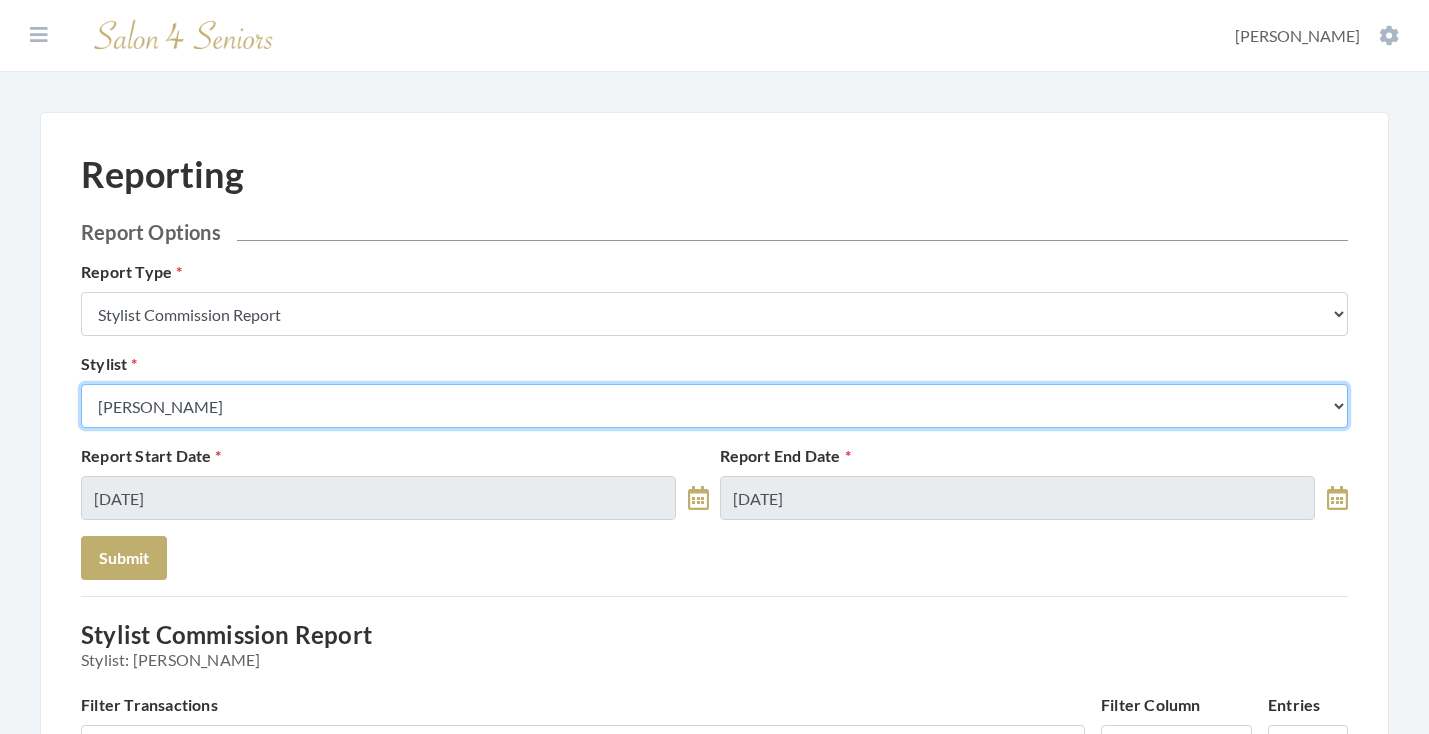 select on "43" 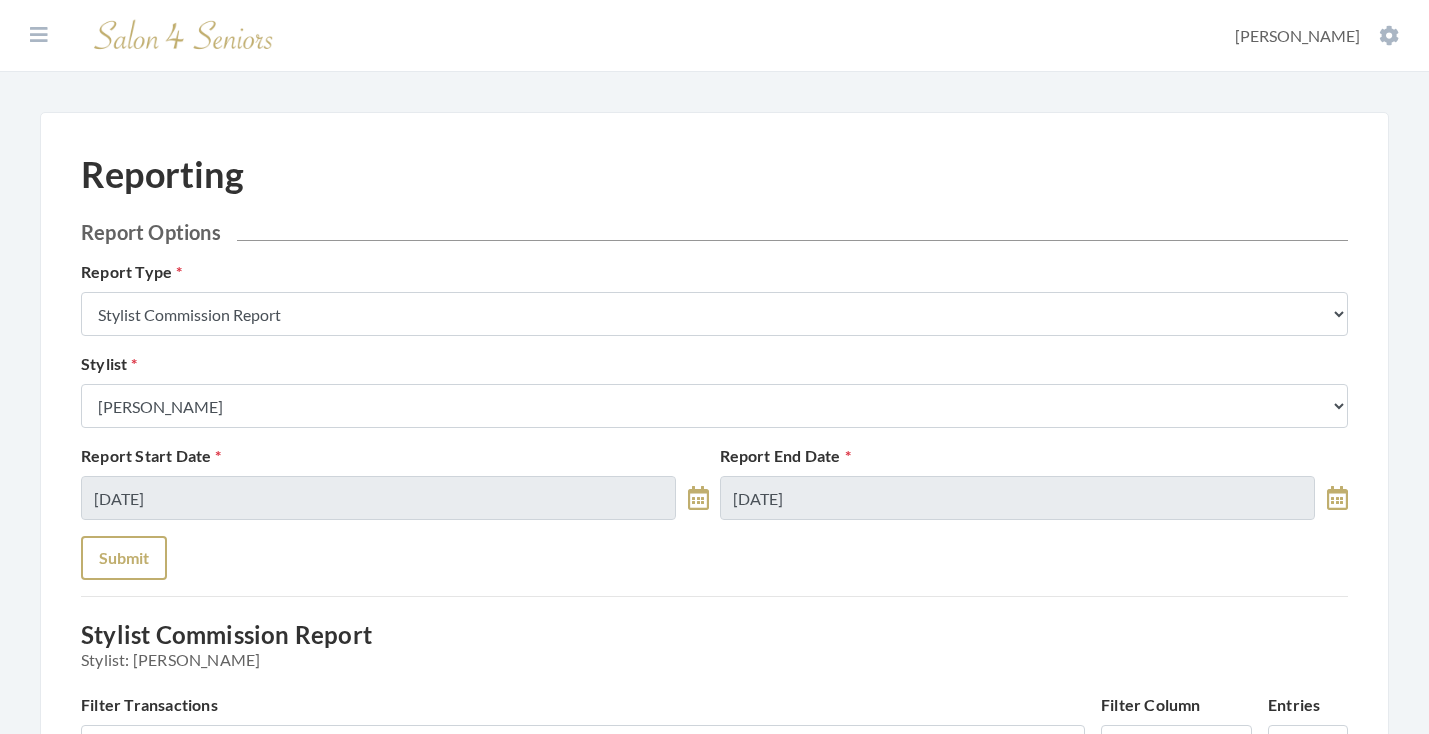 click on "Submit" at bounding box center (124, 558) 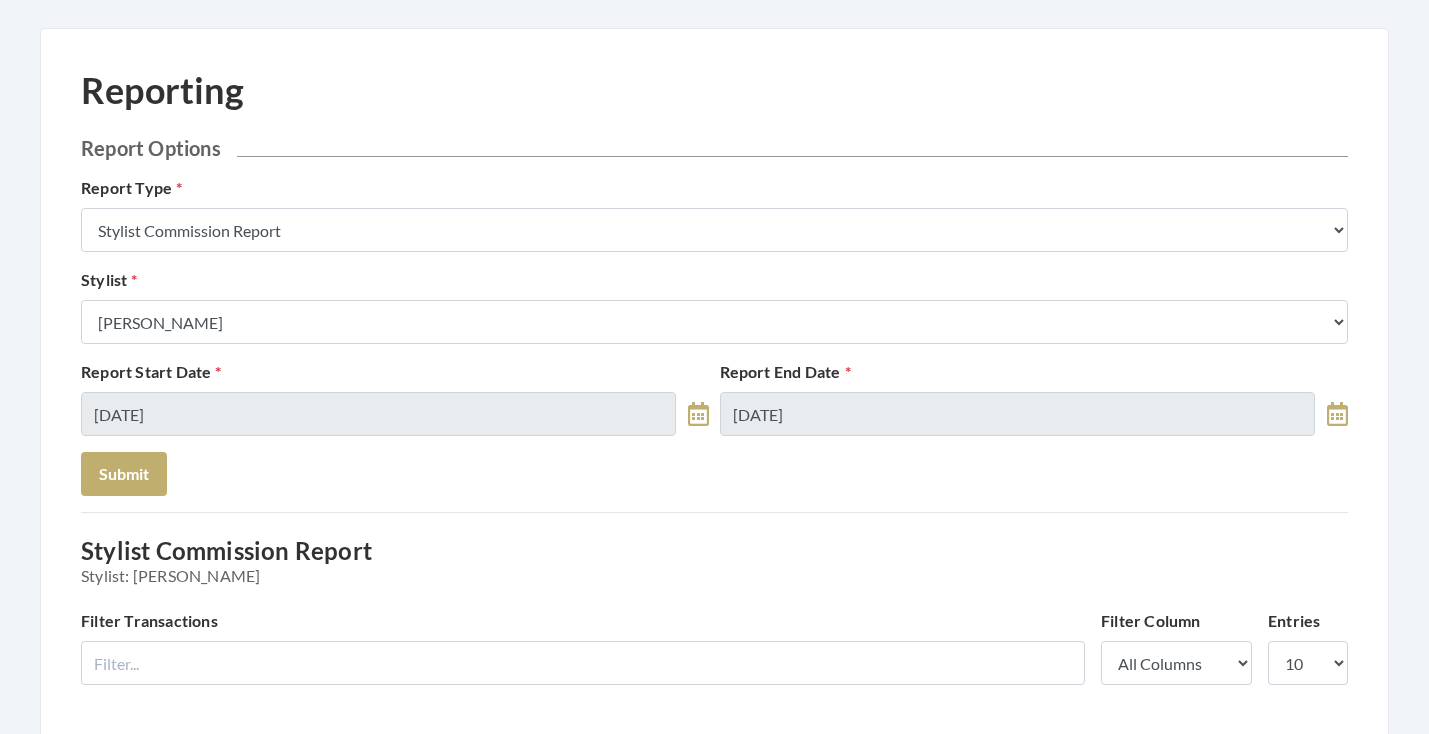 scroll, scrollTop: 54, scrollLeft: 0, axis: vertical 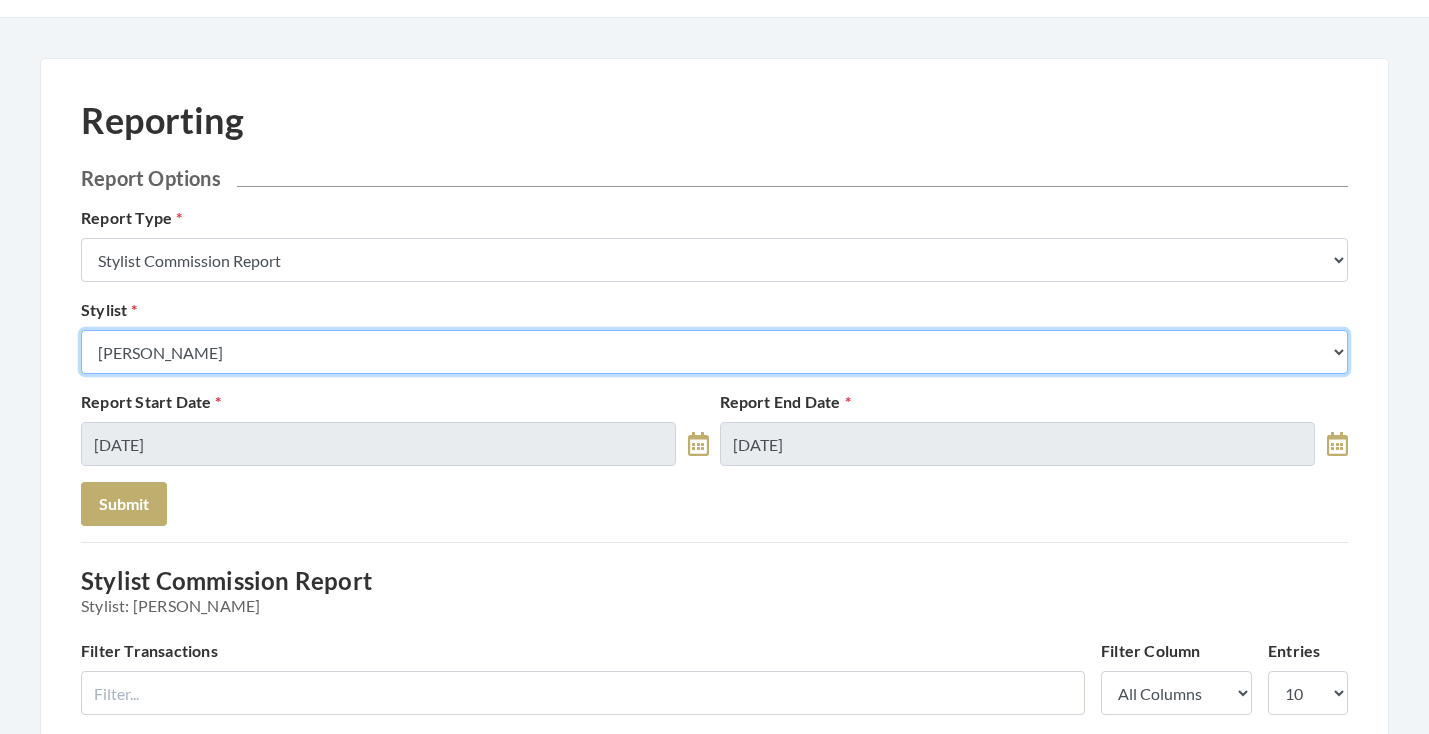 select on "28" 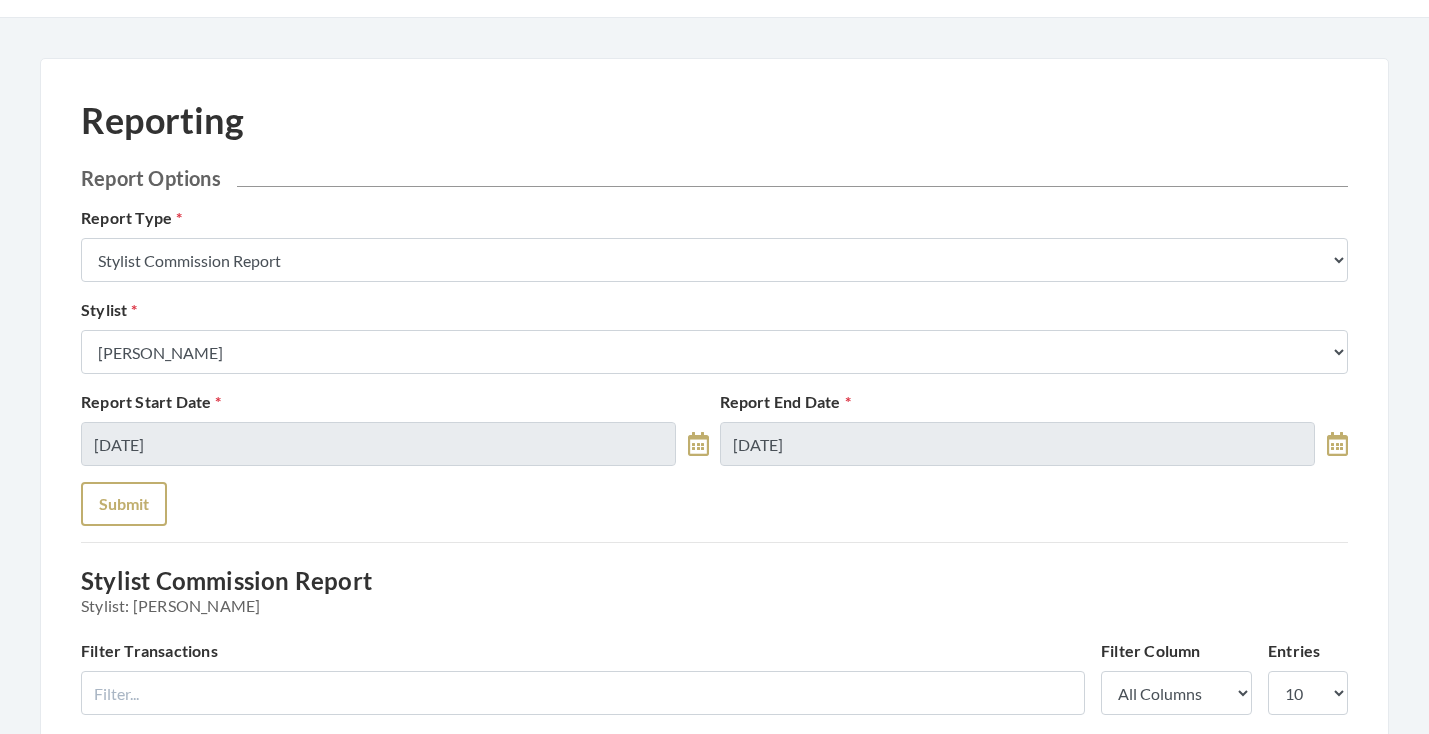 click on "Submit" at bounding box center (124, 504) 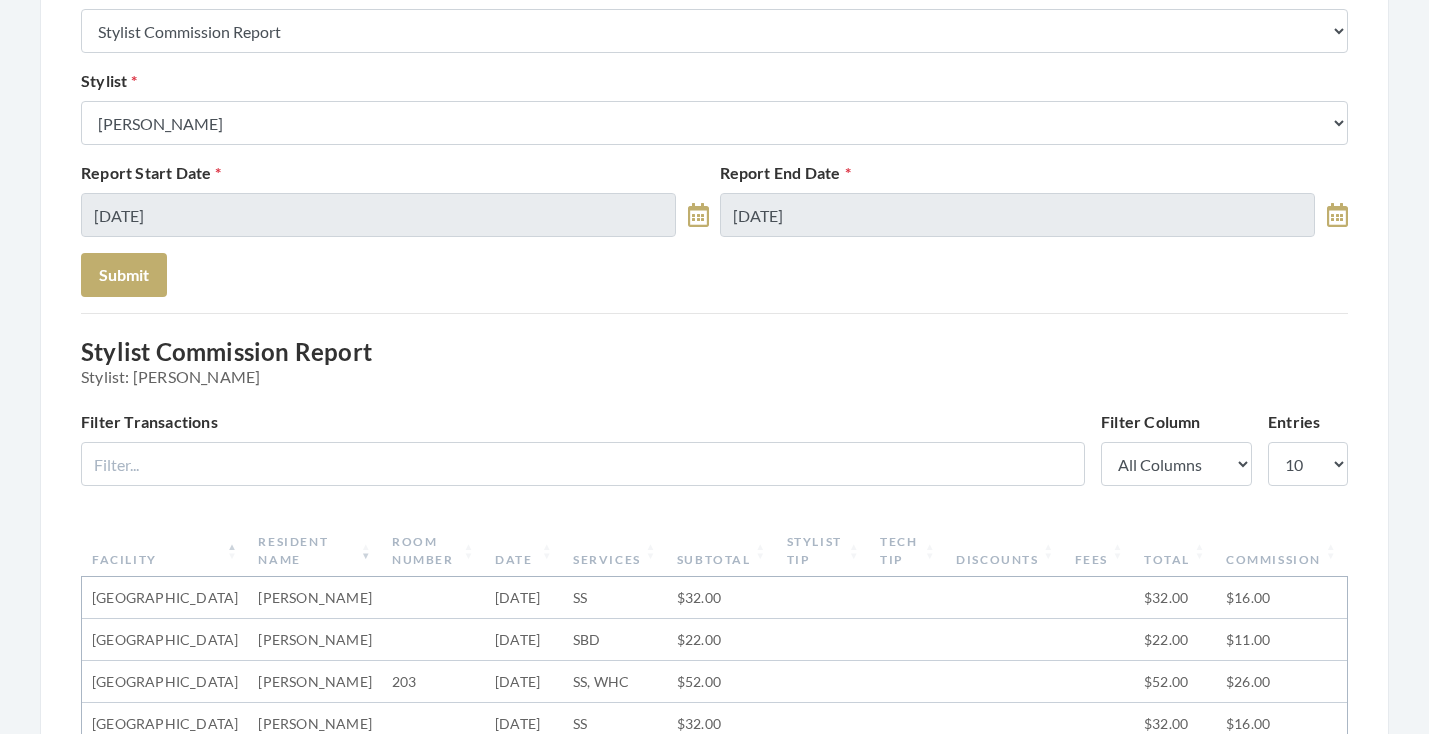 scroll, scrollTop: 79, scrollLeft: 0, axis: vertical 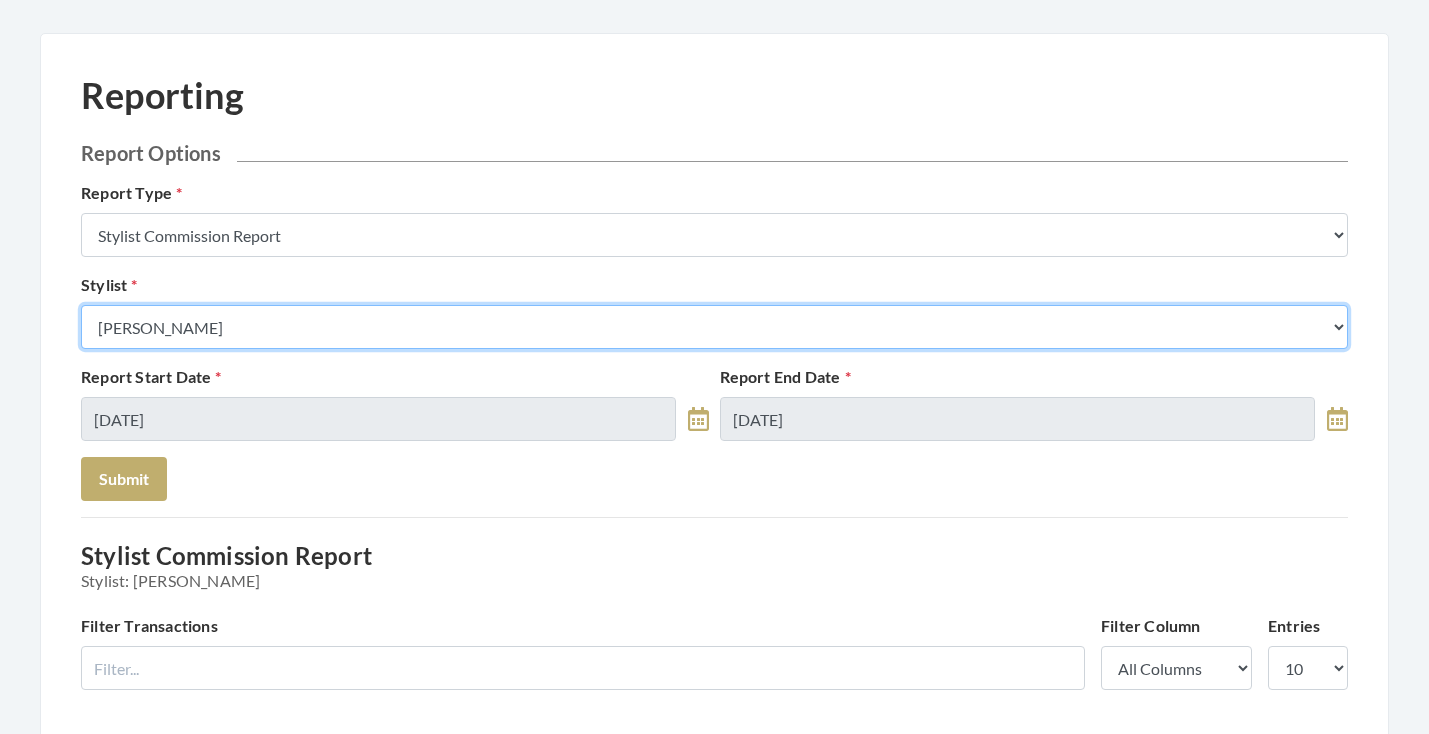 select on "25" 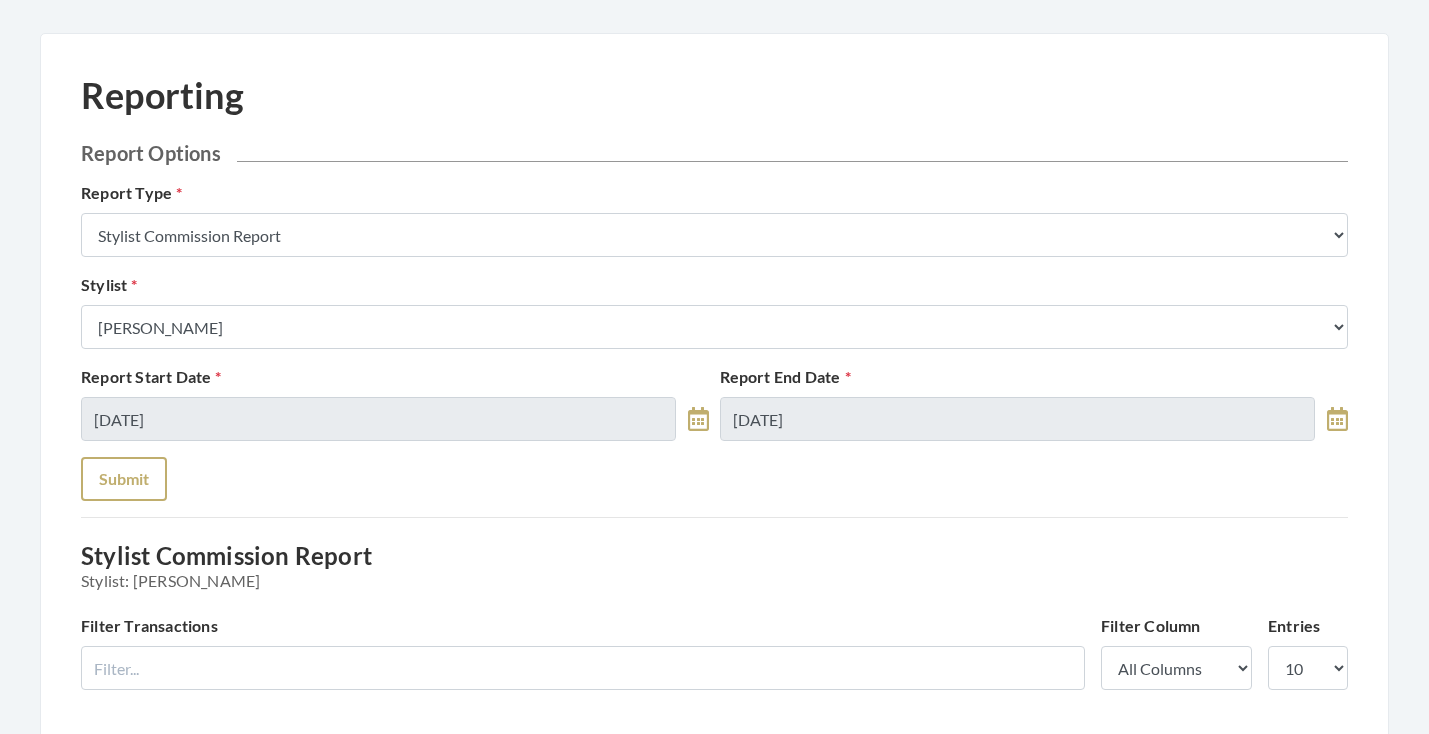 click on "Submit" at bounding box center [124, 479] 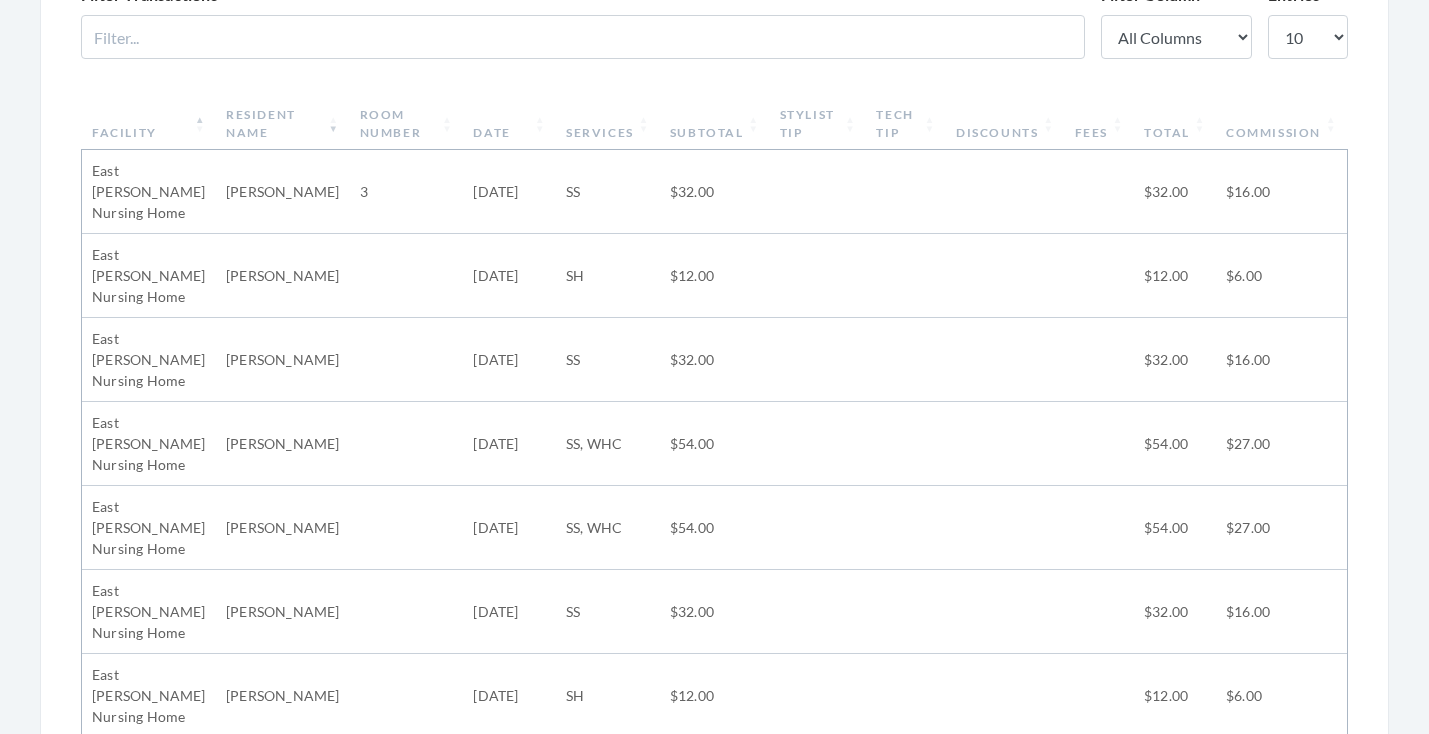 scroll, scrollTop: 710, scrollLeft: 0, axis: vertical 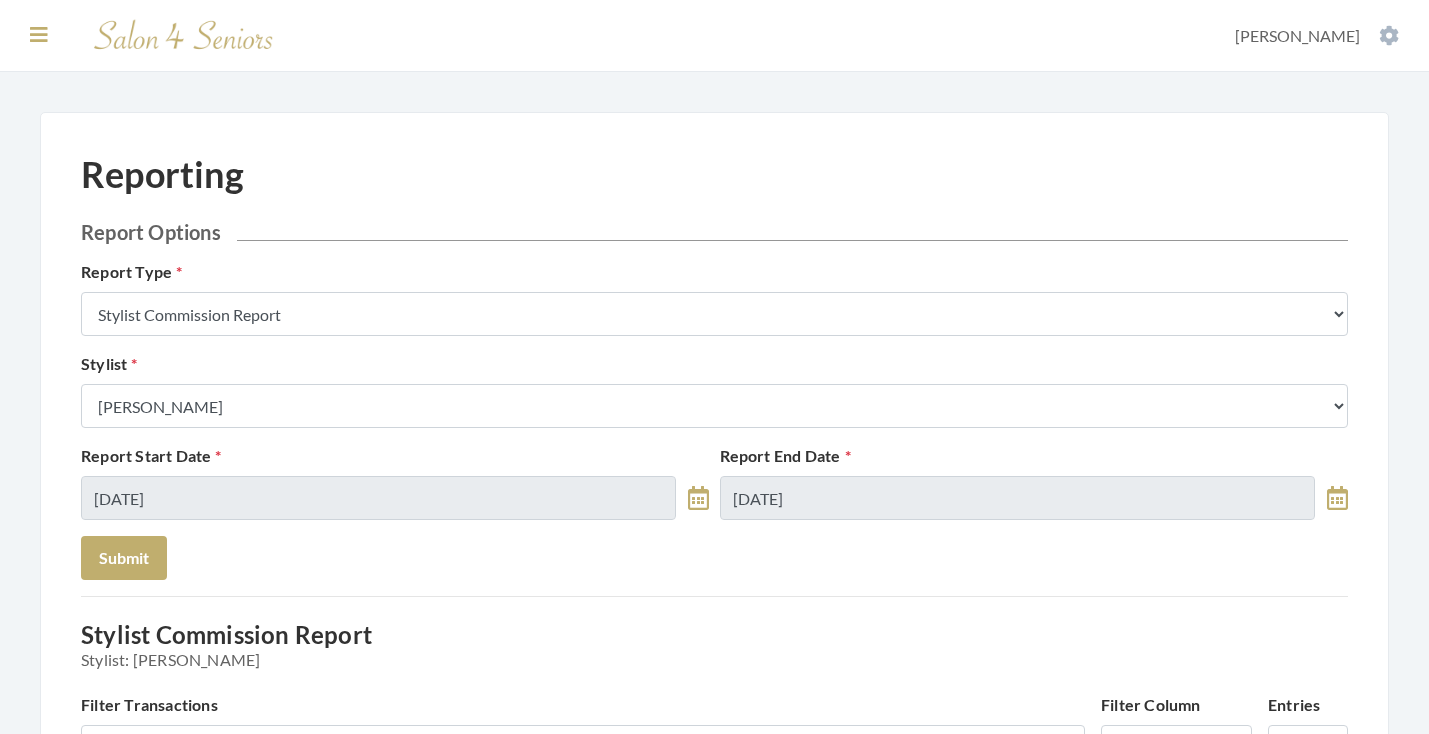 click at bounding box center (39, 35) 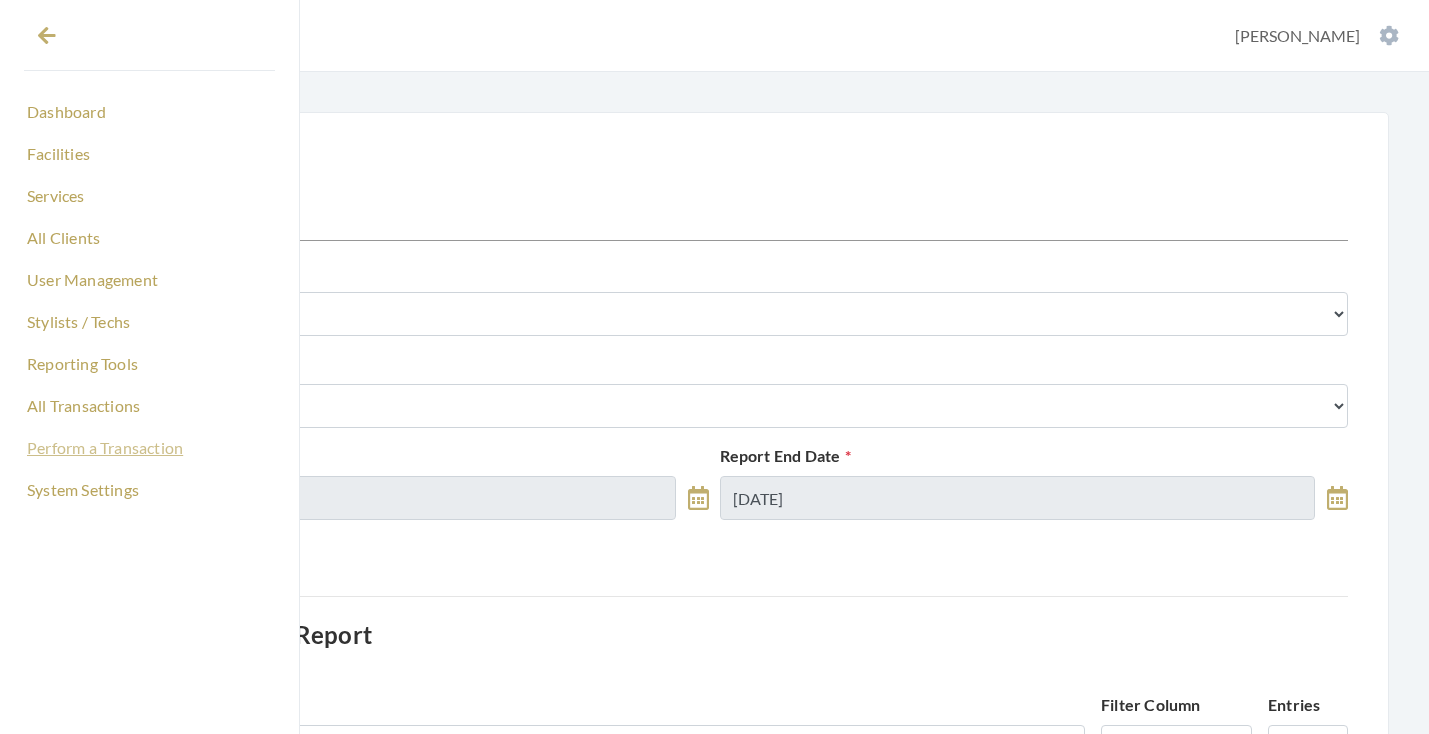 click on "Perform a Transaction" at bounding box center [149, 448] 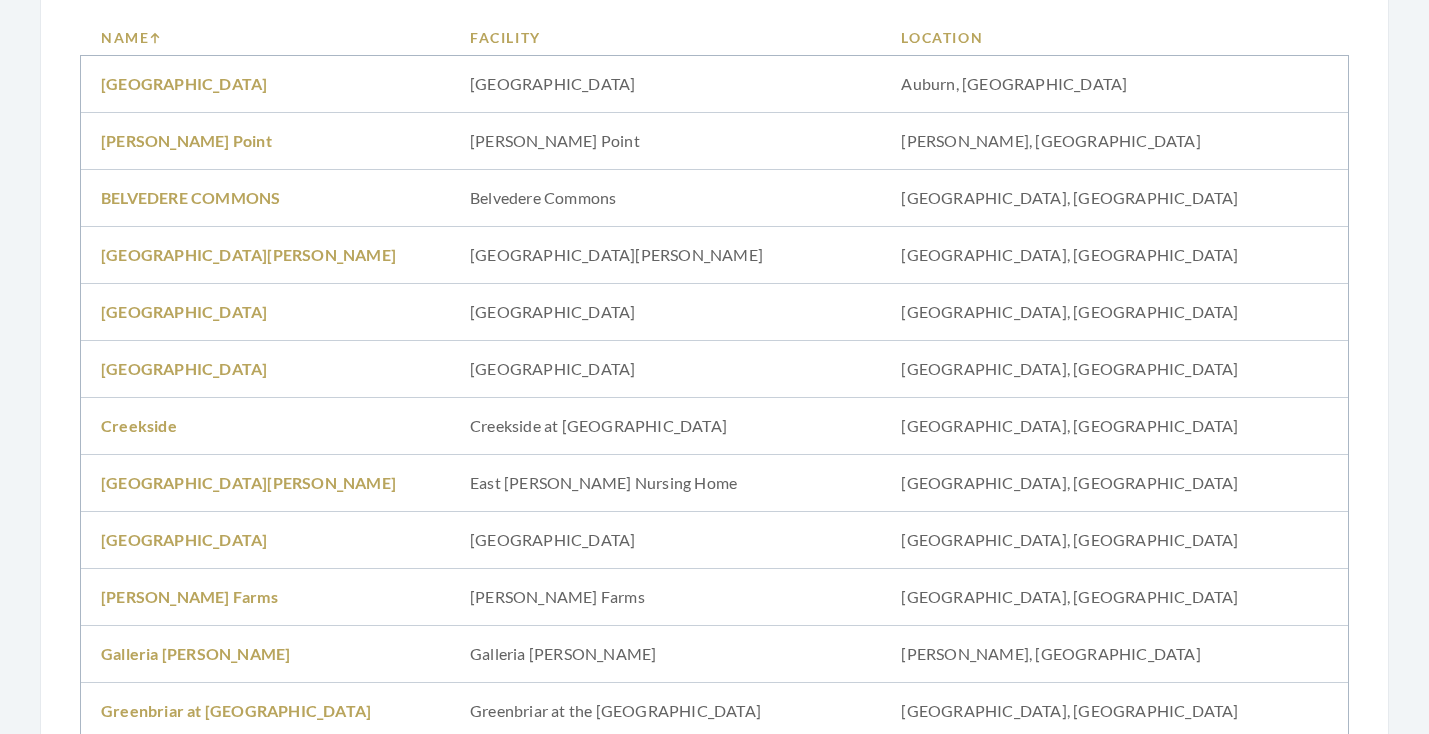scroll, scrollTop: 351, scrollLeft: 0, axis: vertical 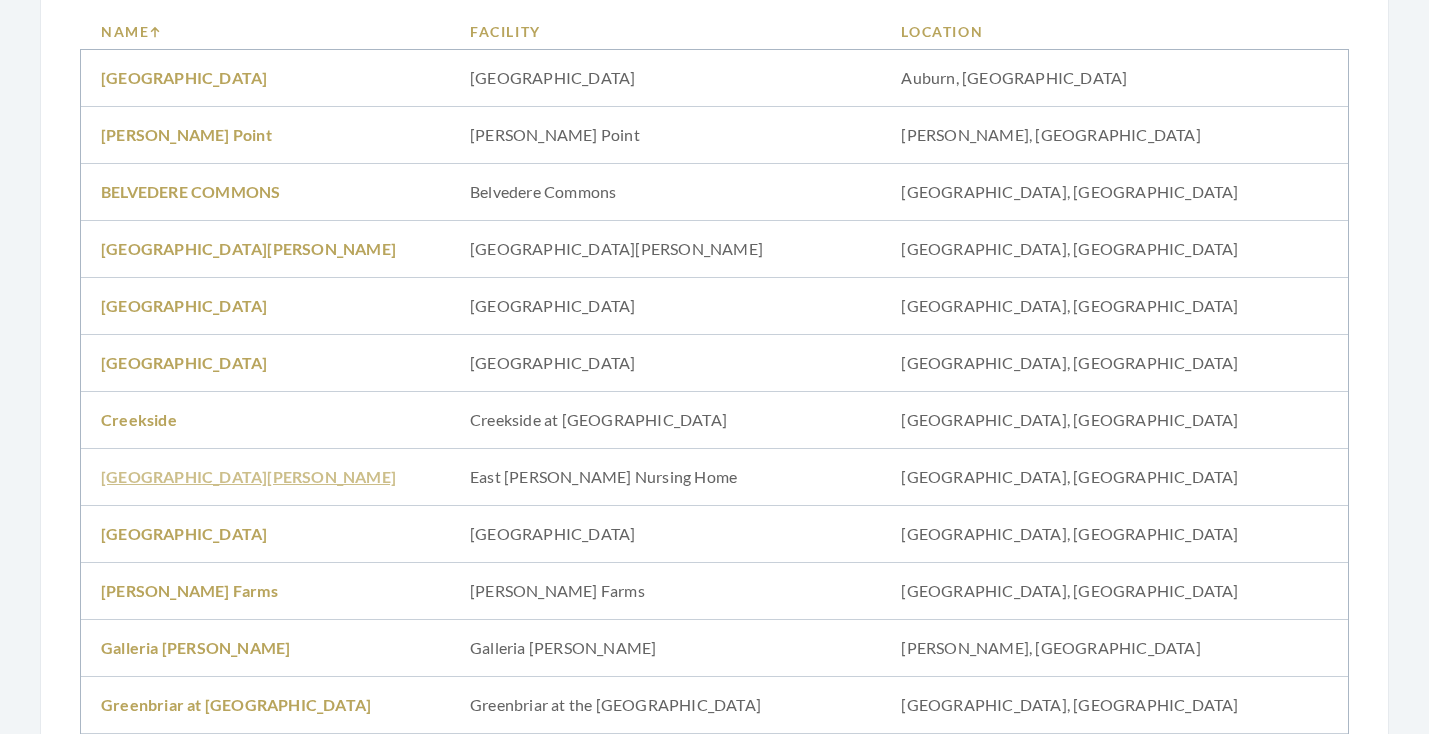 click on "East Glen" at bounding box center [248, 476] 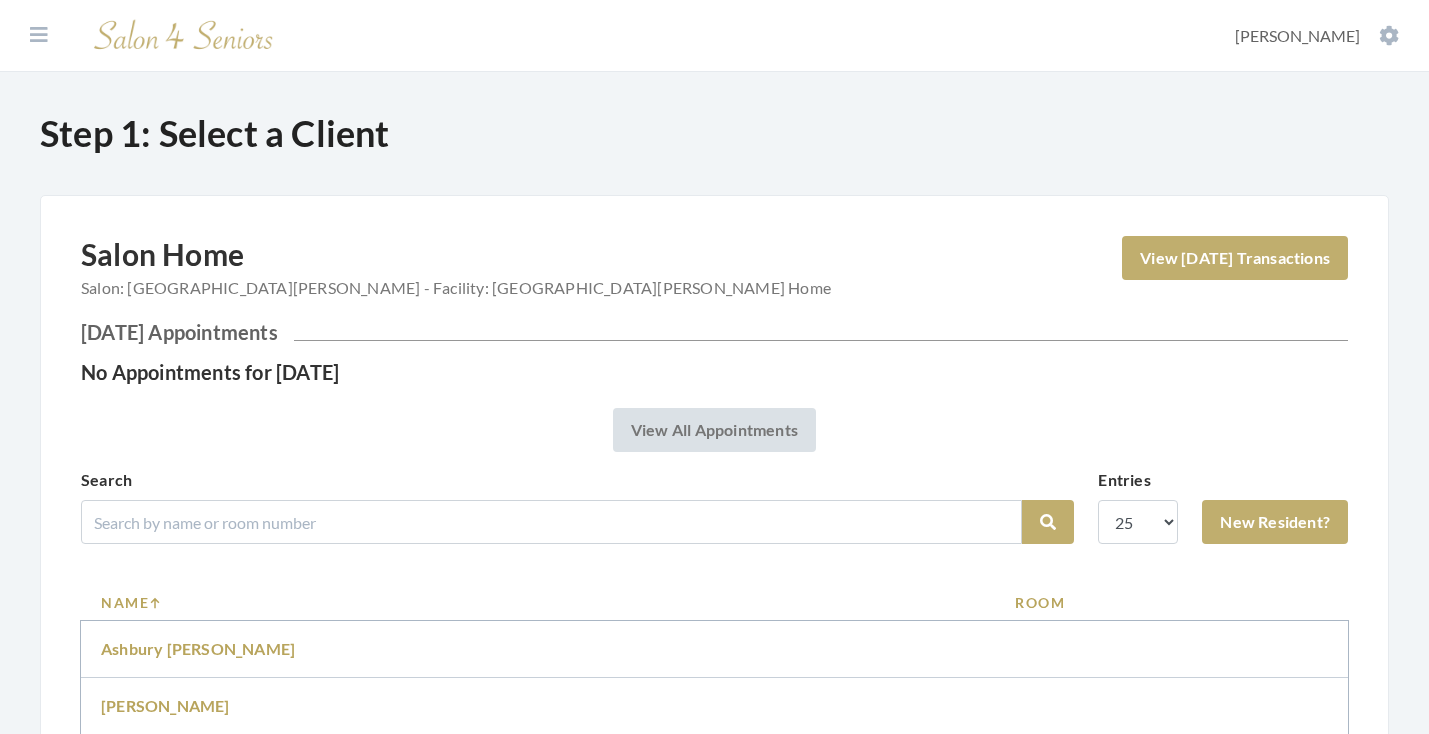 scroll, scrollTop: 0, scrollLeft: 0, axis: both 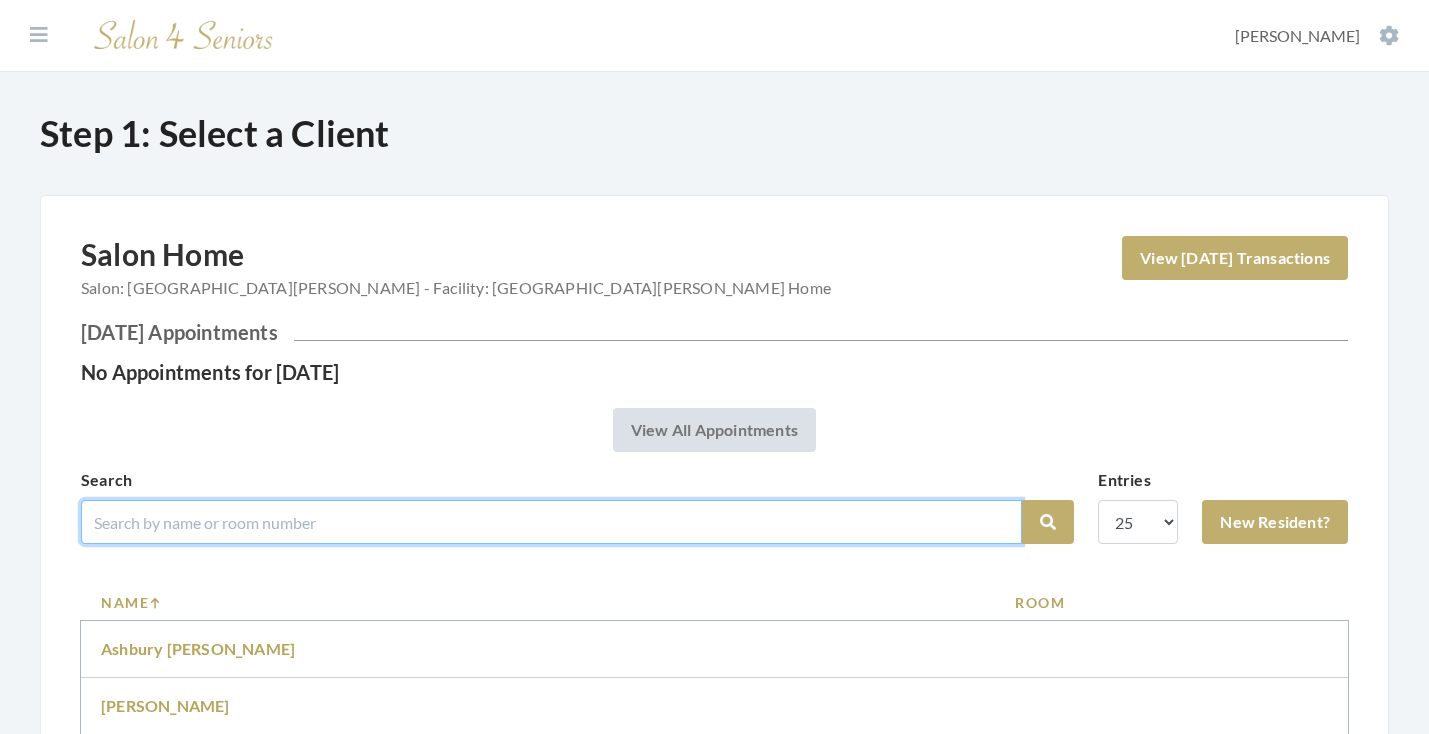 click at bounding box center [551, 522] 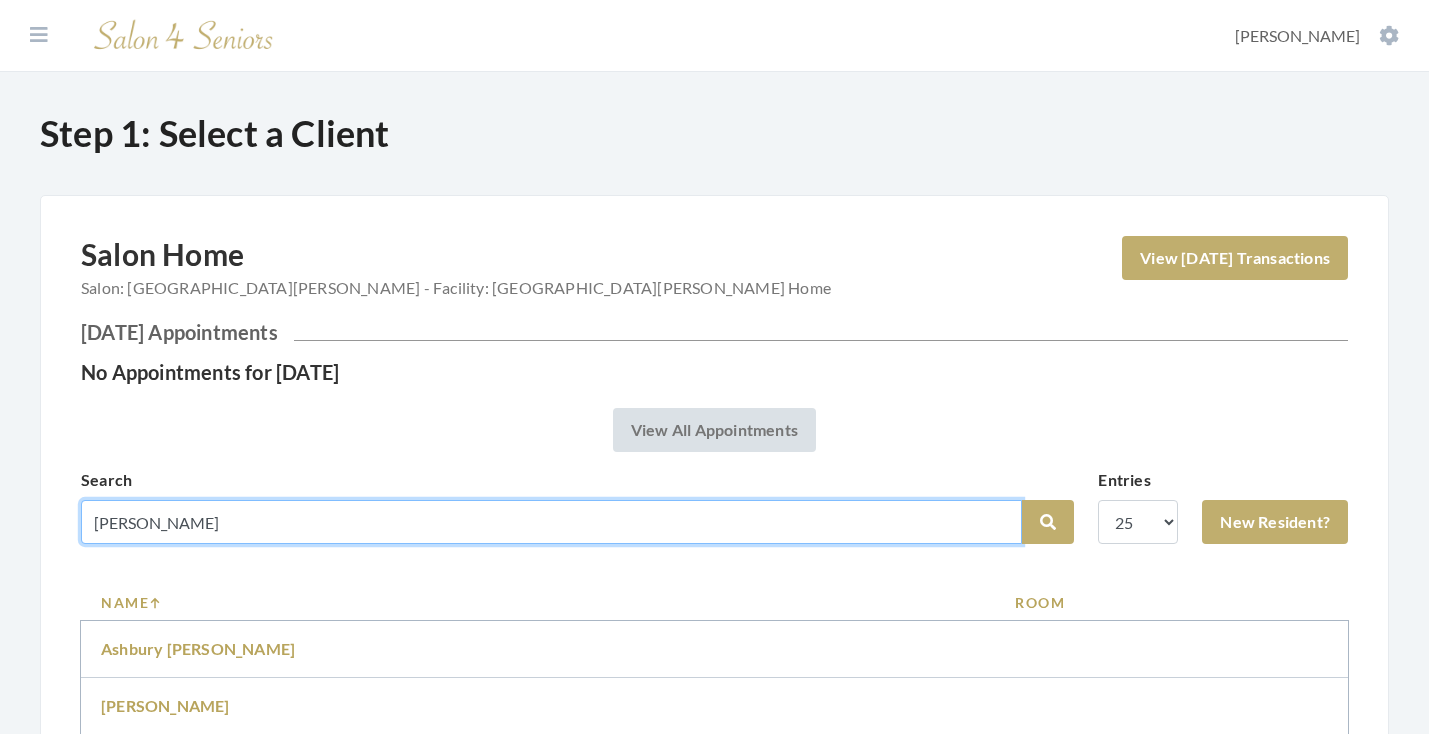 type on "[PERSON_NAME]" 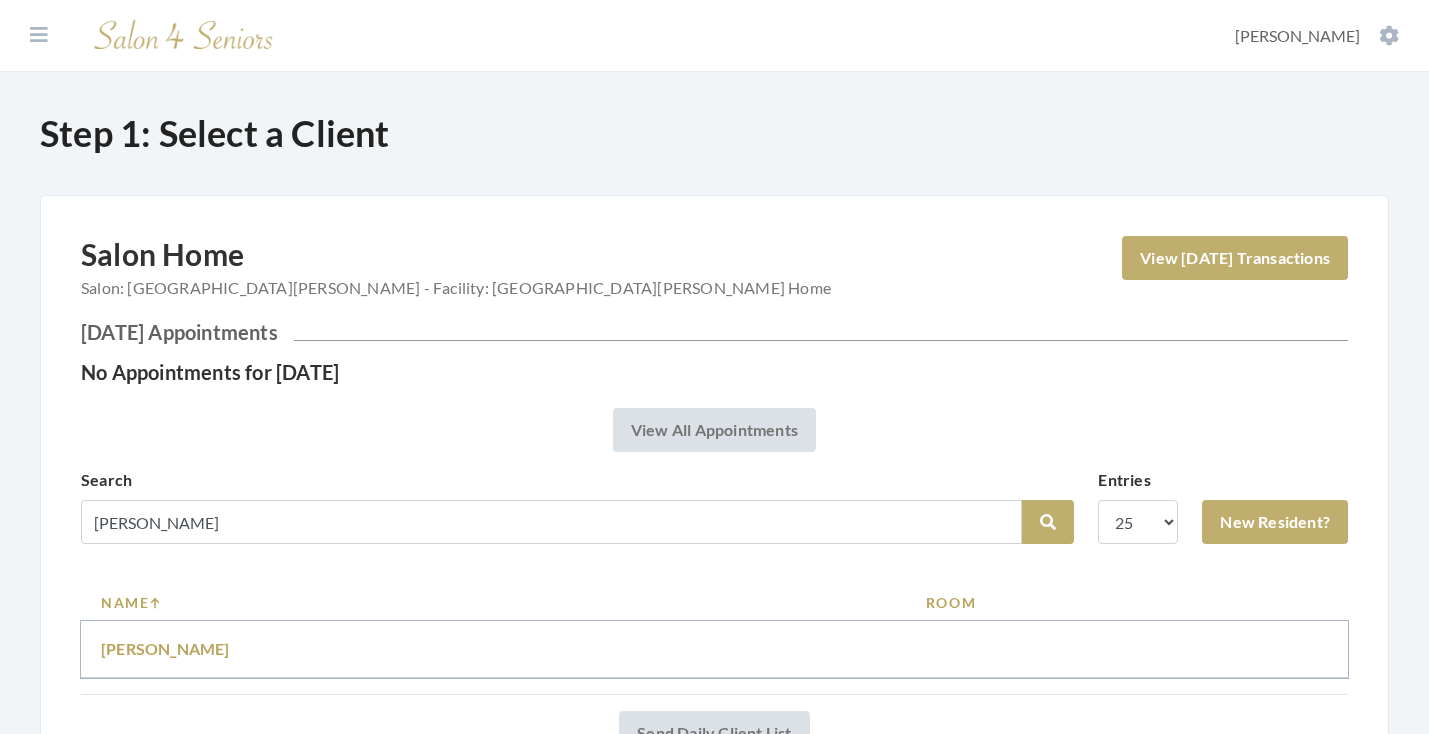 scroll, scrollTop: 0, scrollLeft: 0, axis: both 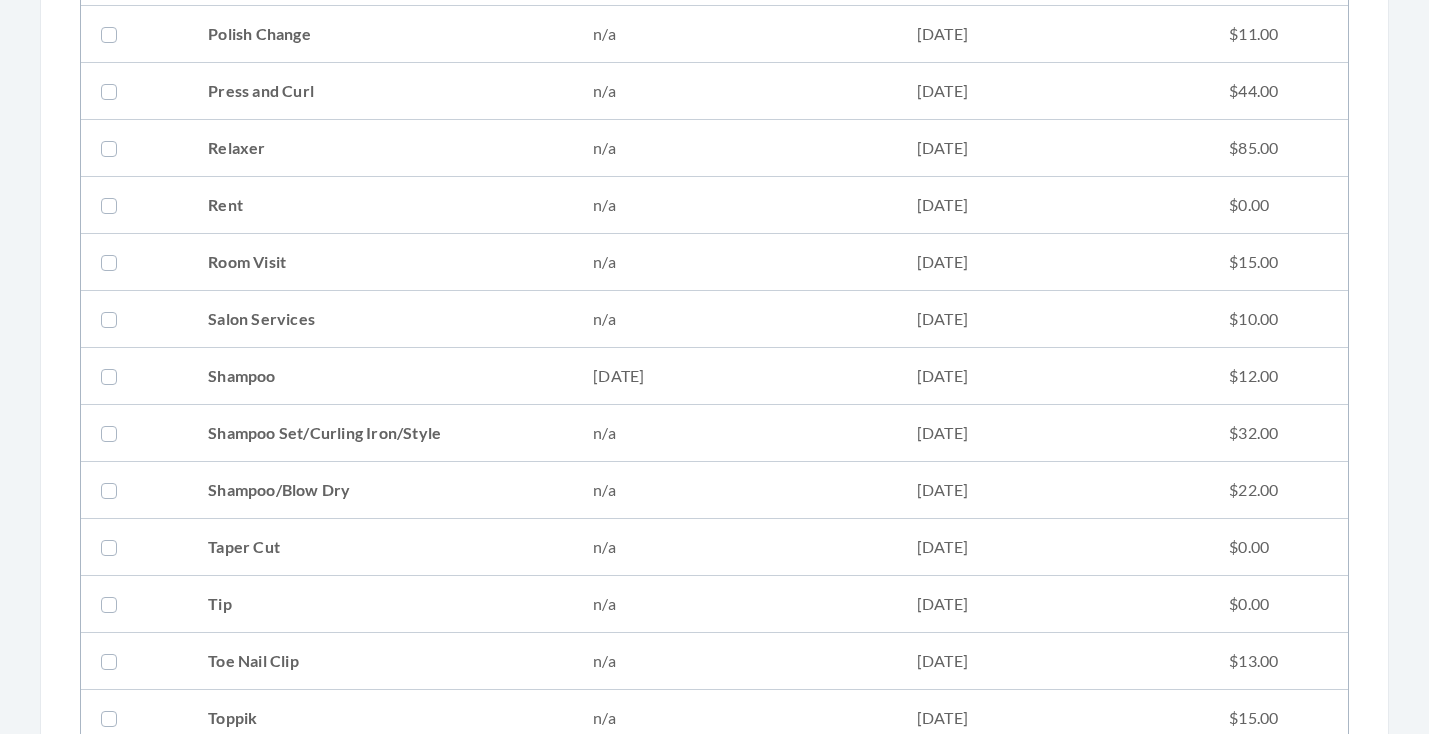click on "Shampoo" at bounding box center [380, 376] 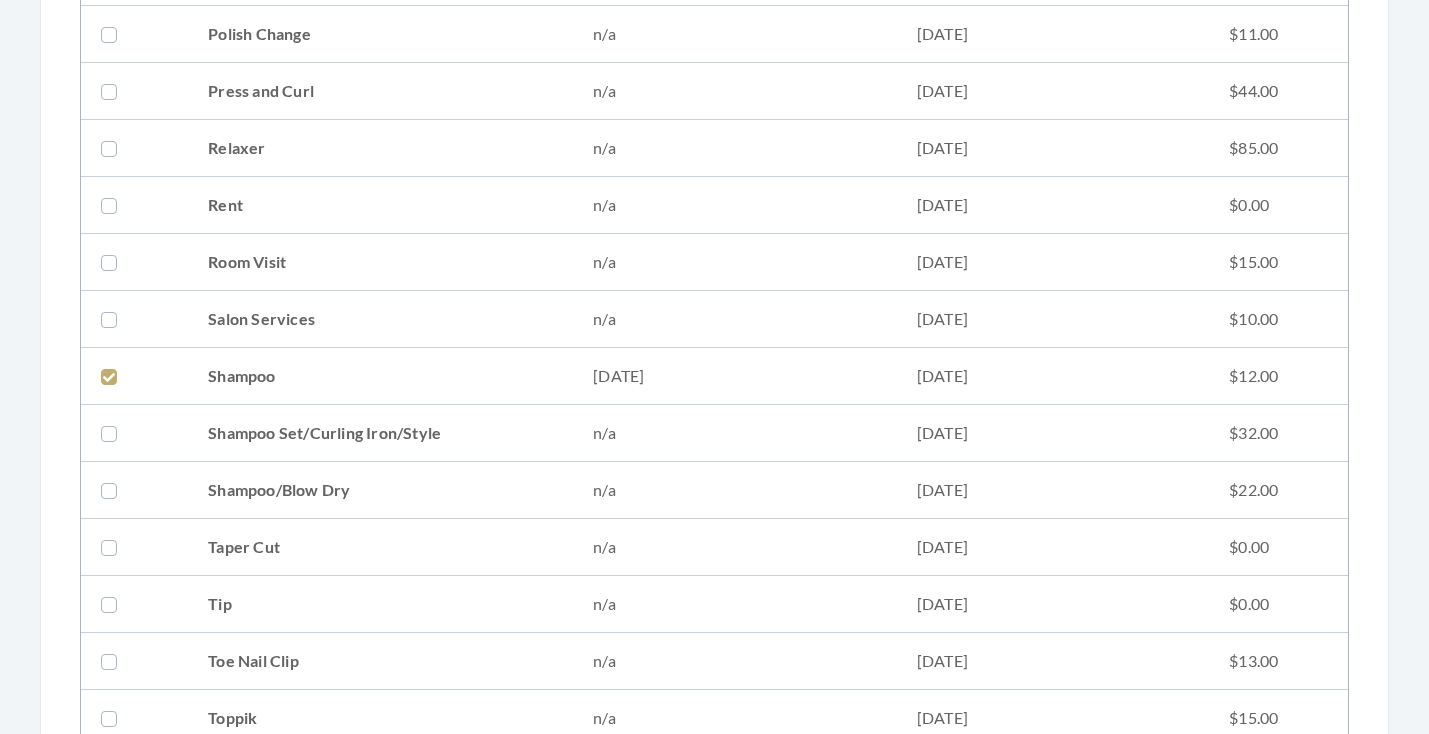 checkbox on "true" 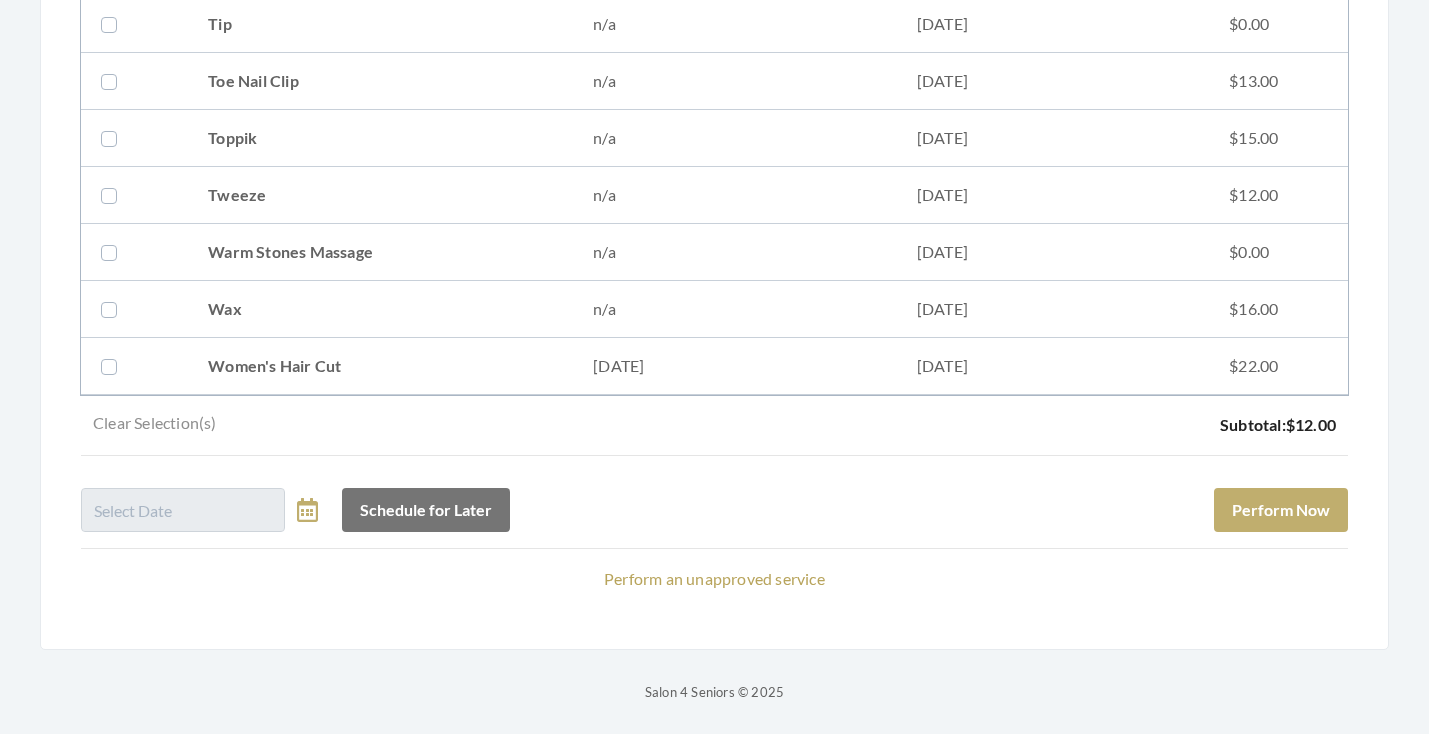 scroll, scrollTop: 2802, scrollLeft: 0, axis: vertical 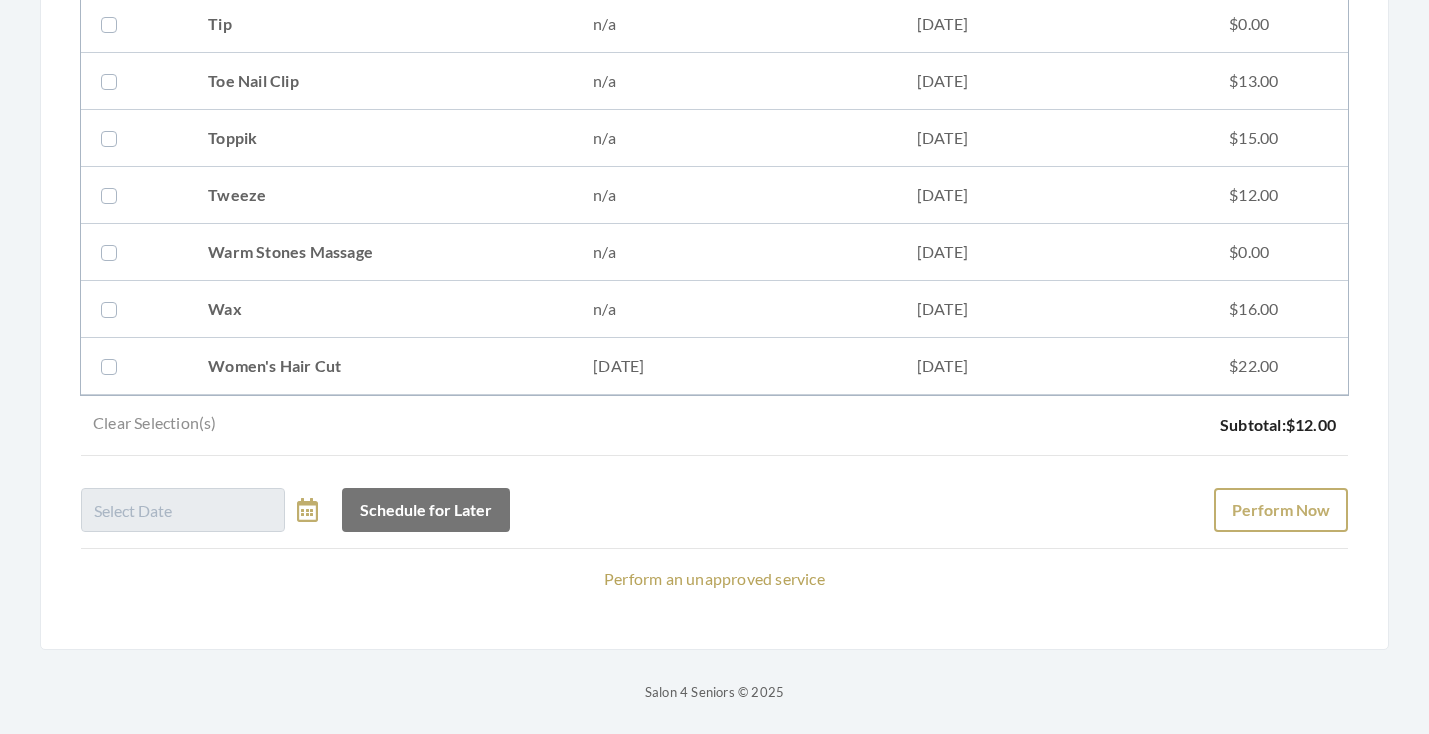 click on "Perform Now" at bounding box center (1281, 510) 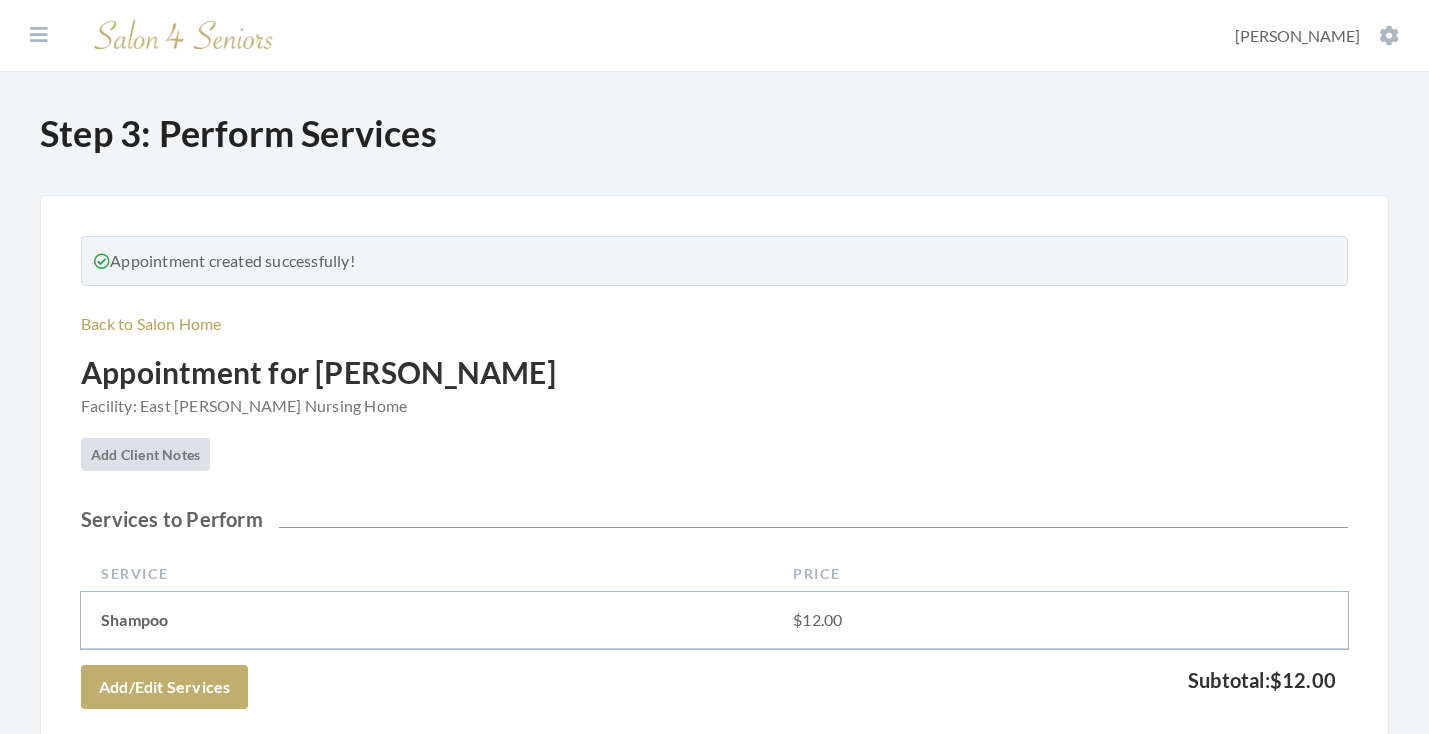 scroll, scrollTop: 0, scrollLeft: 0, axis: both 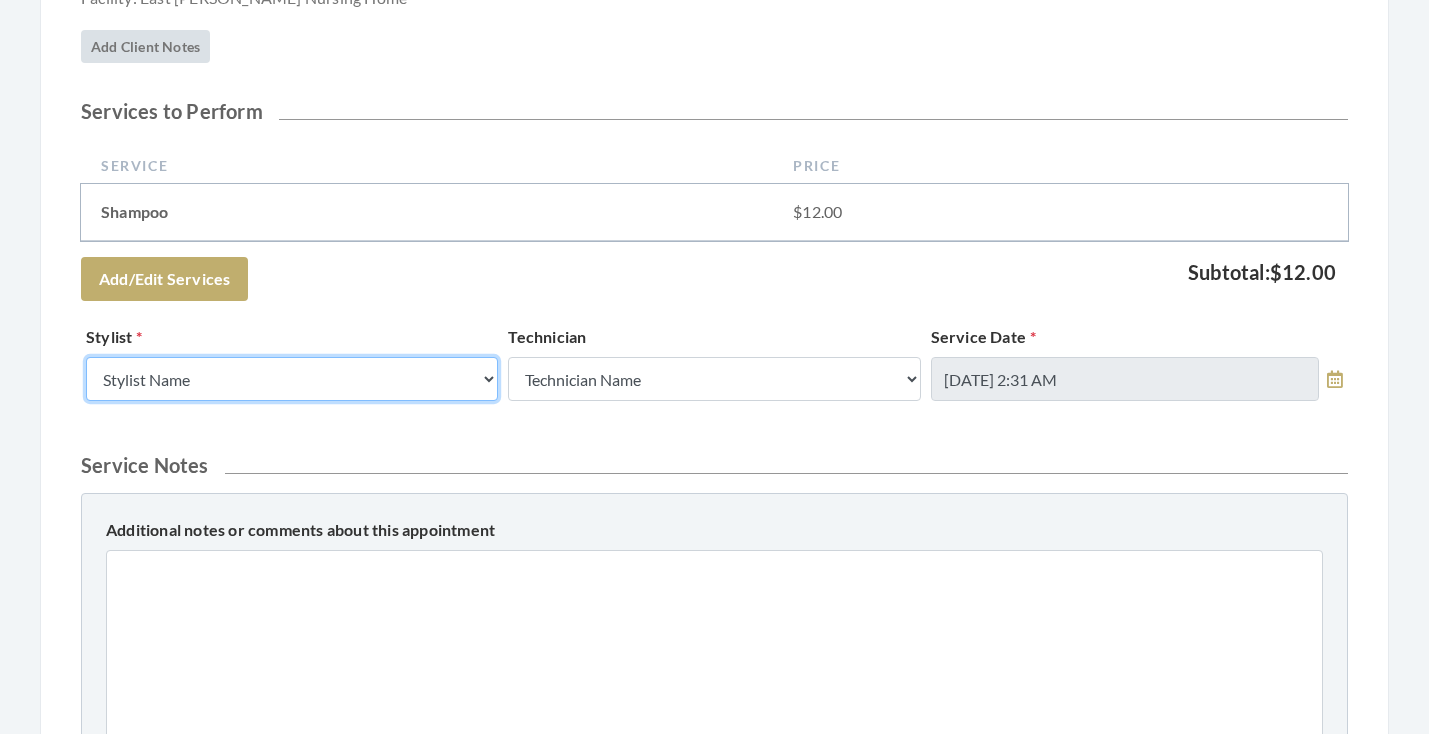 drag, startPoint x: 422, startPoint y: 367, endPoint x: 416, endPoint y: 385, distance: 18.973665 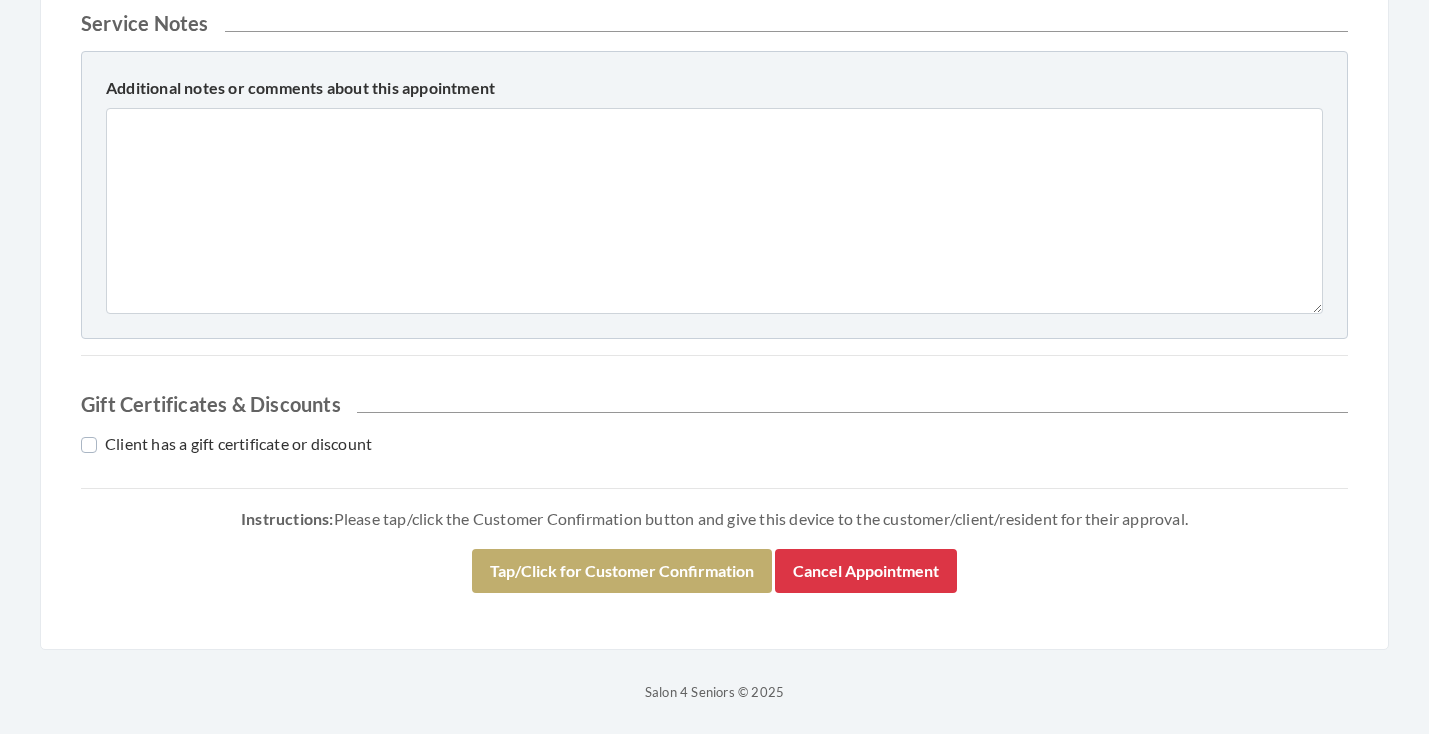 scroll, scrollTop: 850, scrollLeft: 0, axis: vertical 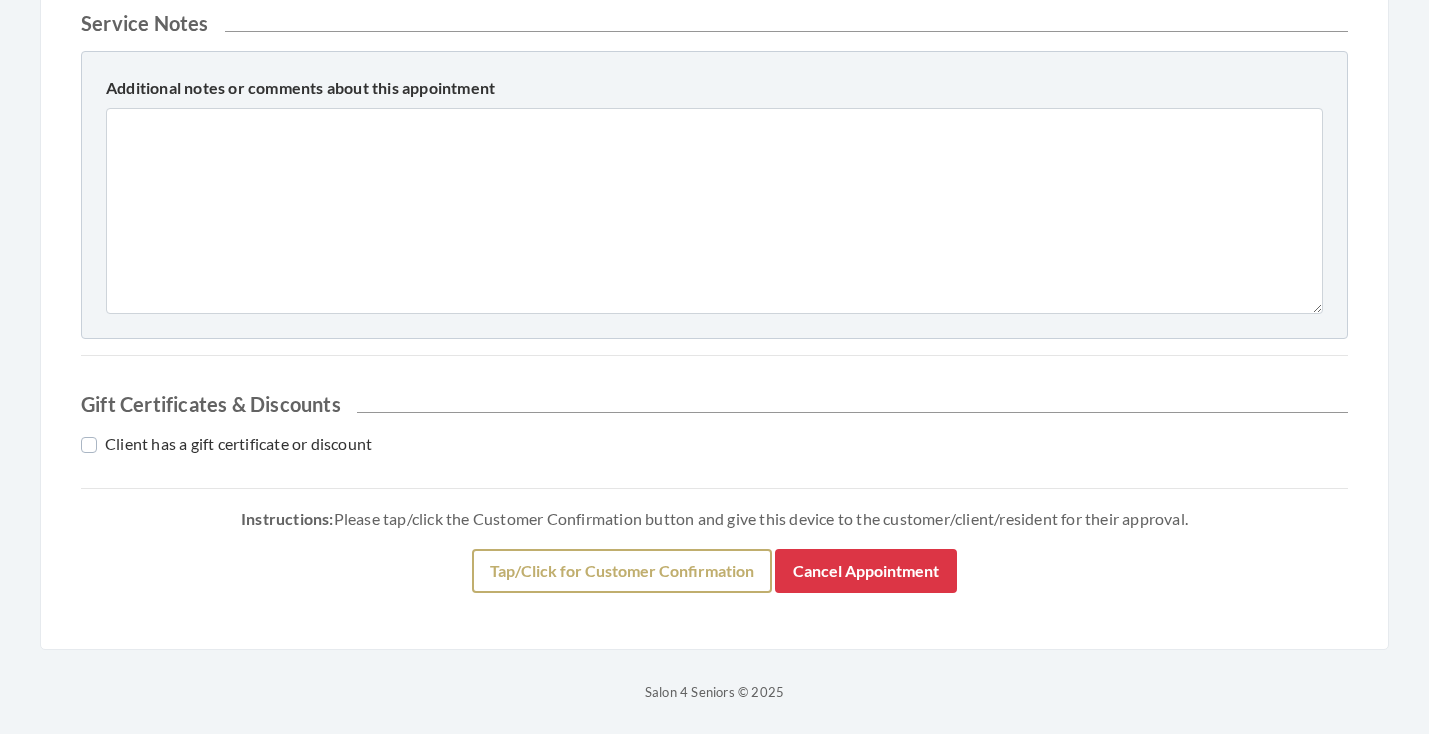 click on "Tap/Click for Customer Confirmation" at bounding box center (622, 571) 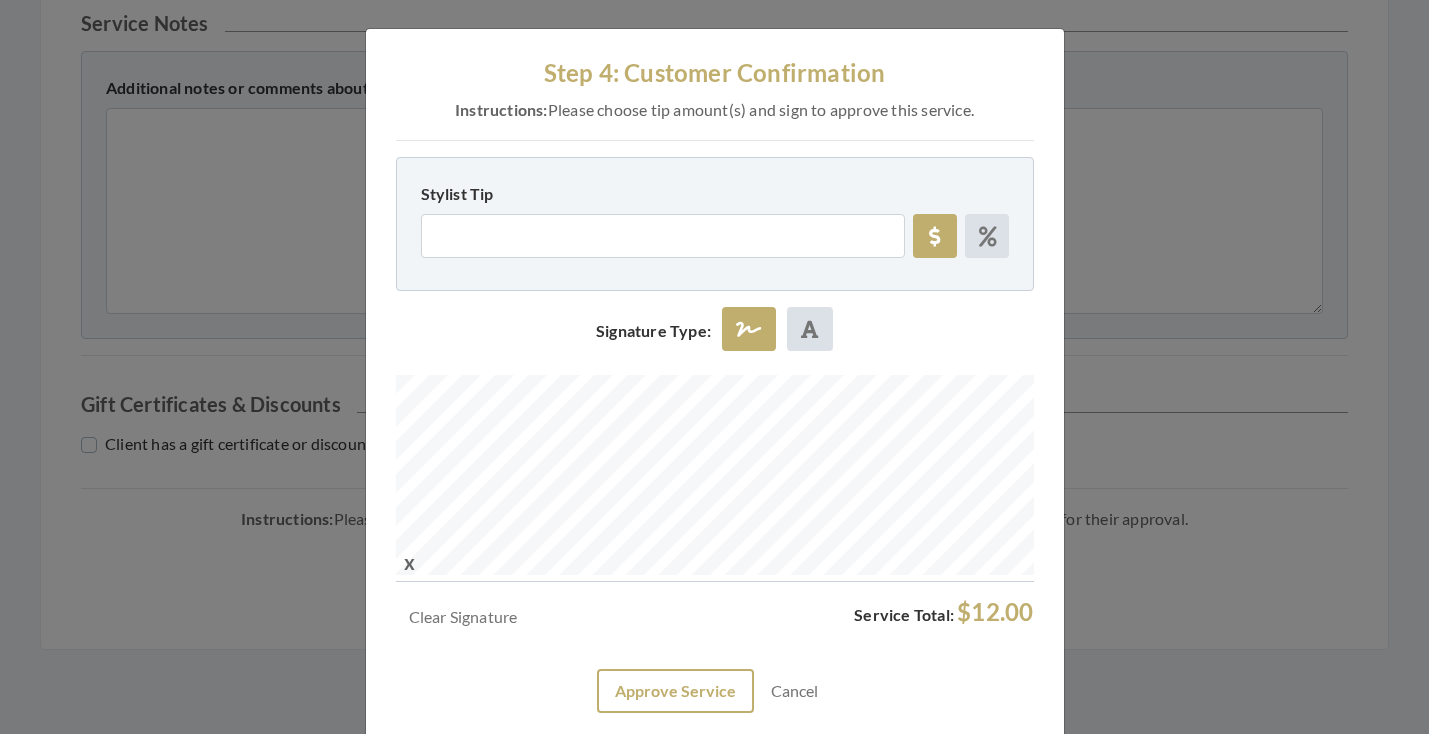 click on "Approve Service" at bounding box center (675, 691) 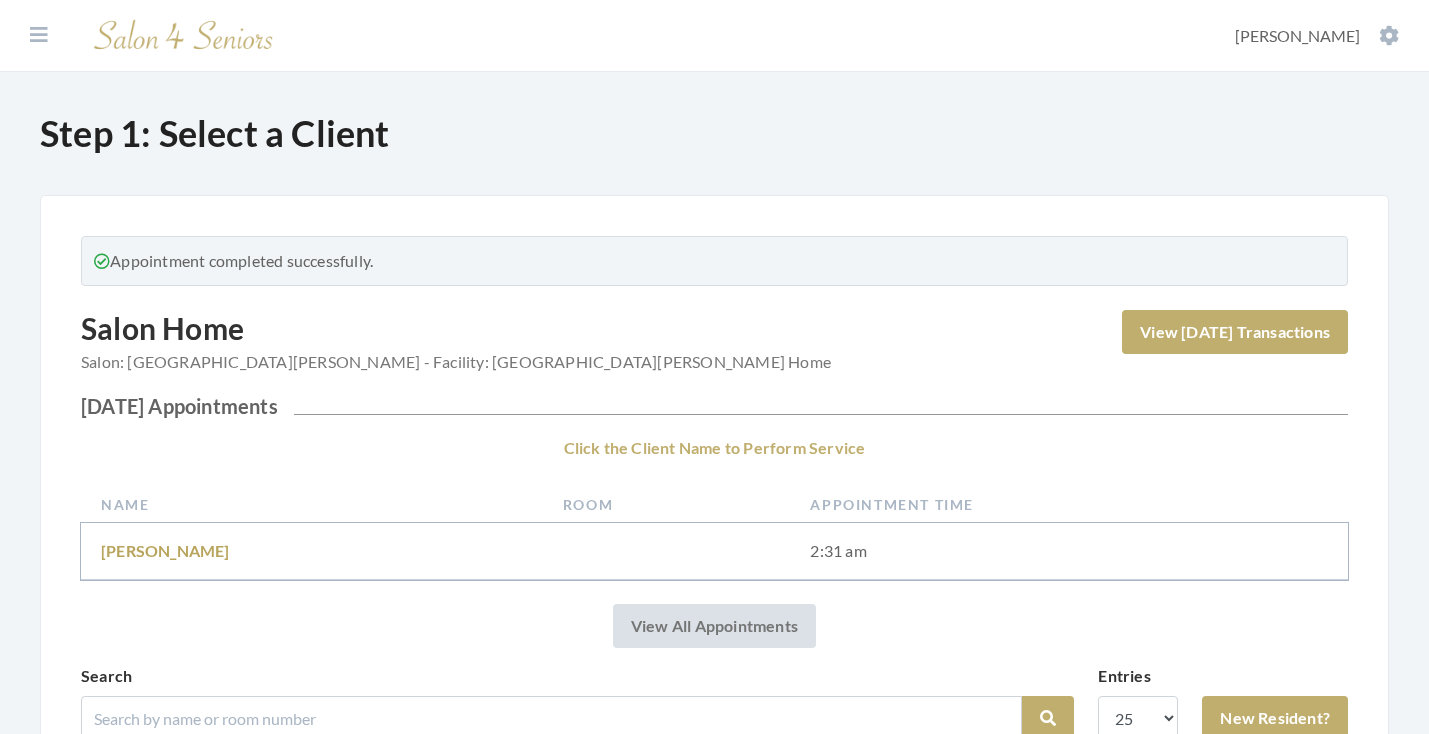 scroll, scrollTop: 0, scrollLeft: 0, axis: both 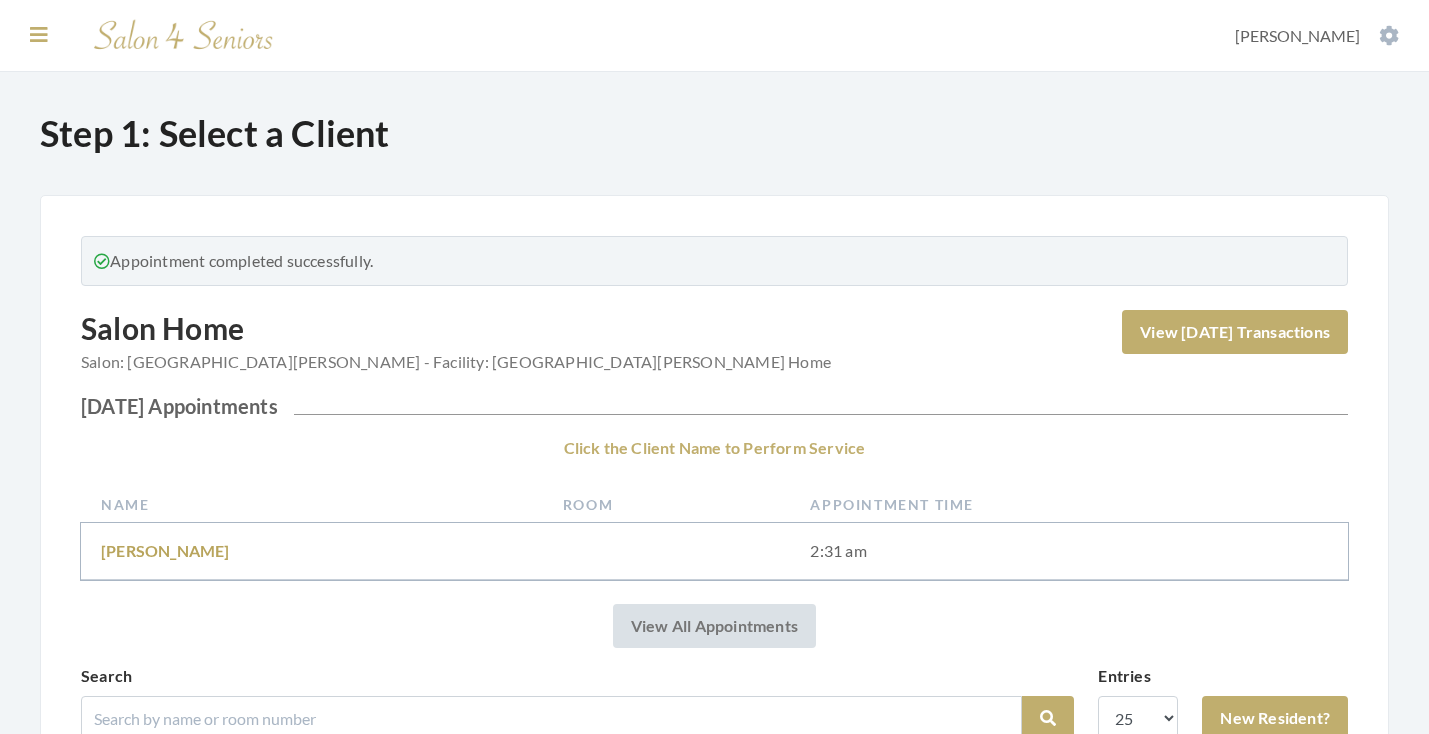 click at bounding box center [39, 35] 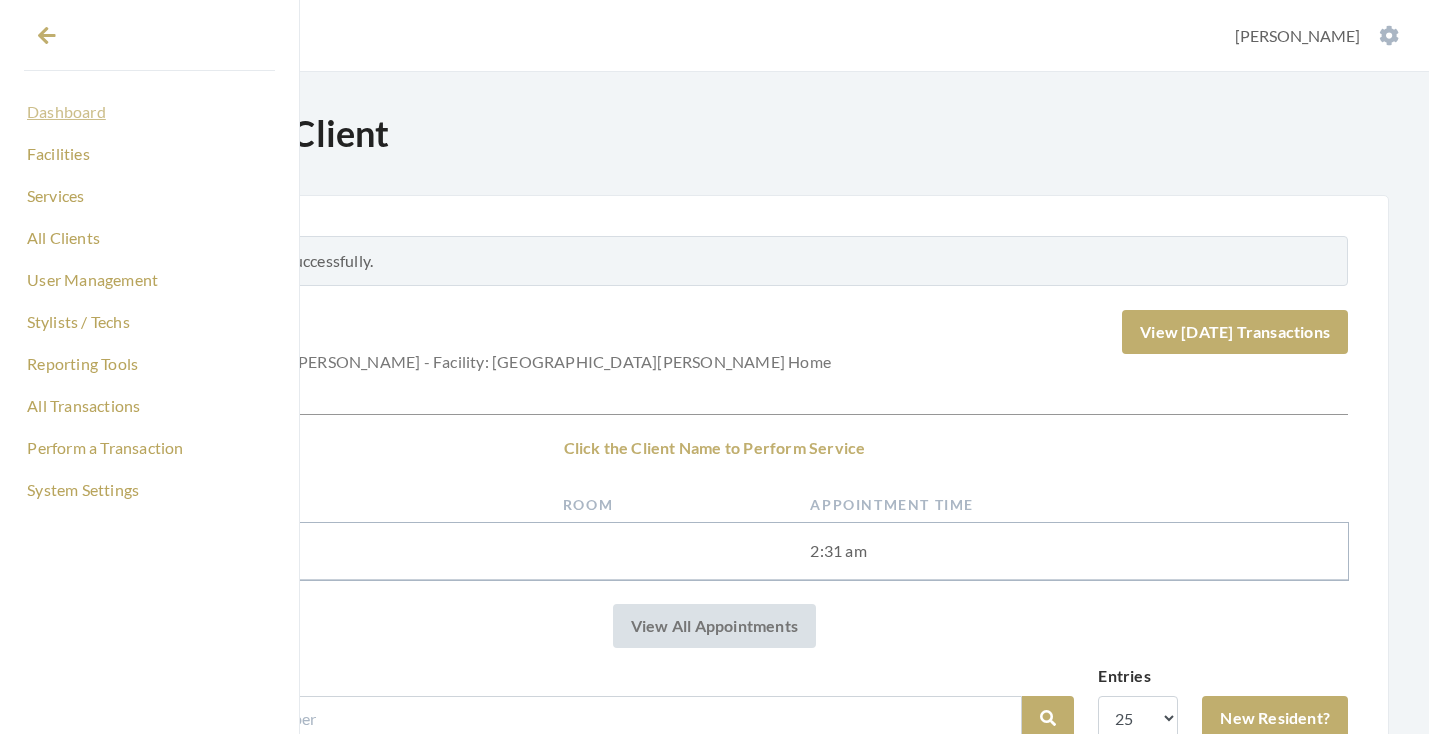 click on "Dashboard" at bounding box center [149, 112] 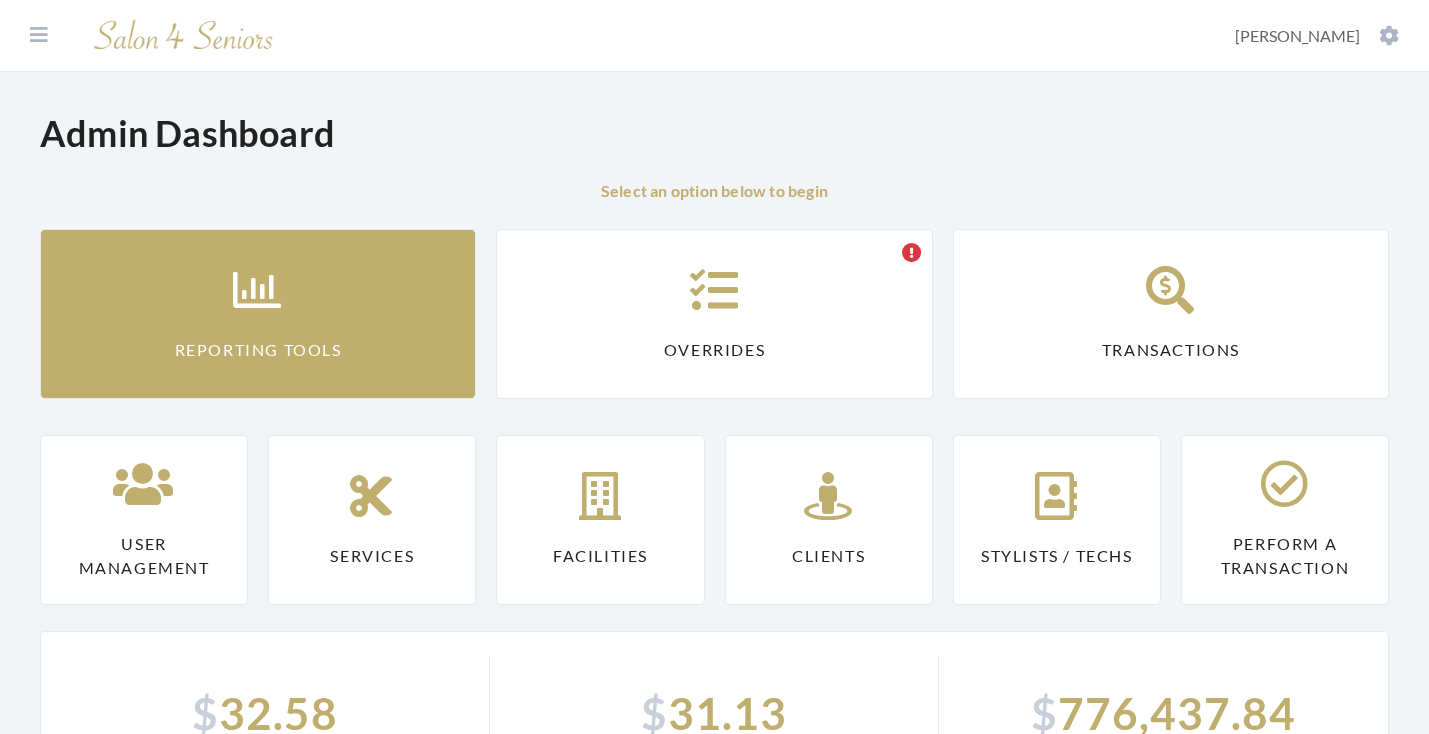 scroll, scrollTop: 0, scrollLeft: 0, axis: both 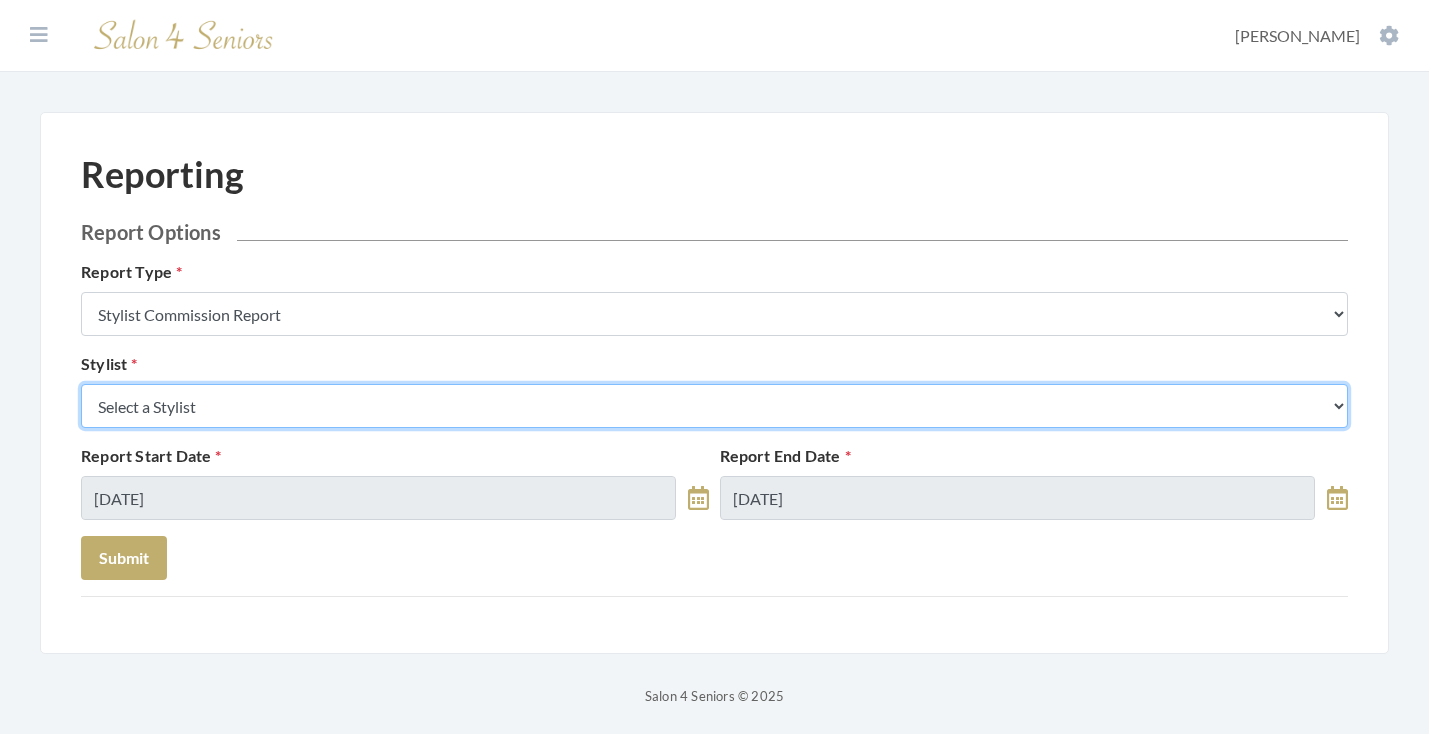 click on "Select a Stylist   [PERSON_NAME]   [PERSON_NAME]   [PERSON_NAME]   [PERSON_NAME]   [PERSON_NAME]   [PERSON_NAME]   [PERSON_NAME]   [PERSON_NAME]   [PERSON_NAME]   [PERSON_NAME]   [PERSON_NAME]   [PERSON_NAME]   [PERSON_NAME]   [PERSON_NAME]   [PERSON_NAME]   [PERSON_NAME]   [PERSON_NAME]   [PERSON_NAME]   [PERSON_NAME]   [PERSON_NAME]   [PERSON_NAME]   [PERSON_NAME]   Kinetic Stylist   [PERSON_NAME]   [PERSON_NAME]   Melisssa [PERSON_NAME]   [PERSON_NAME]   [PERSON_NAME]   [PERSON_NAME]   [PERSON_NAME]   [PERSON_NAME]   [PERSON_NAME]   [PERSON_NAME]   [PERSON_NAME]   [PERSON_NAME]   [PERSON_NAME]   [PERSON_NAME]   [PERSON_NAME]   [PERSON_NAME]   [PERSON_NAME]   [PERSON_NAME]" at bounding box center [714, 406] 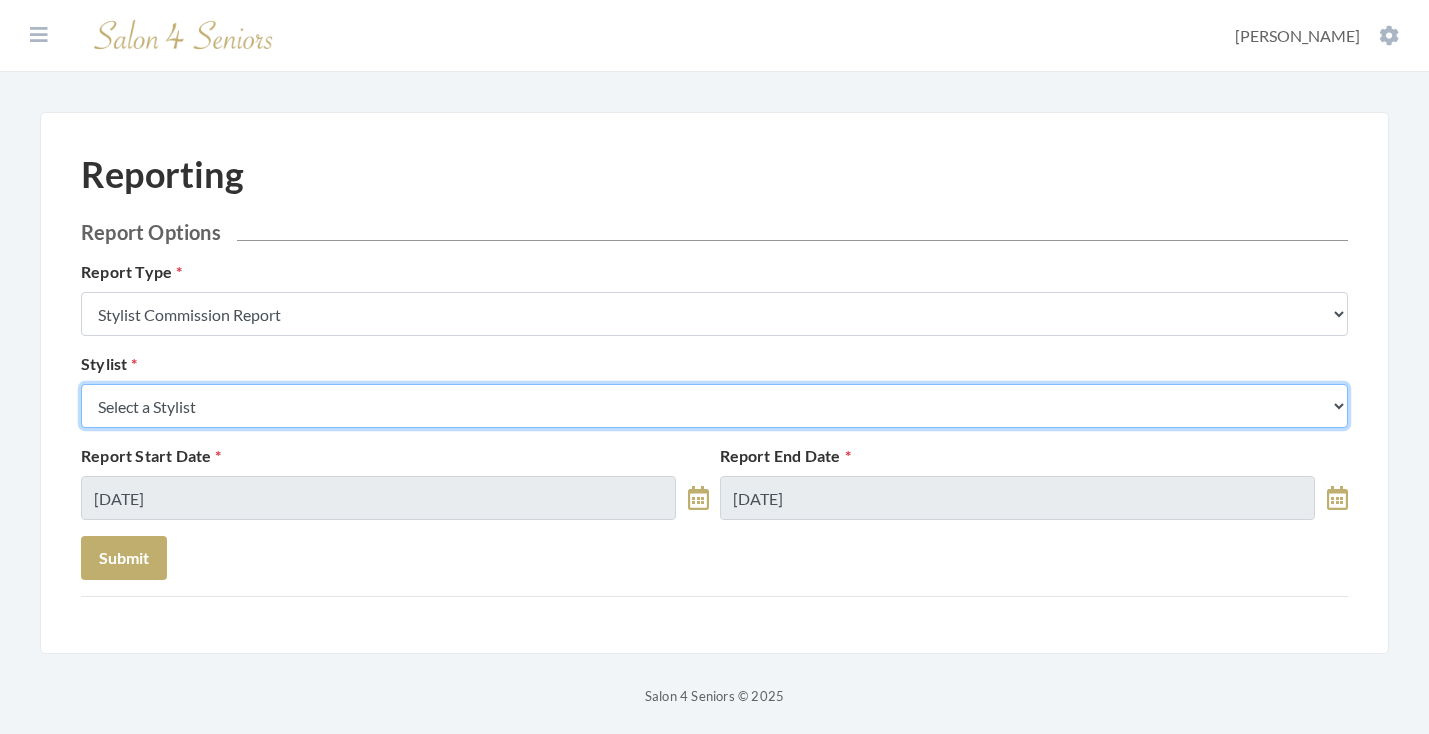 select on "25" 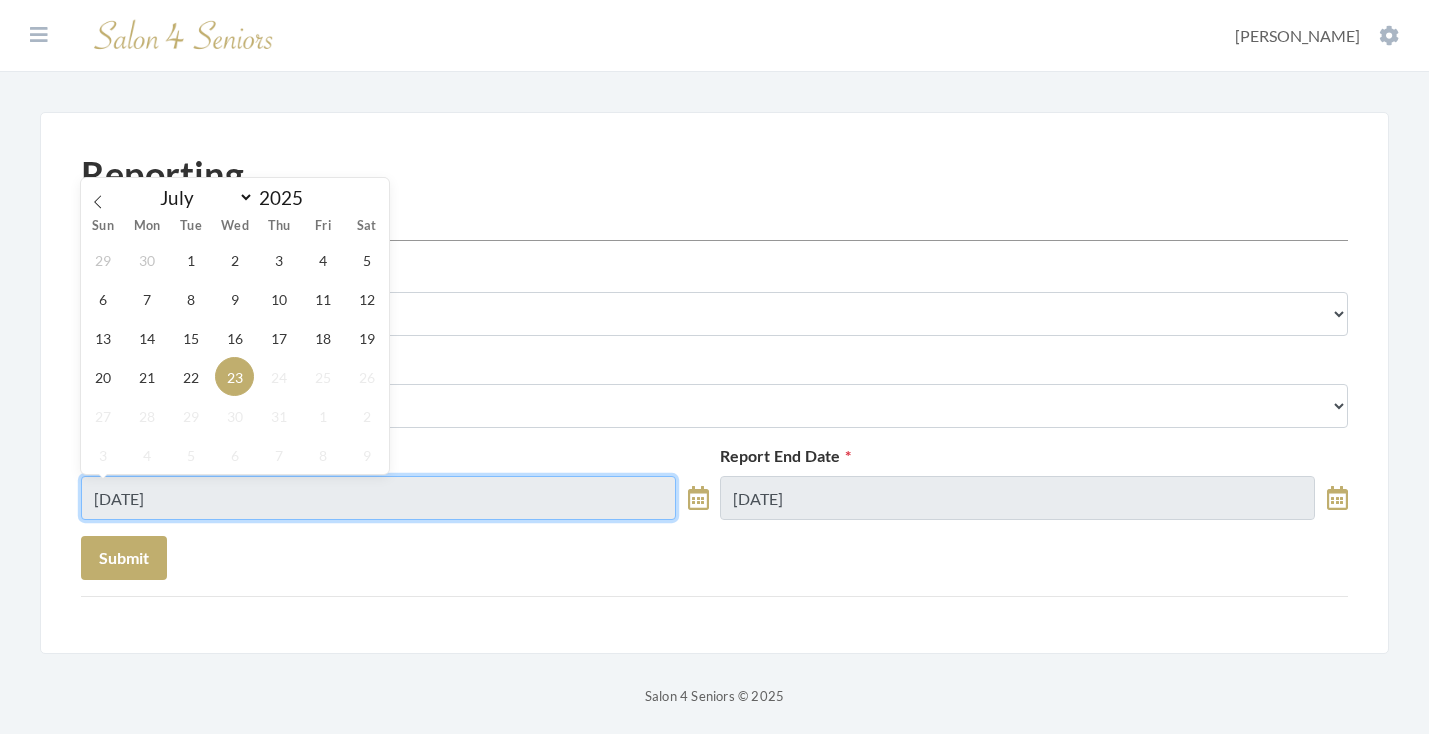 click on "[DATE]" at bounding box center (378, 498) 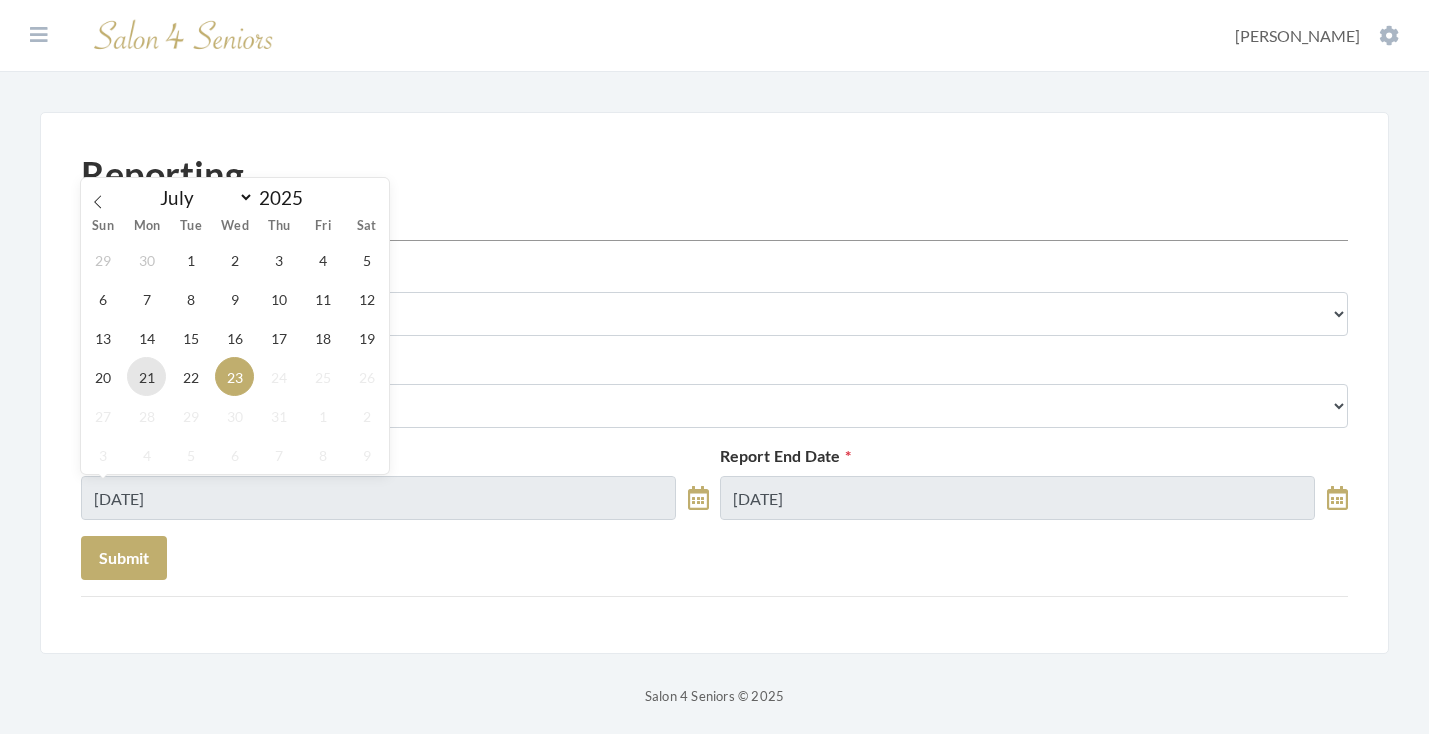 click on "21" at bounding box center (146, 376) 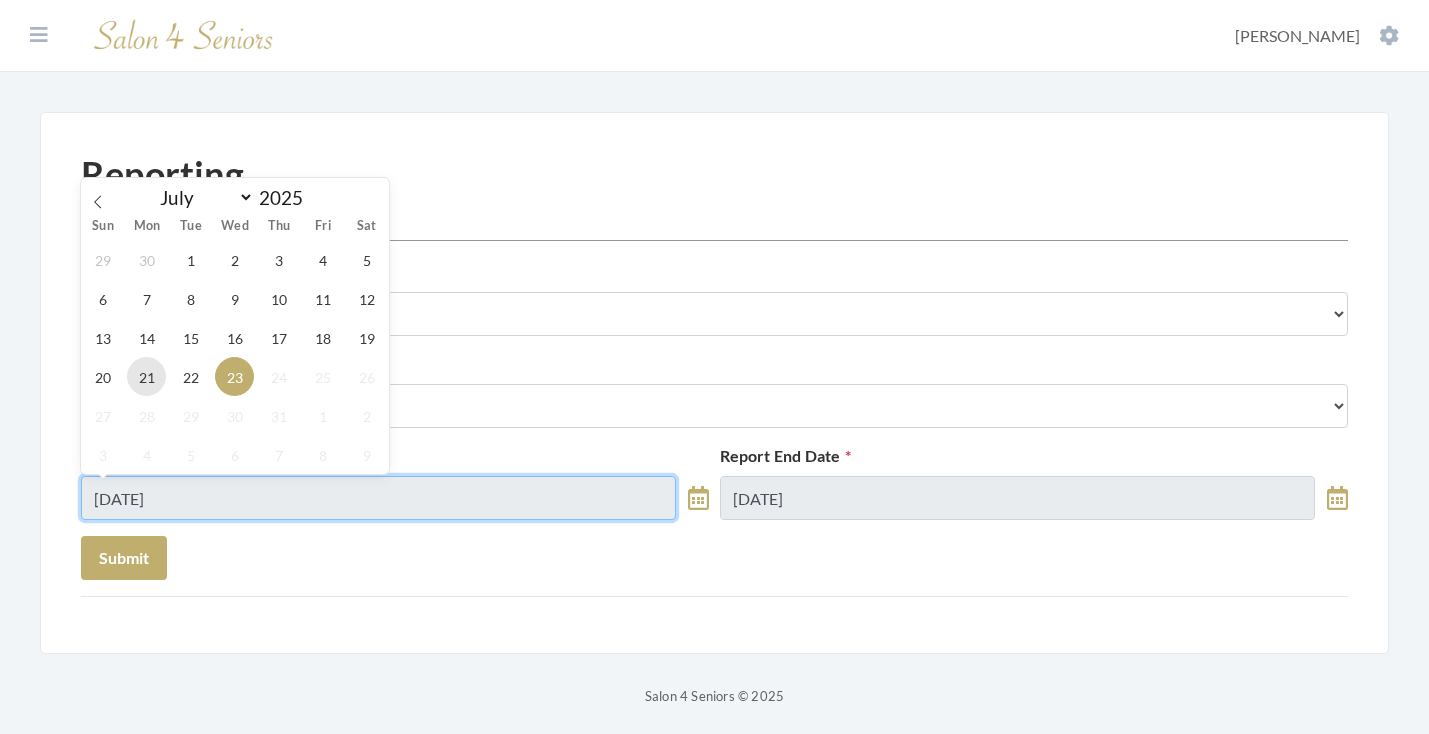 type on "[DATE]" 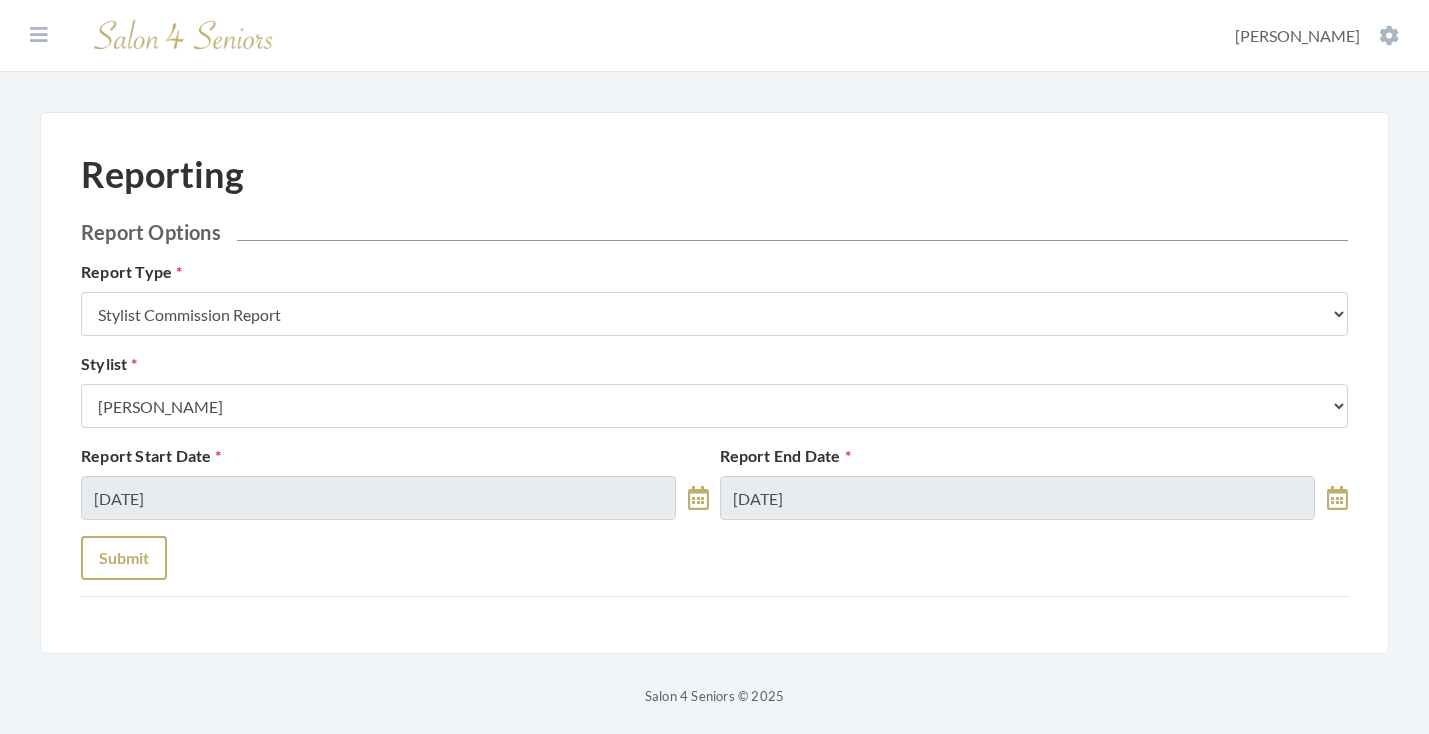 click on "Submit" at bounding box center [124, 558] 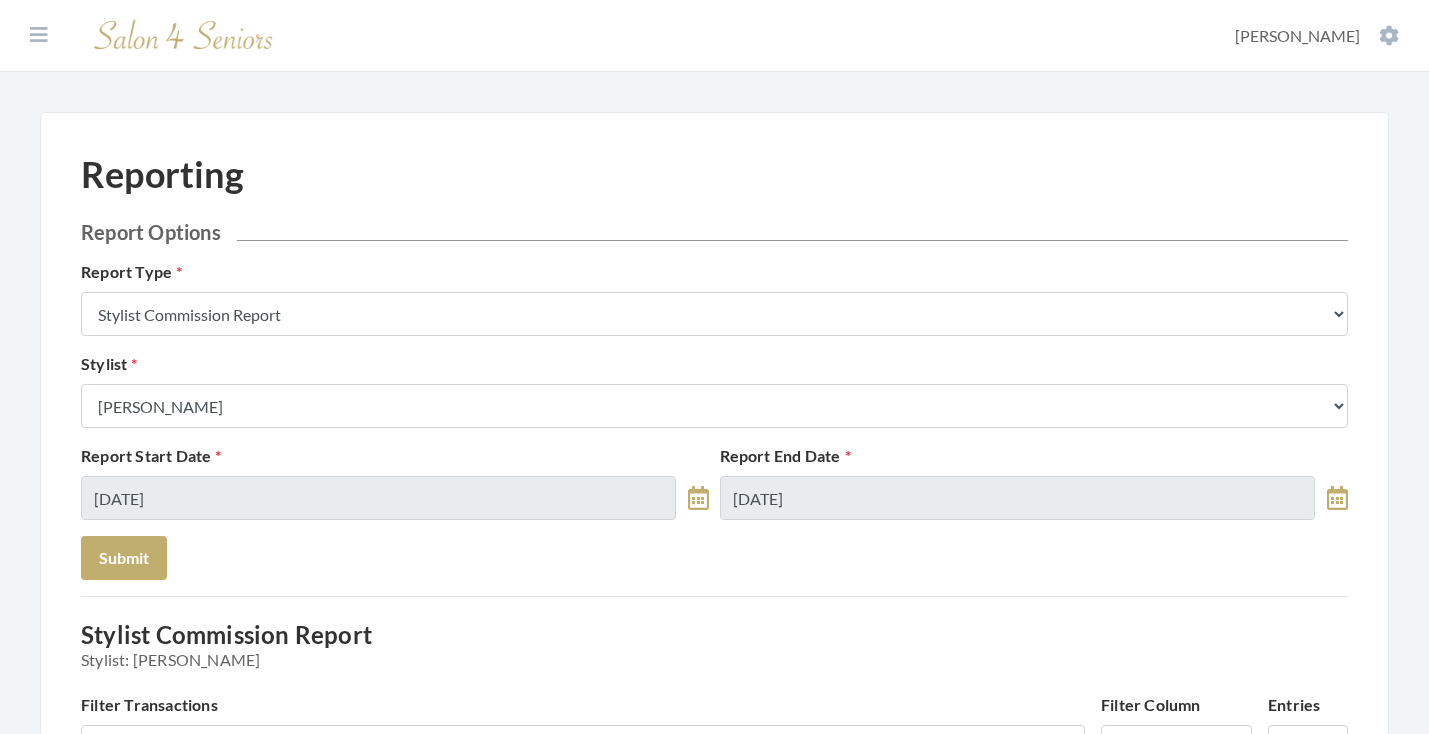 scroll, scrollTop: 0, scrollLeft: 0, axis: both 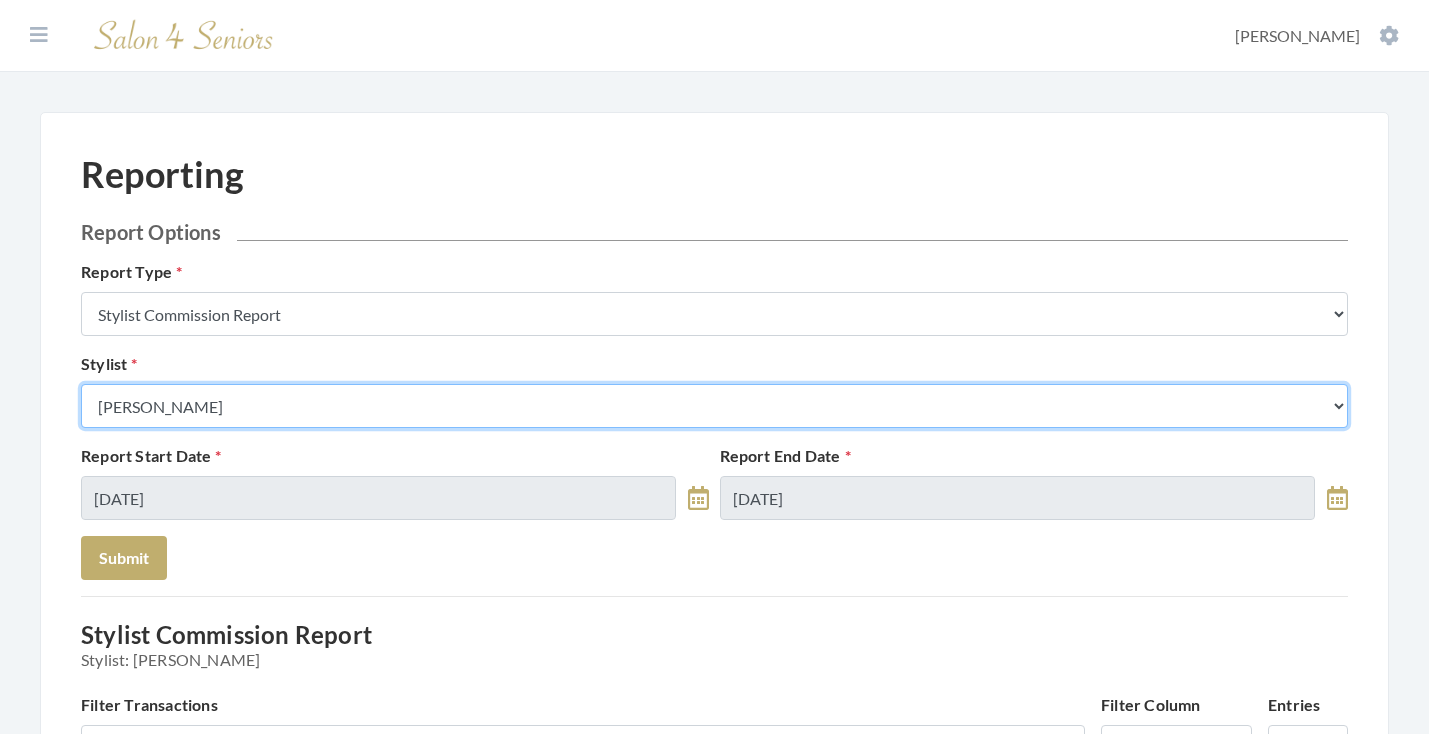 select on "127" 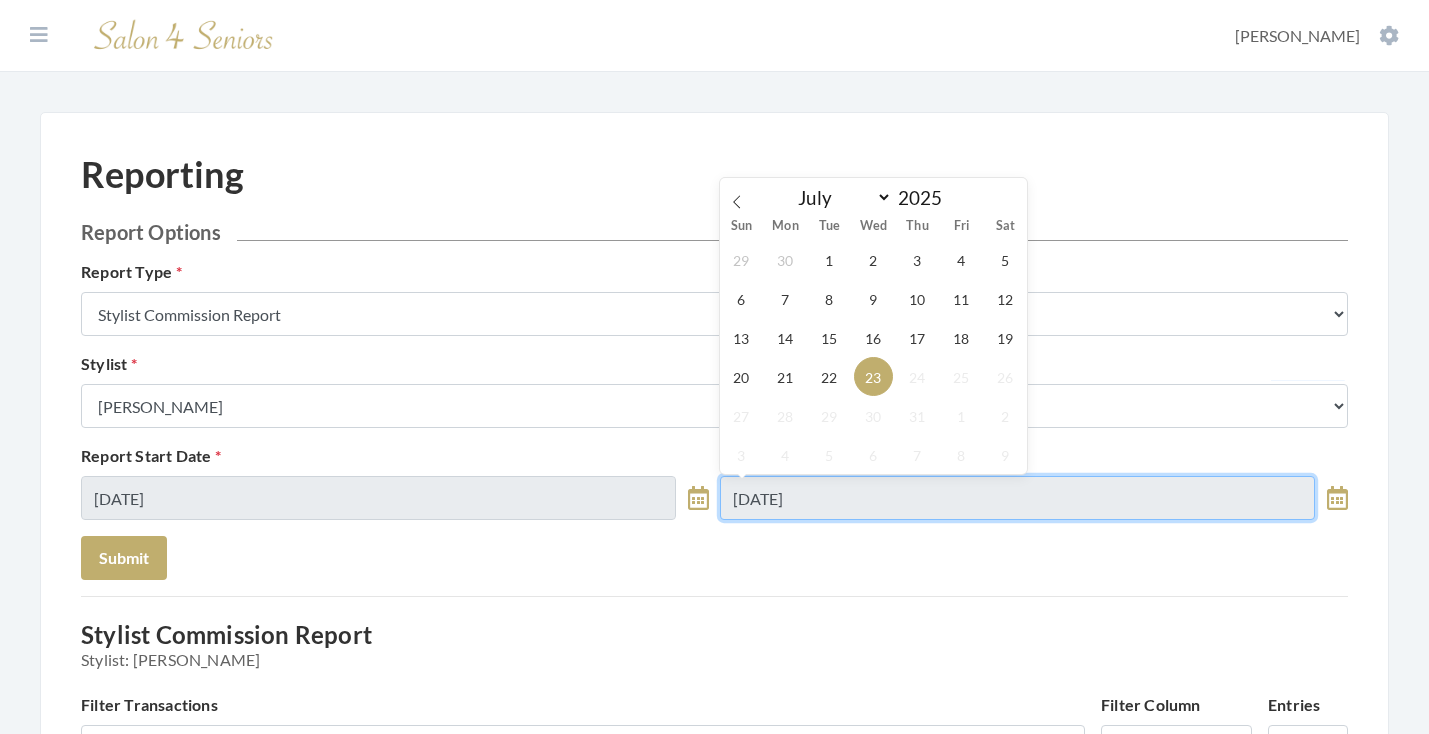 click on "[DATE]" at bounding box center (1017, 498) 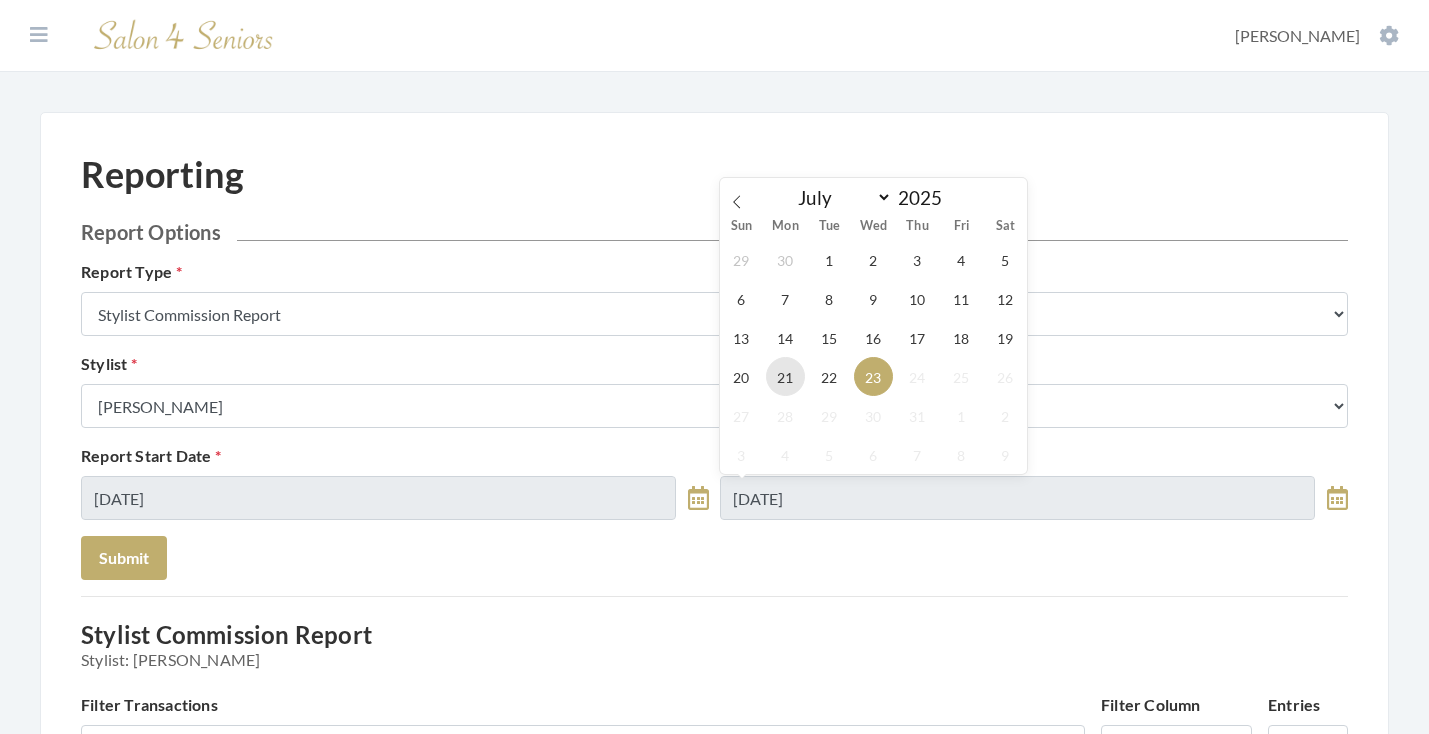 click on "21" at bounding box center [785, 376] 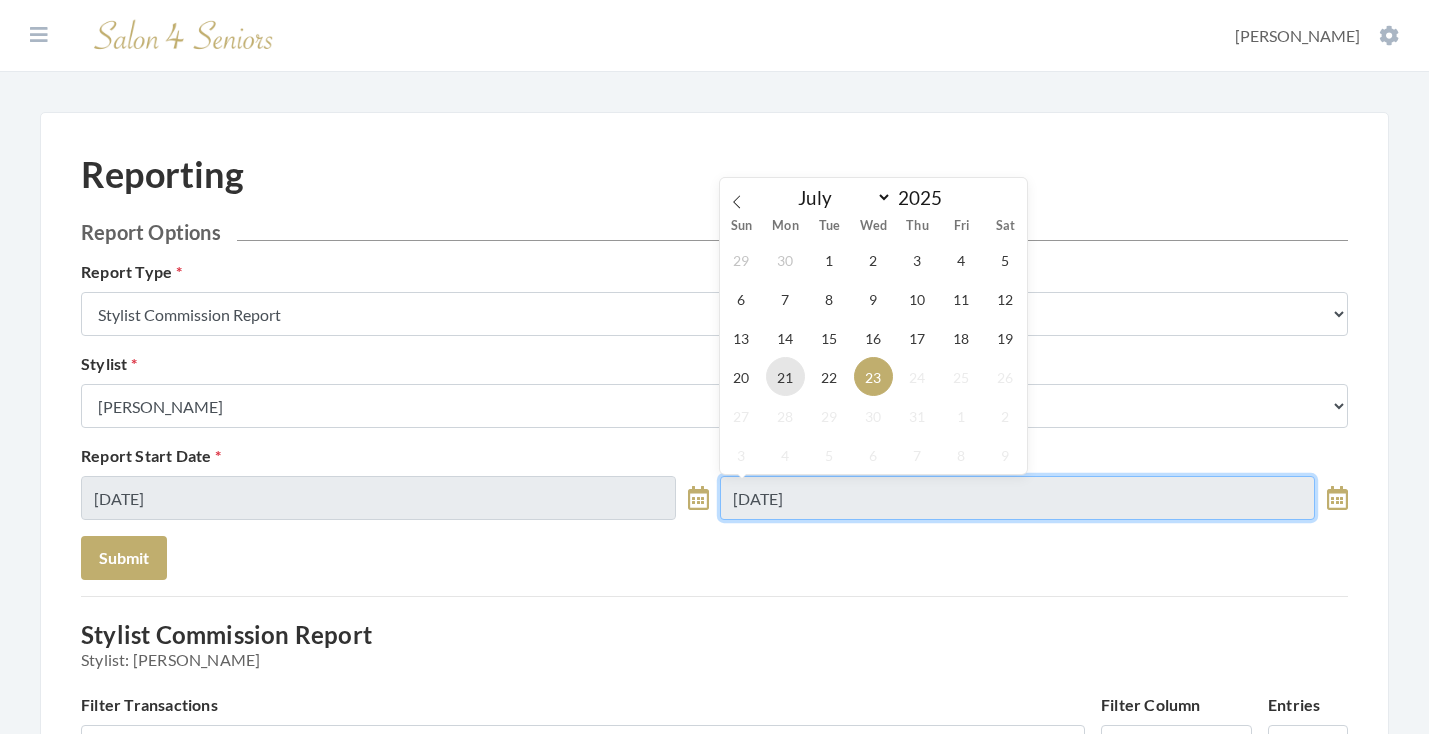 type on "[DATE]" 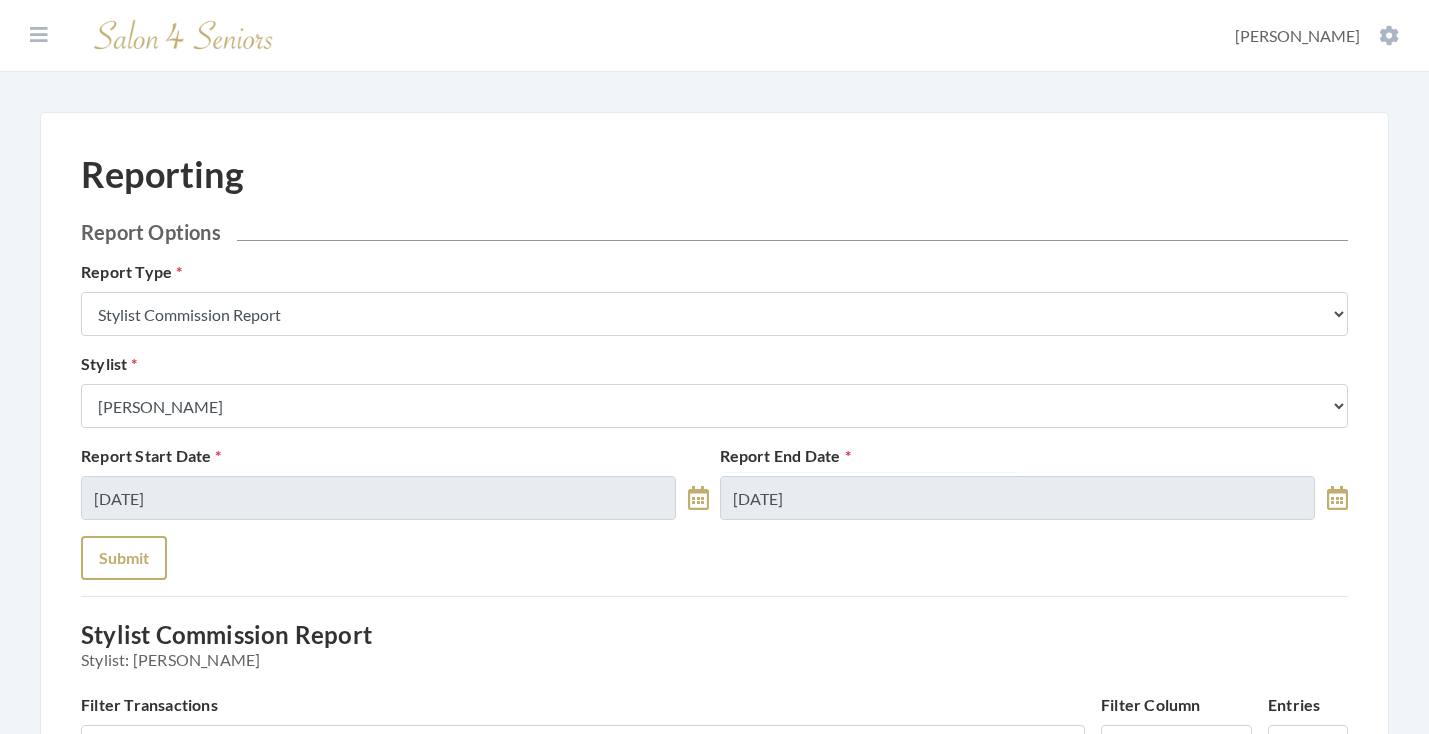 click on "Submit" at bounding box center (124, 558) 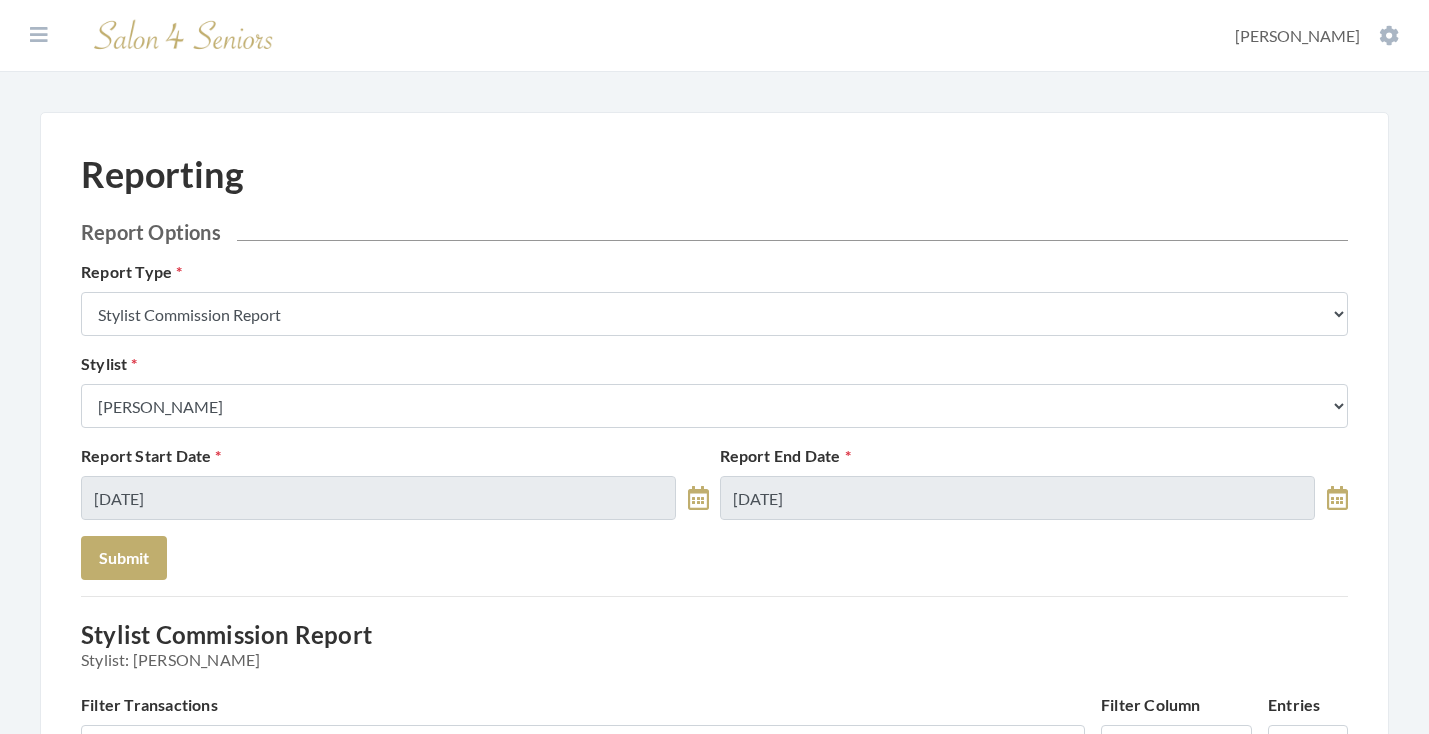 scroll, scrollTop: 0, scrollLeft: 0, axis: both 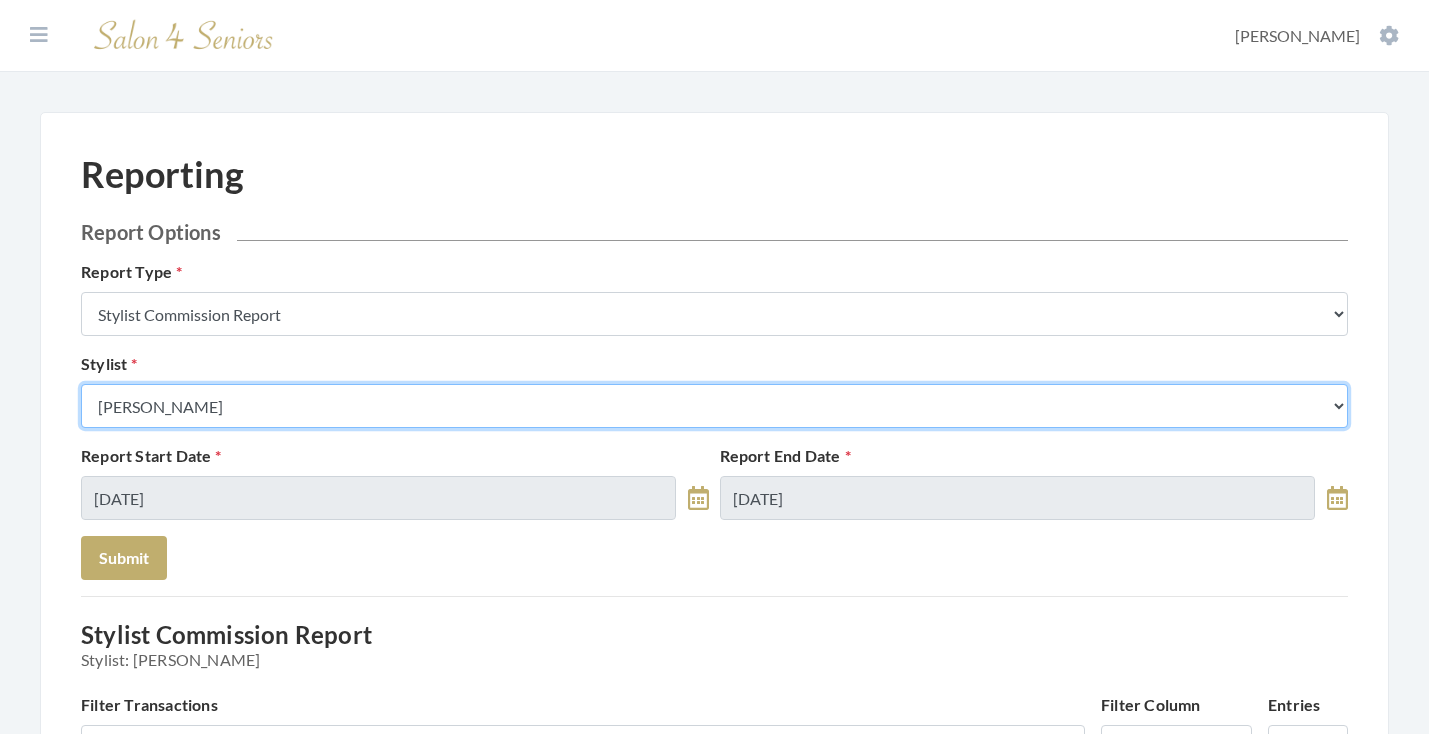 select on "146" 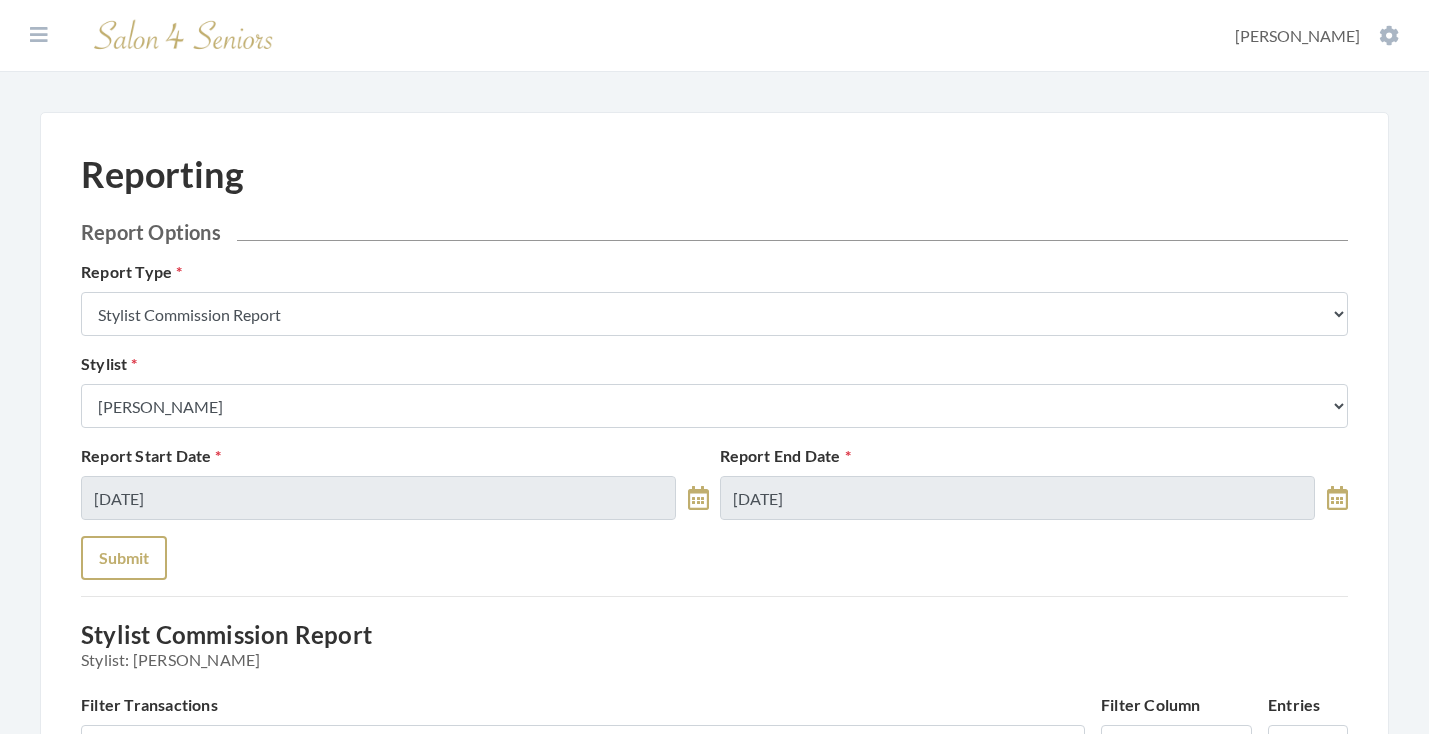 click on "Submit" at bounding box center [124, 558] 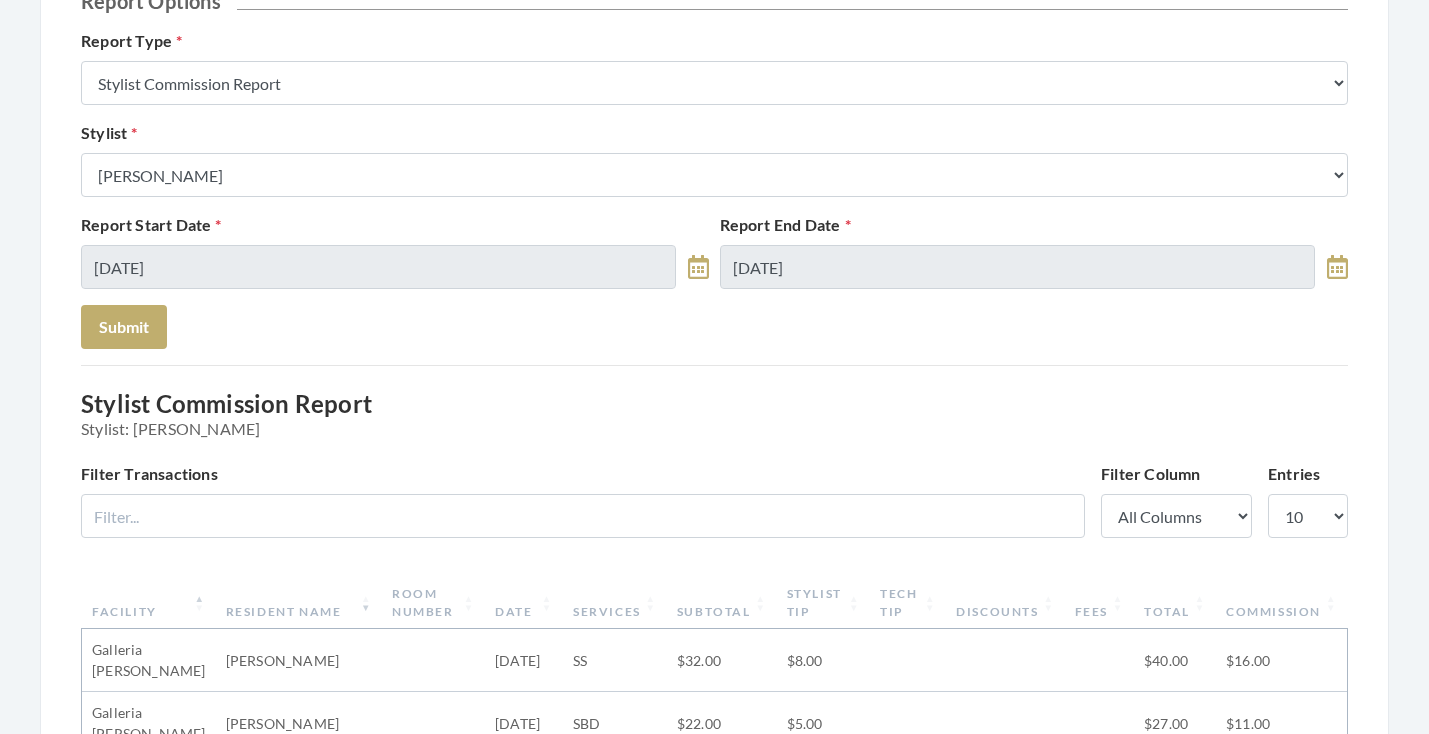 scroll, scrollTop: 61, scrollLeft: 0, axis: vertical 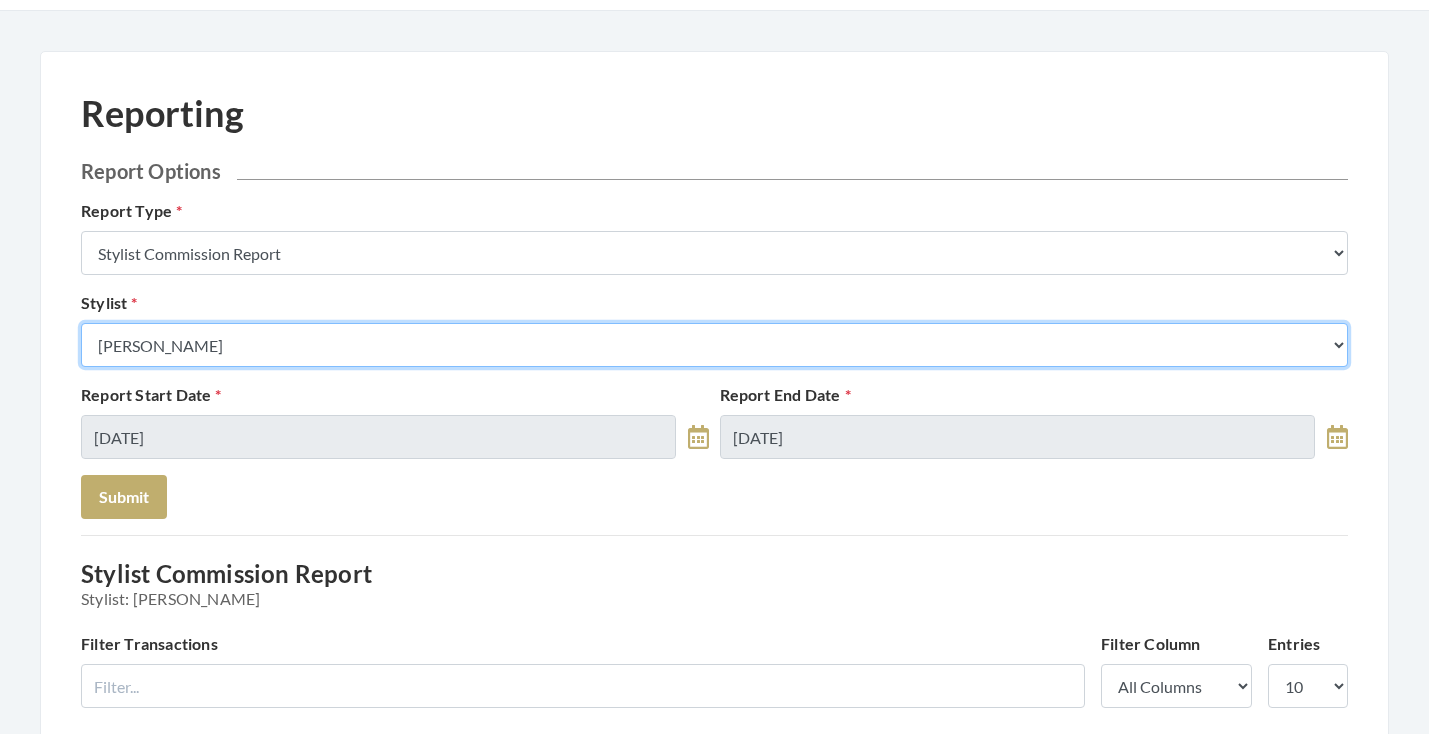 select on "13" 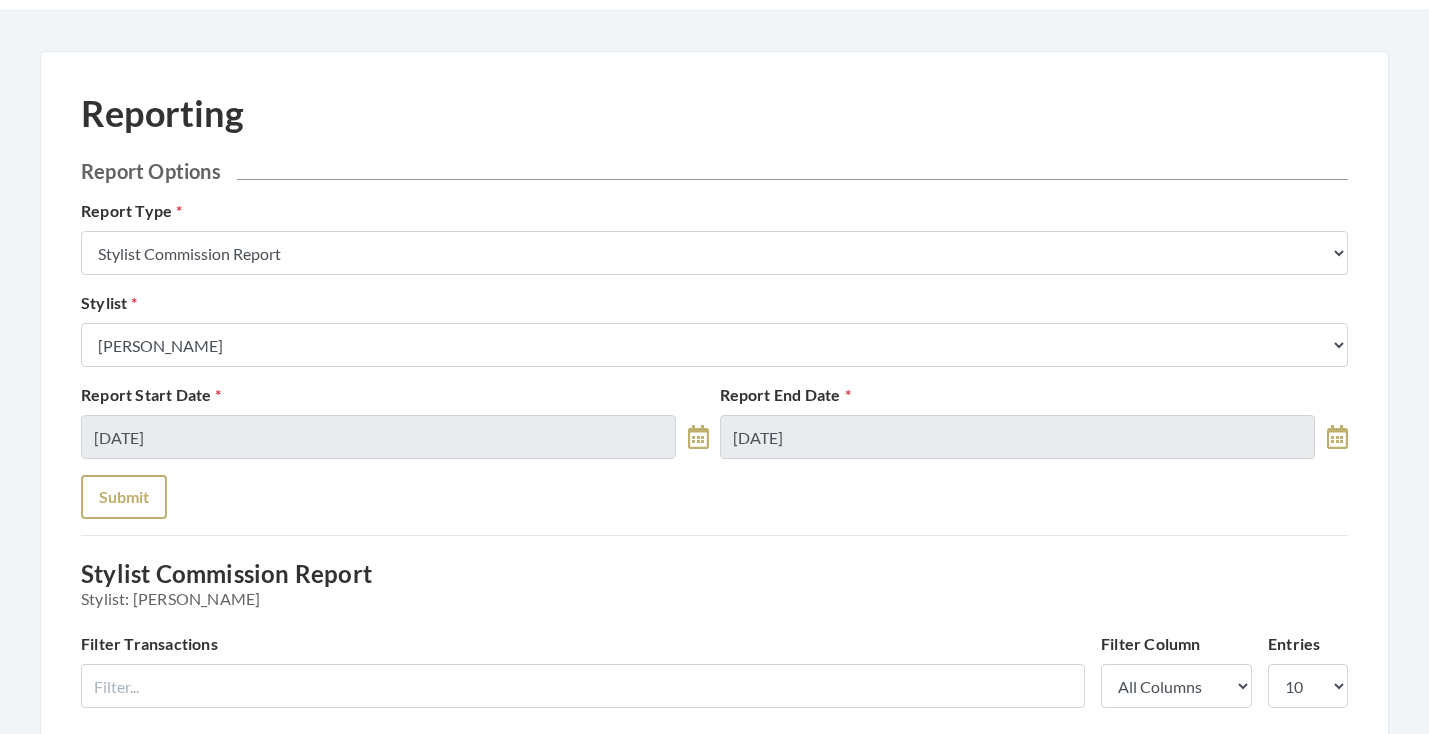click on "Submit" at bounding box center [124, 497] 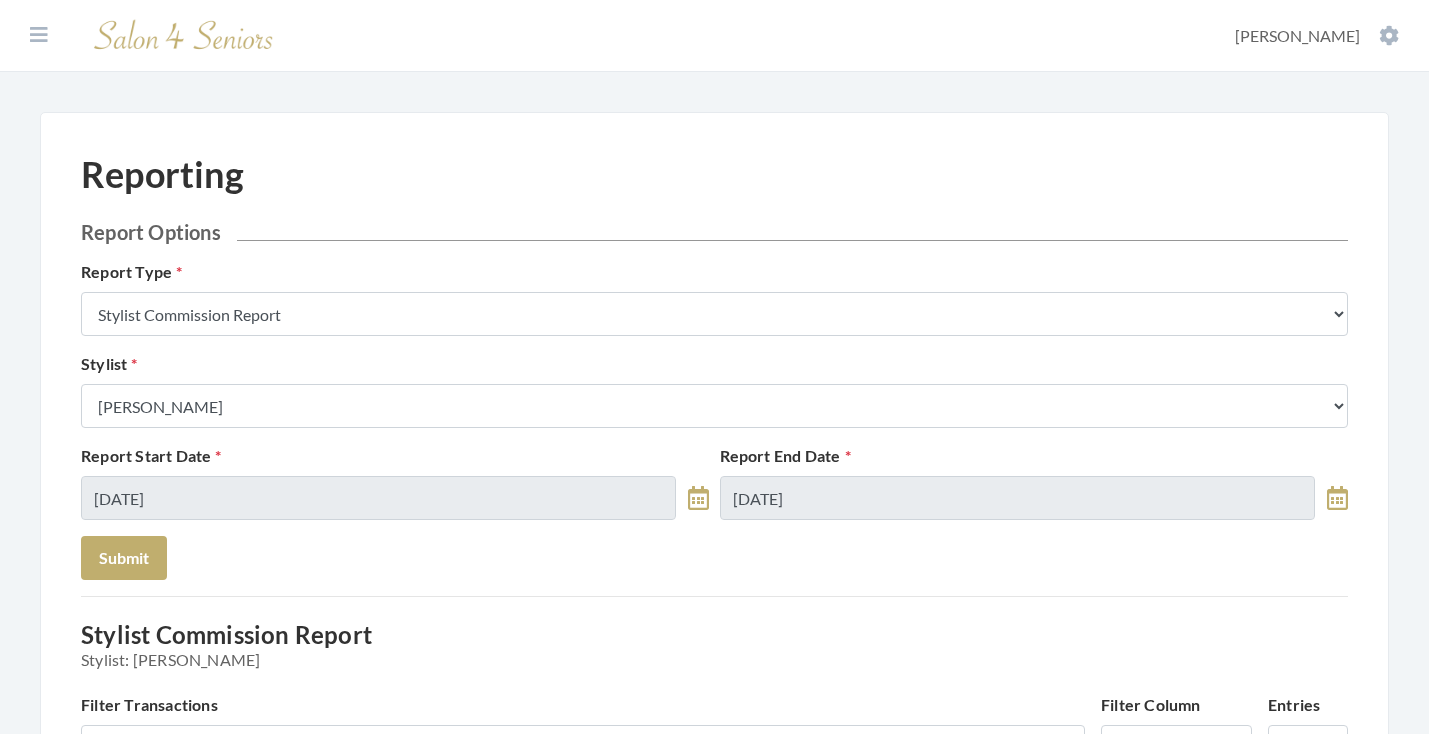 scroll, scrollTop: 0, scrollLeft: 0, axis: both 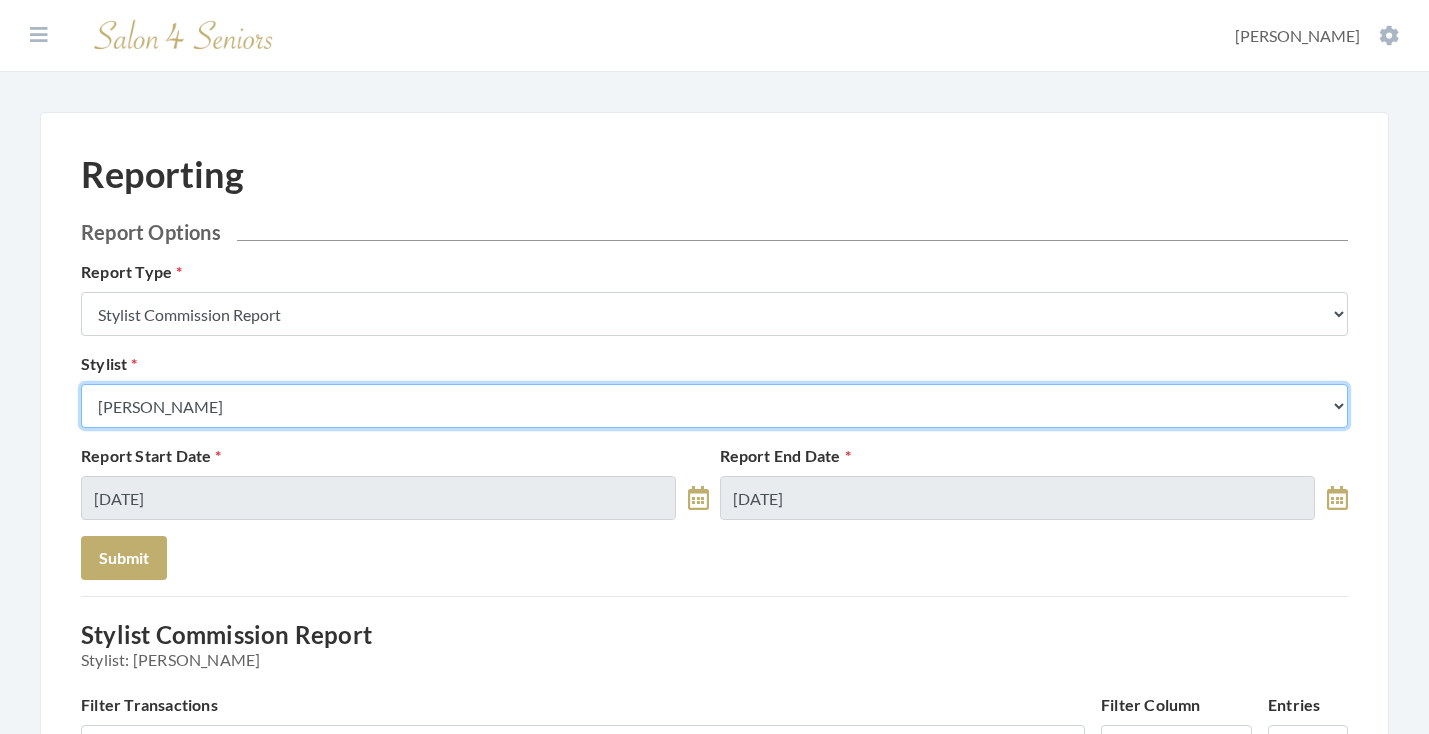 select on "23" 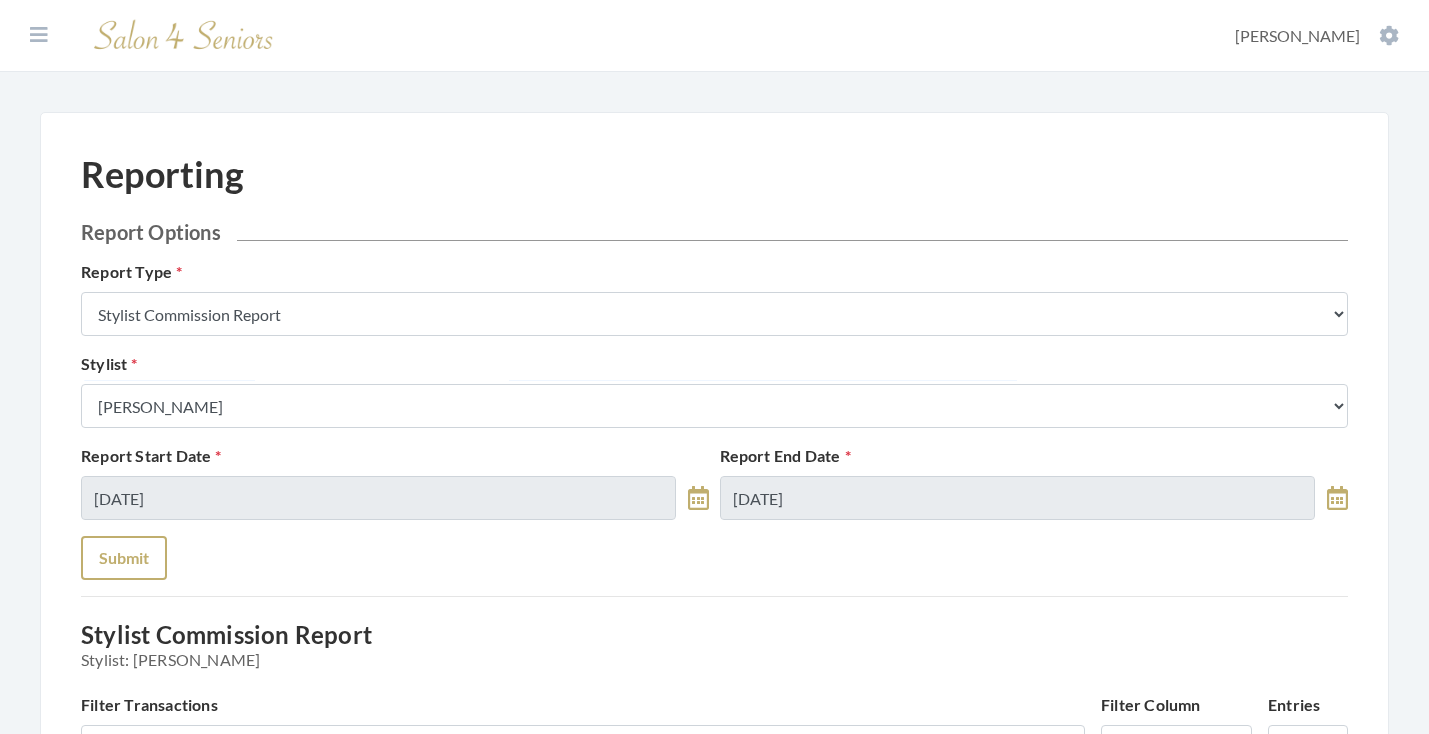 click on "Submit" at bounding box center [124, 558] 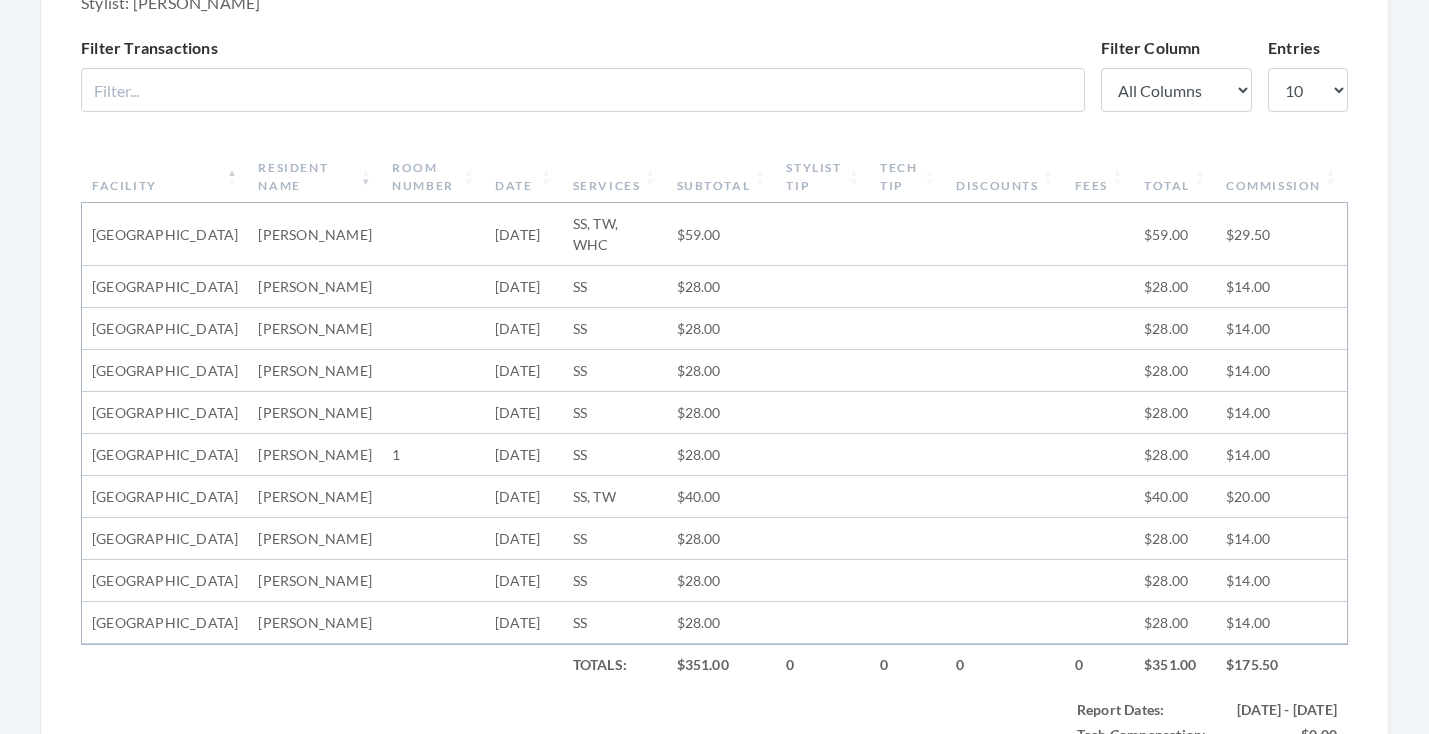 scroll, scrollTop: 685, scrollLeft: 0, axis: vertical 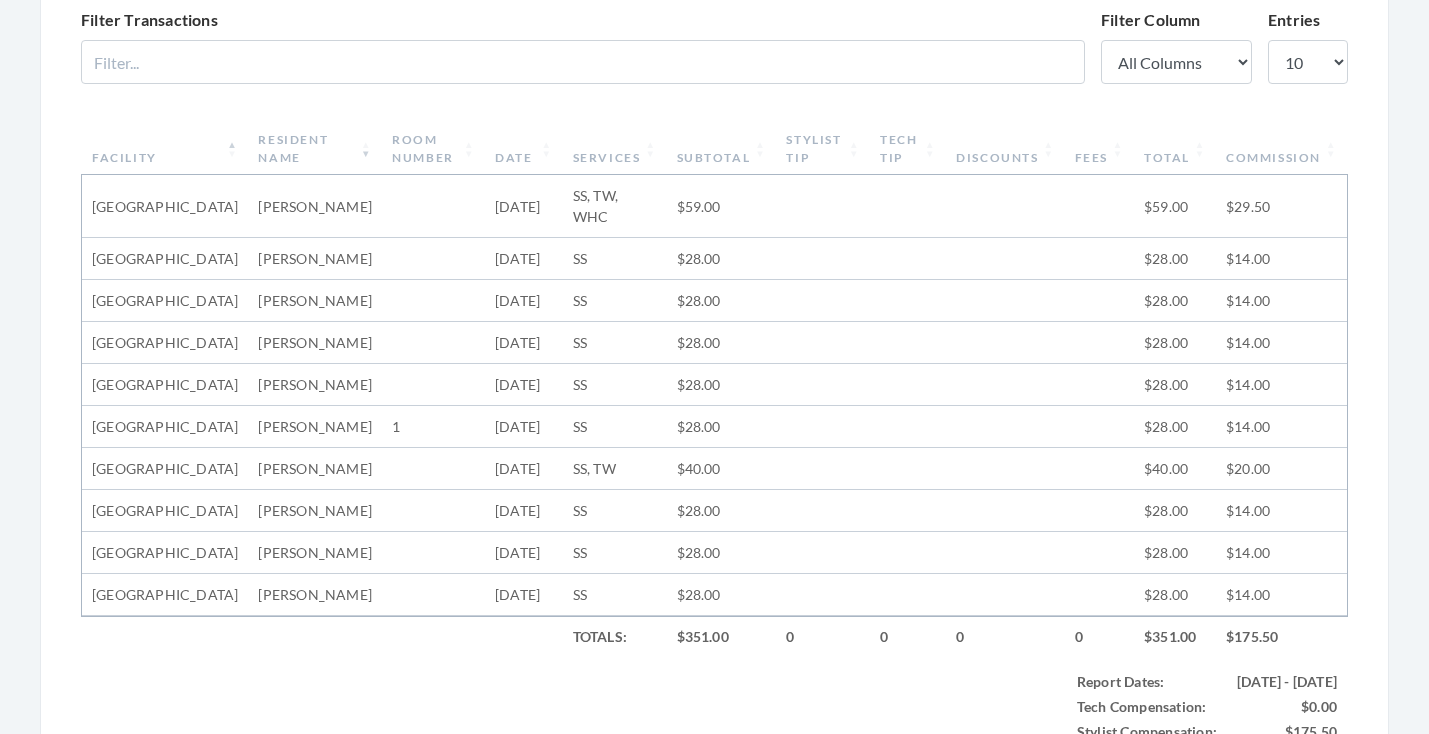 click on "Subtotal" at bounding box center [722, 149] 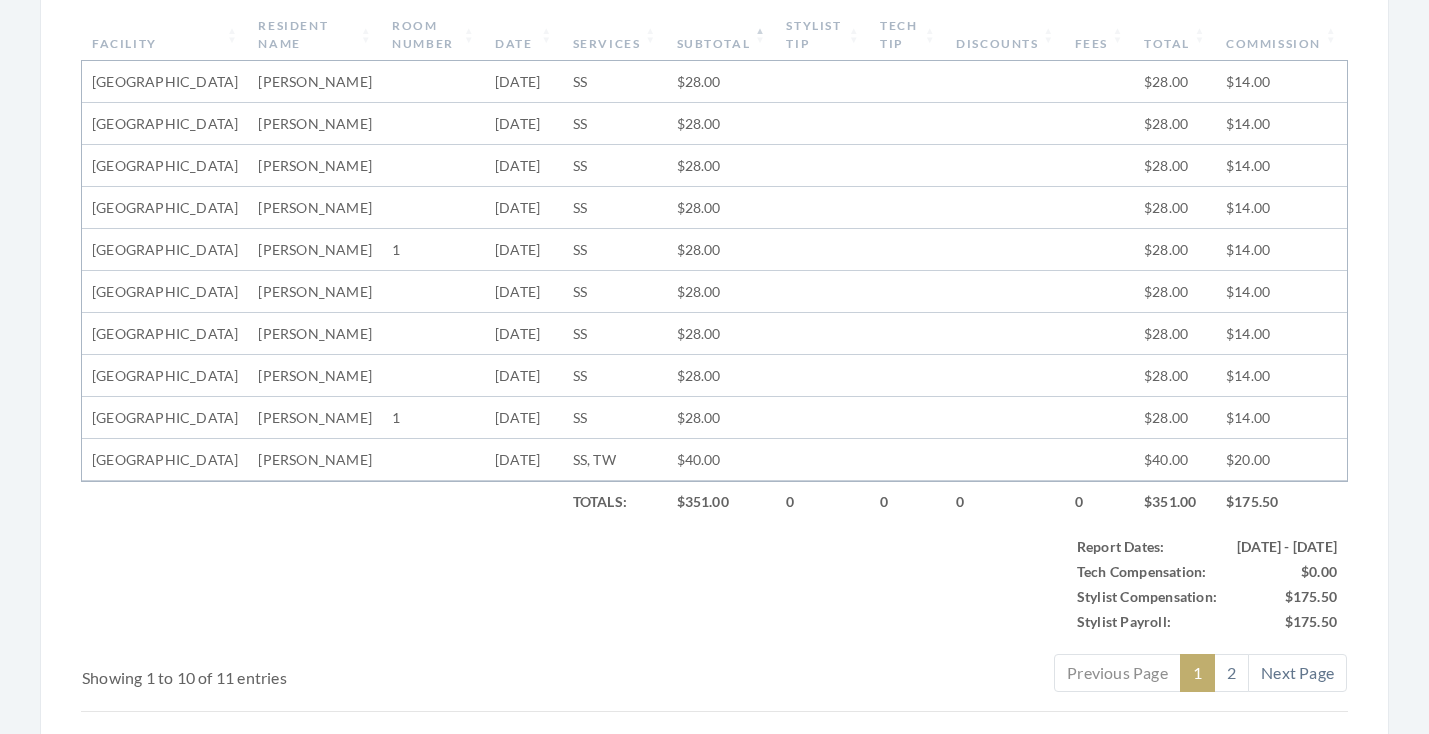 scroll, scrollTop: 804, scrollLeft: 0, axis: vertical 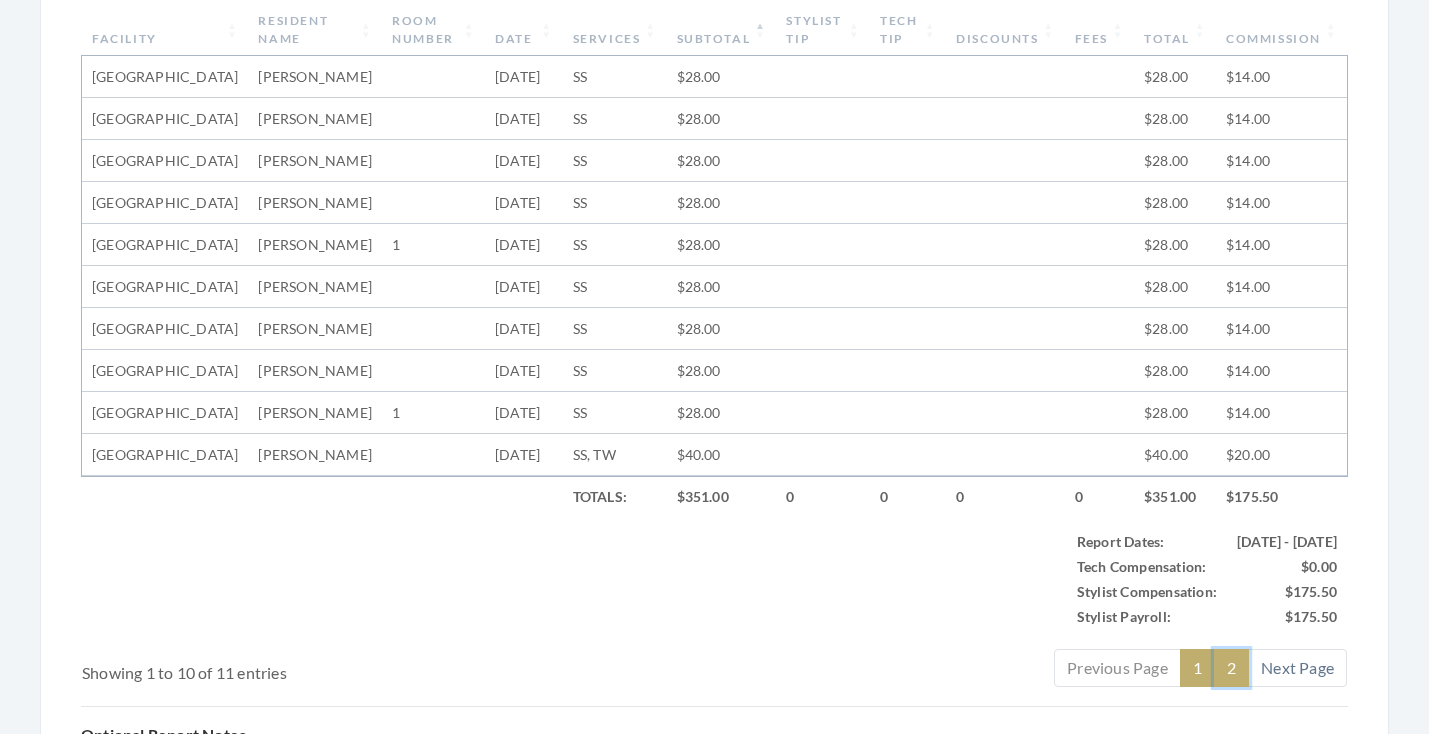 click on "2" at bounding box center (1231, 668) 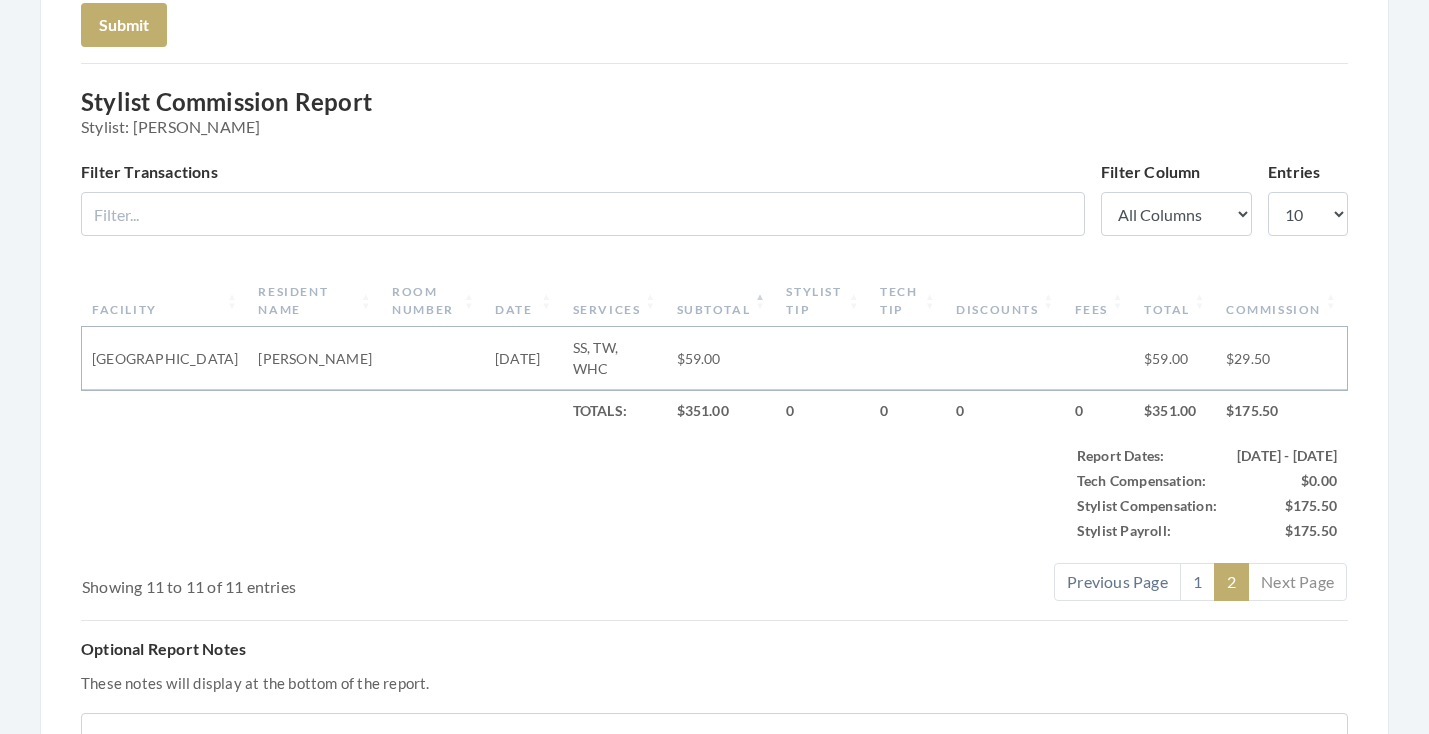 scroll, scrollTop: 536, scrollLeft: 0, axis: vertical 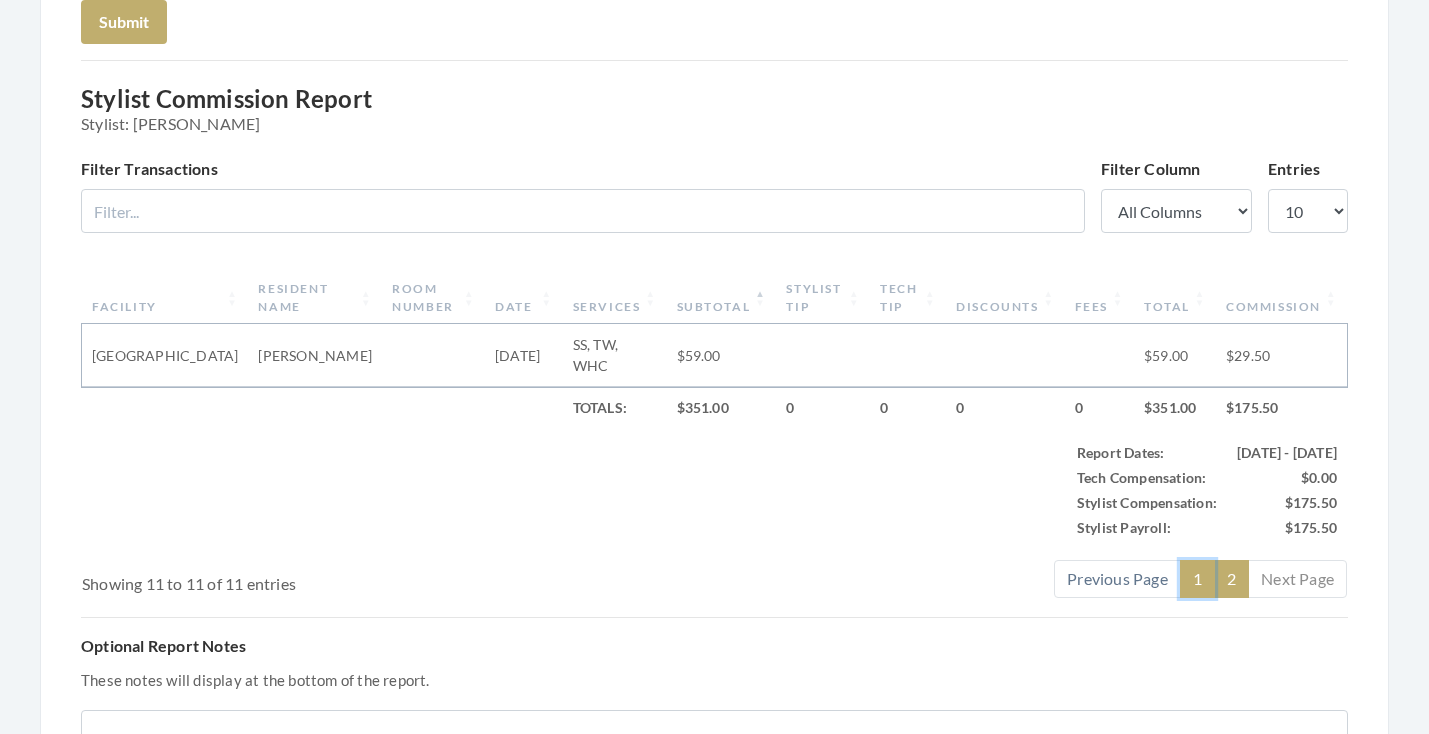 click on "1" at bounding box center (1197, 579) 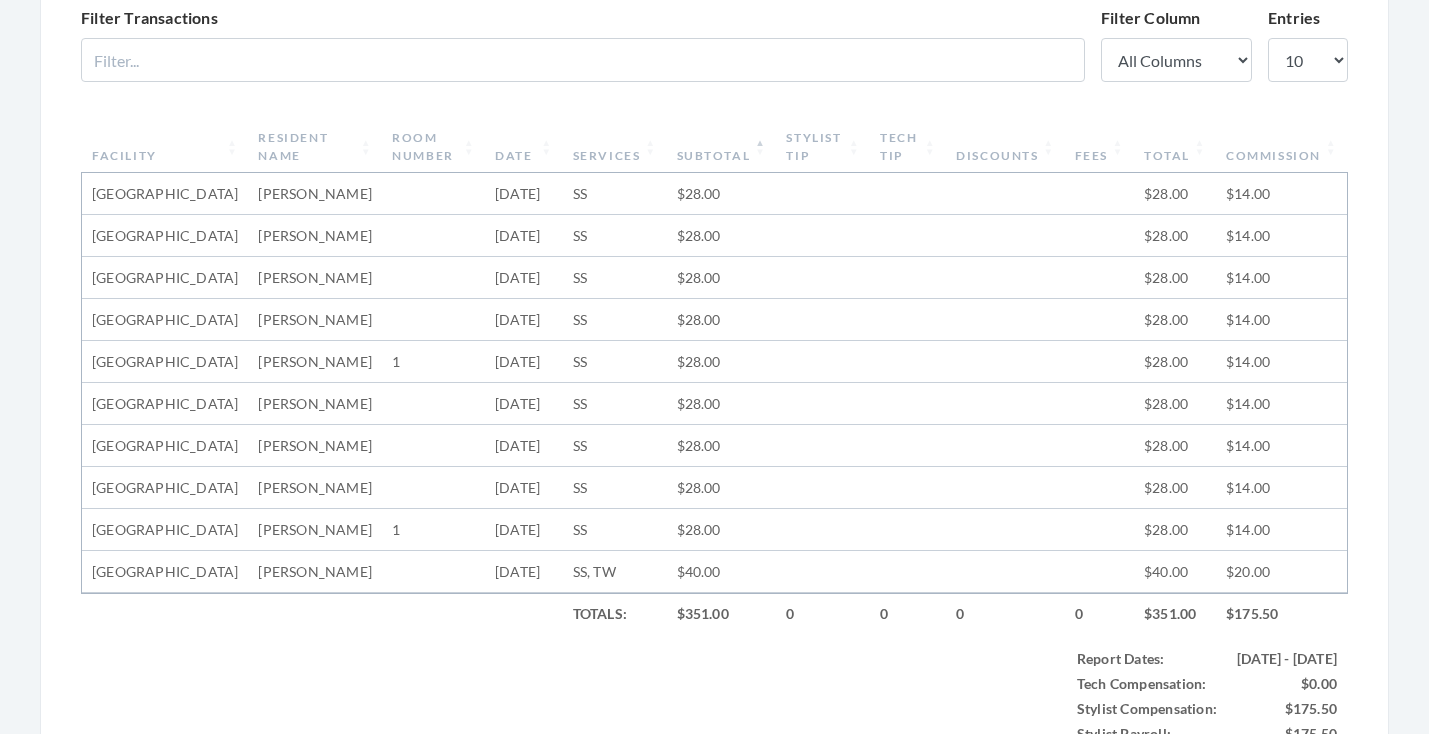 scroll, scrollTop: 687, scrollLeft: 0, axis: vertical 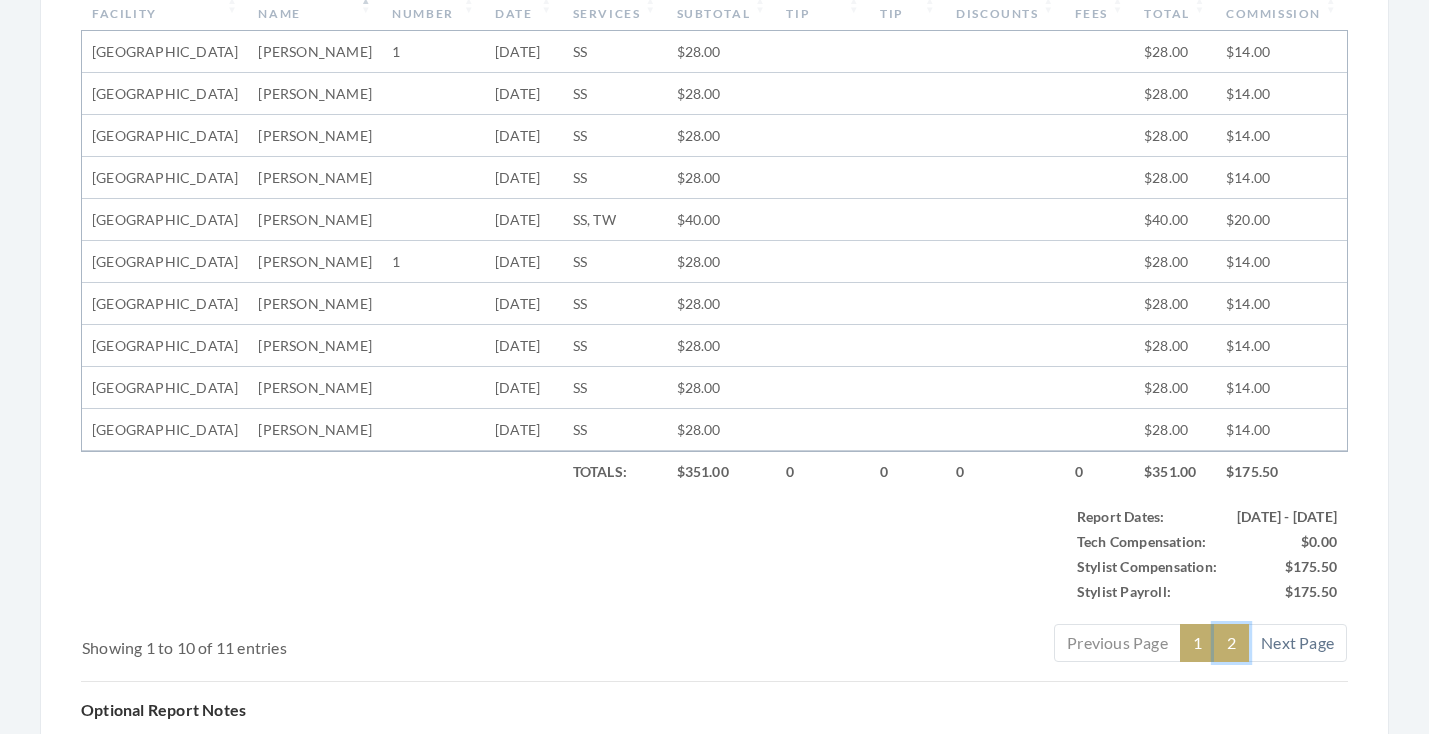 click on "2" at bounding box center [1231, 643] 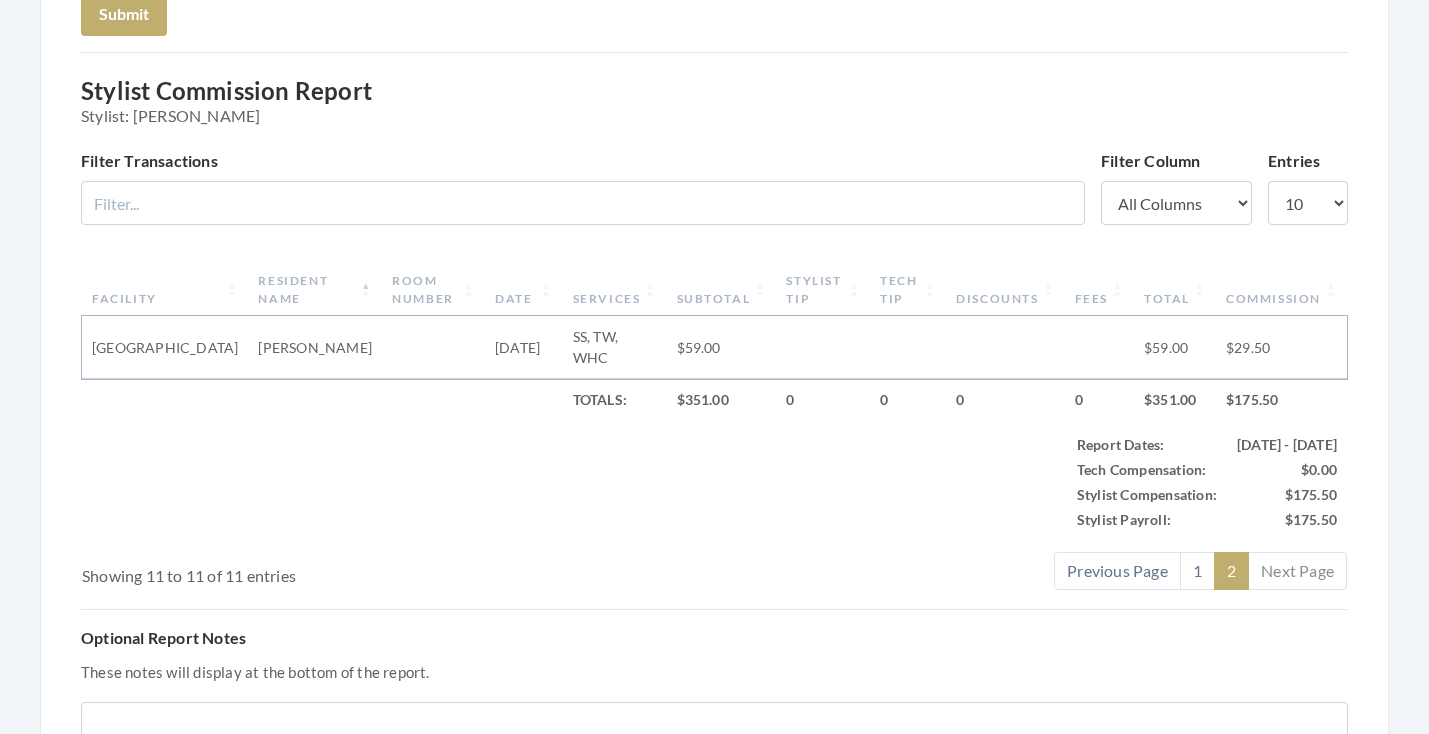 scroll, scrollTop: 555, scrollLeft: 0, axis: vertical 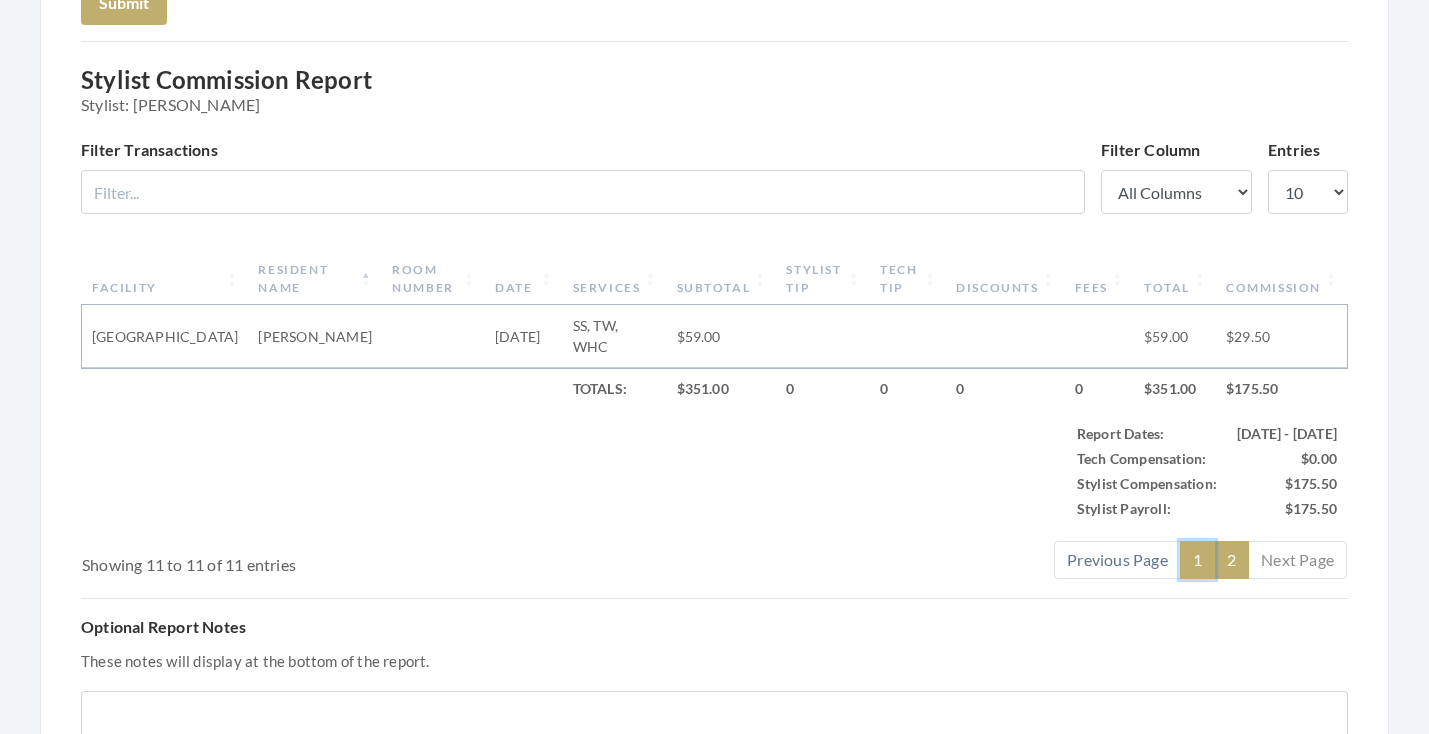 click on "1" at bounding box center (1197, 560) 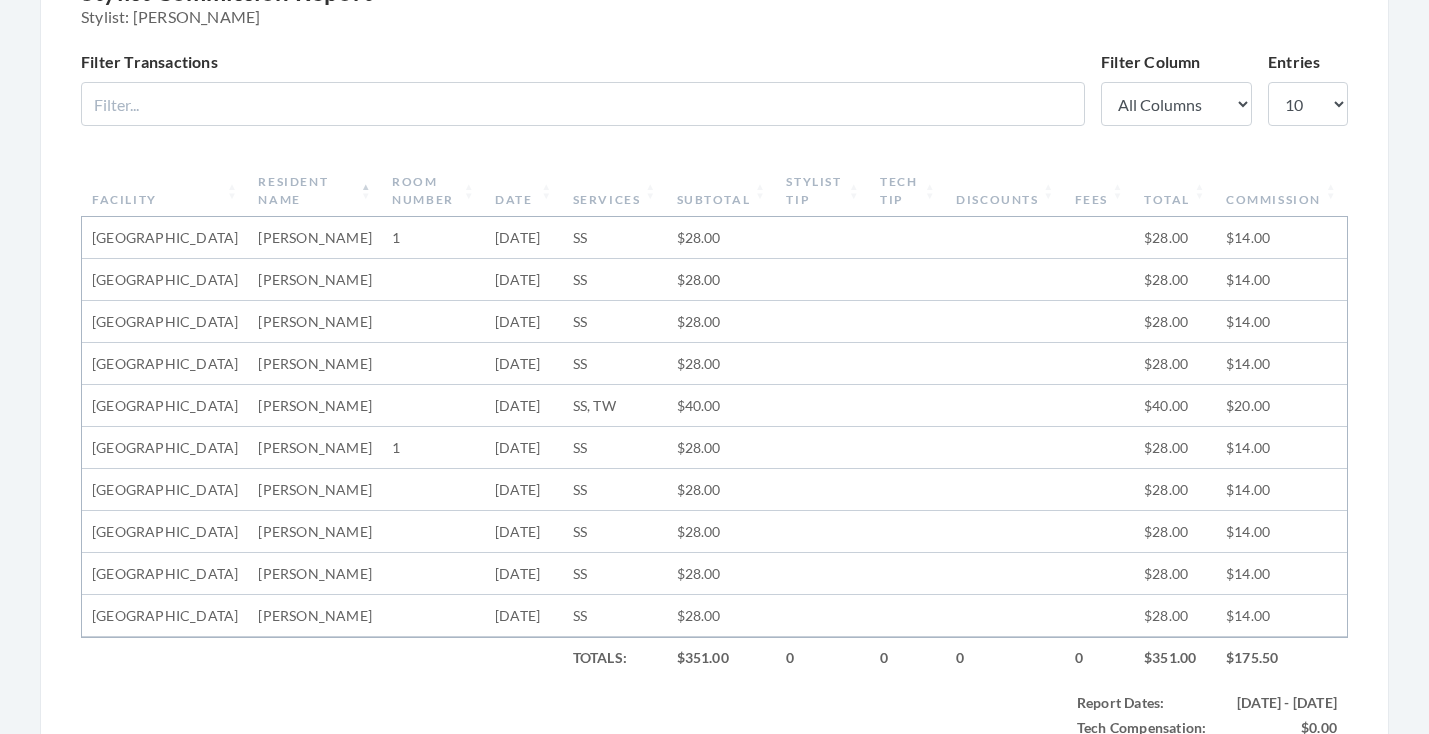 scroll, scrollTop: 644, scrollLeft: 0, axis: vertical 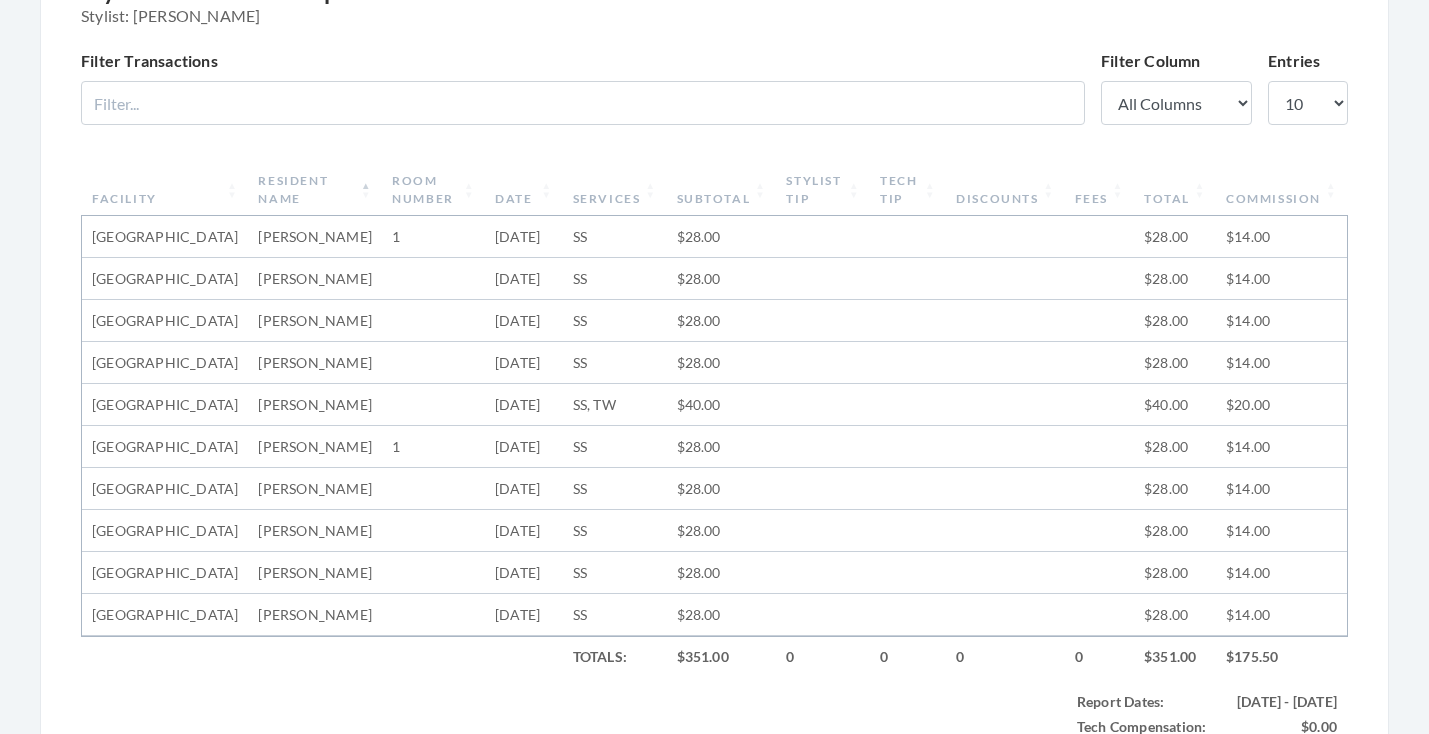click on "Resident Name" at bounding box center [315, 190] 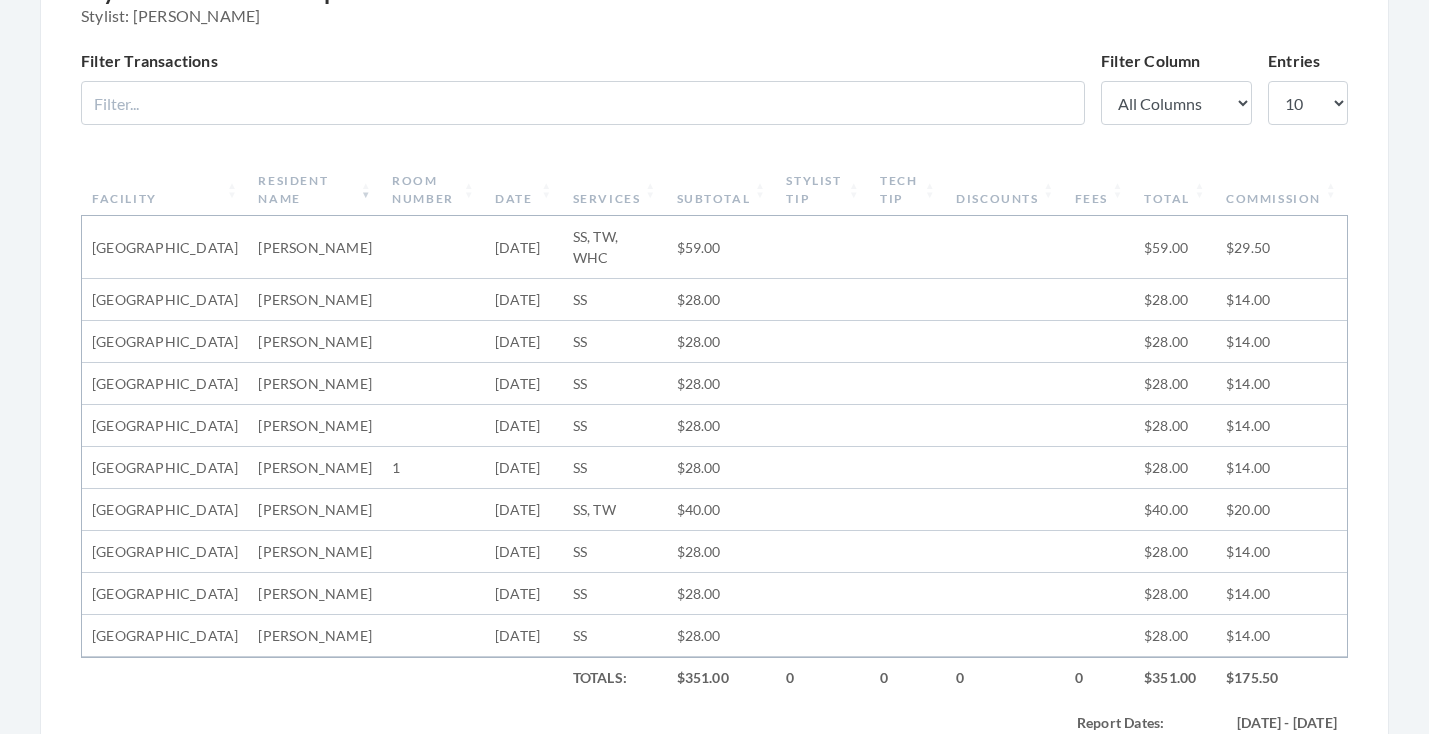 click on "Resident Name" at bounding box center (315, 190) 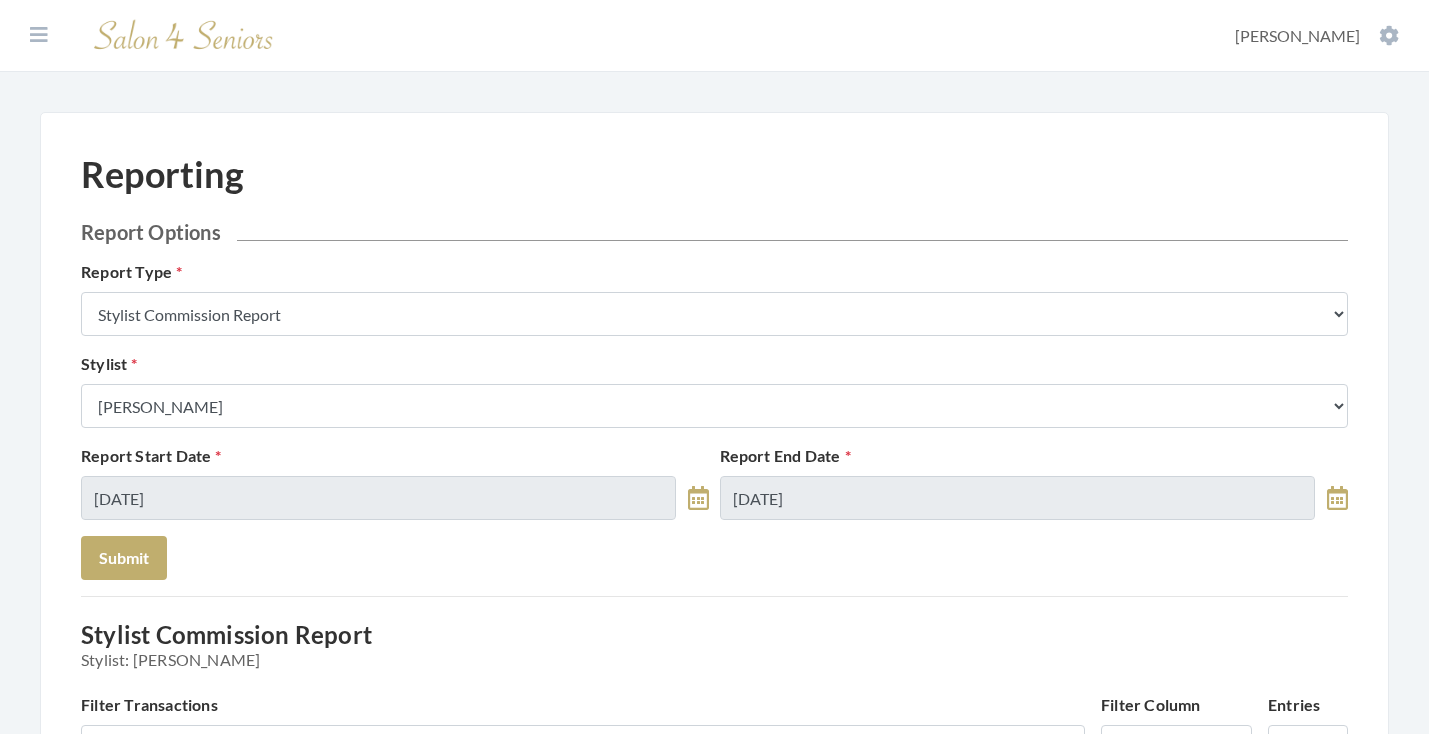 scroll, scrollTop: 0, scrollLeft: 0, axis: both 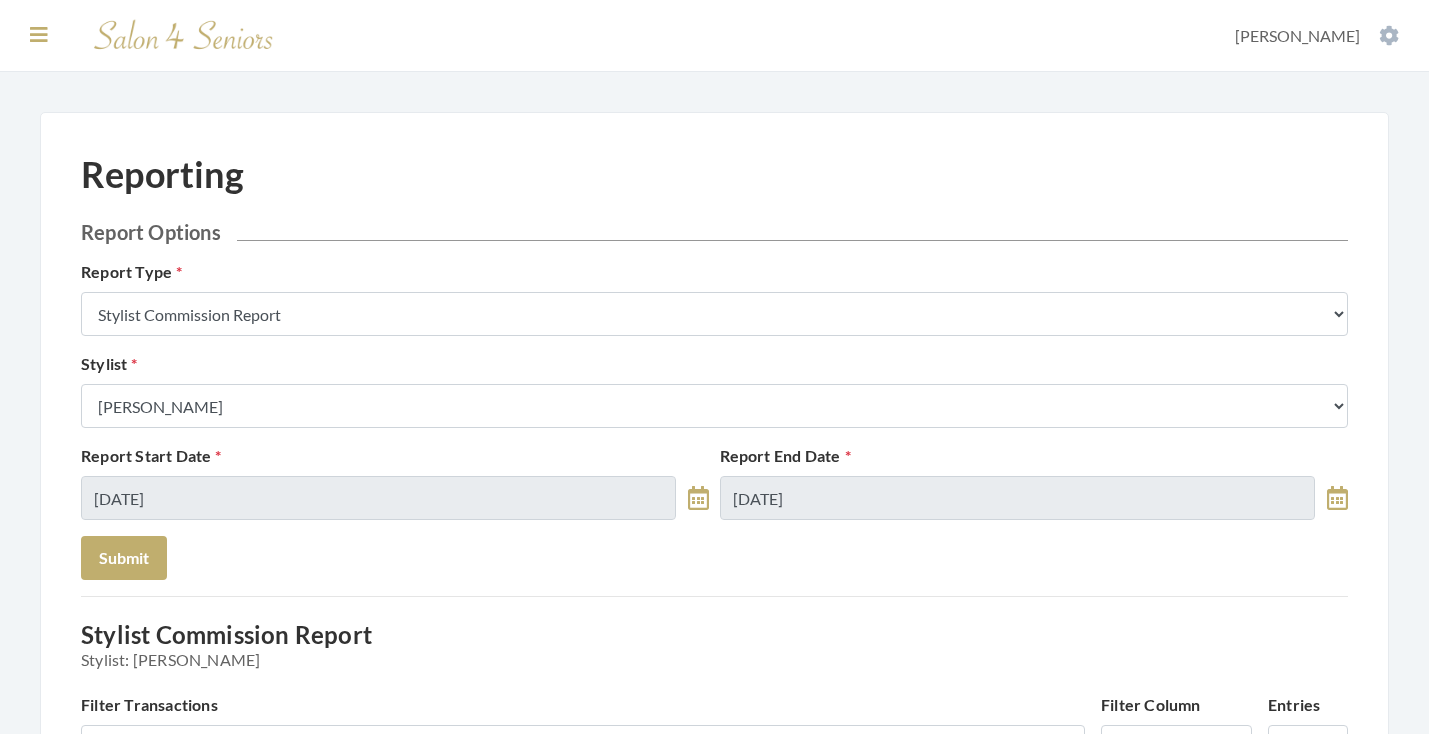 click at bounding box center (39, 35) 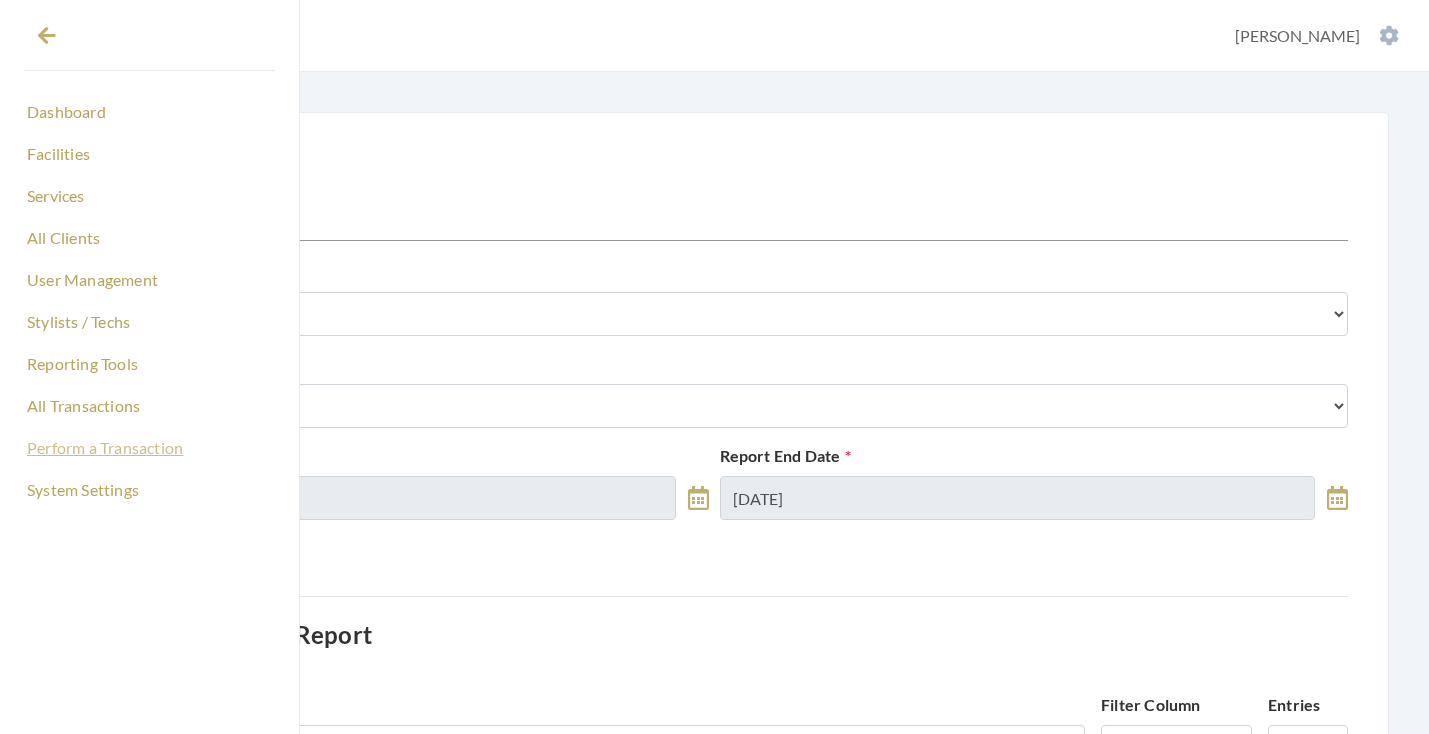 click on "Perform a Transaction" at bounding box center [149, 448] 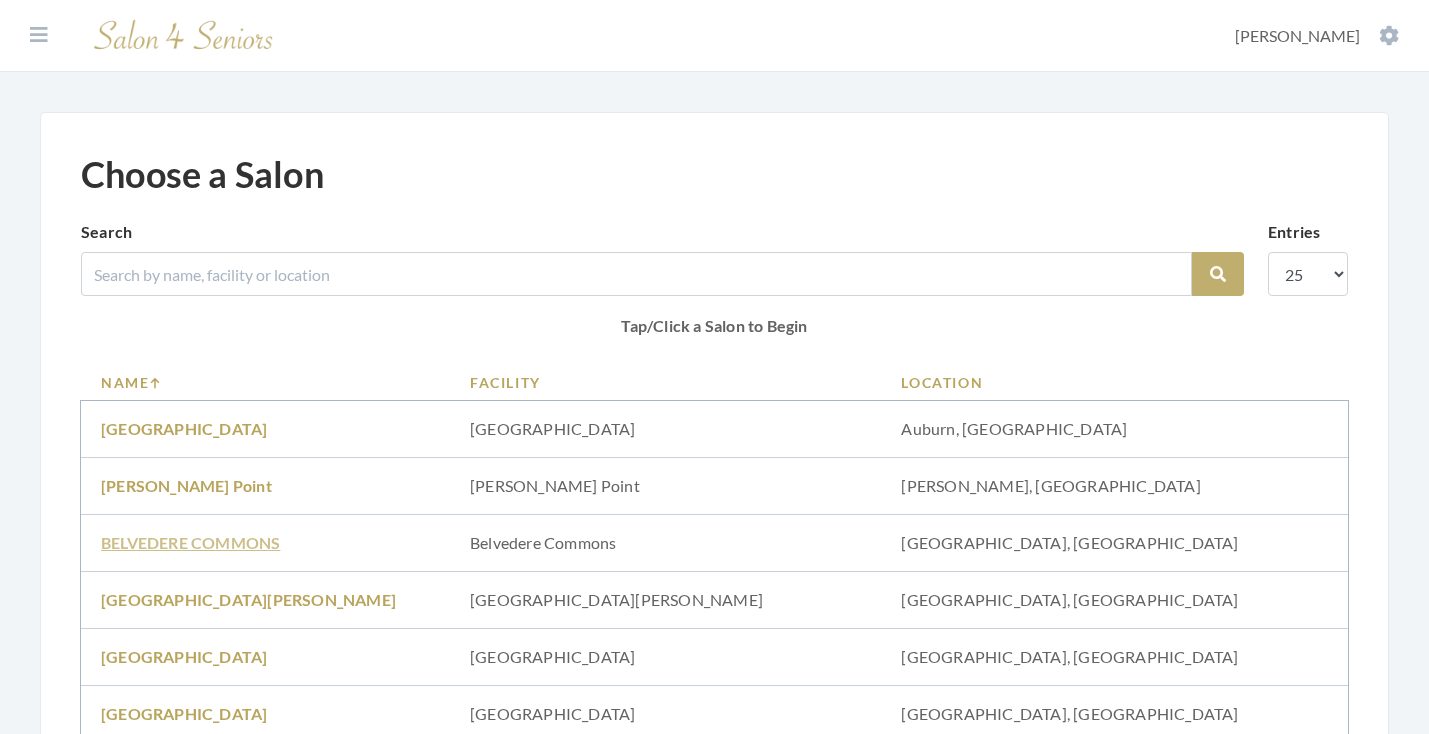 scroll, scrollTop: 357, scrollLeft: 0, axis: vertical 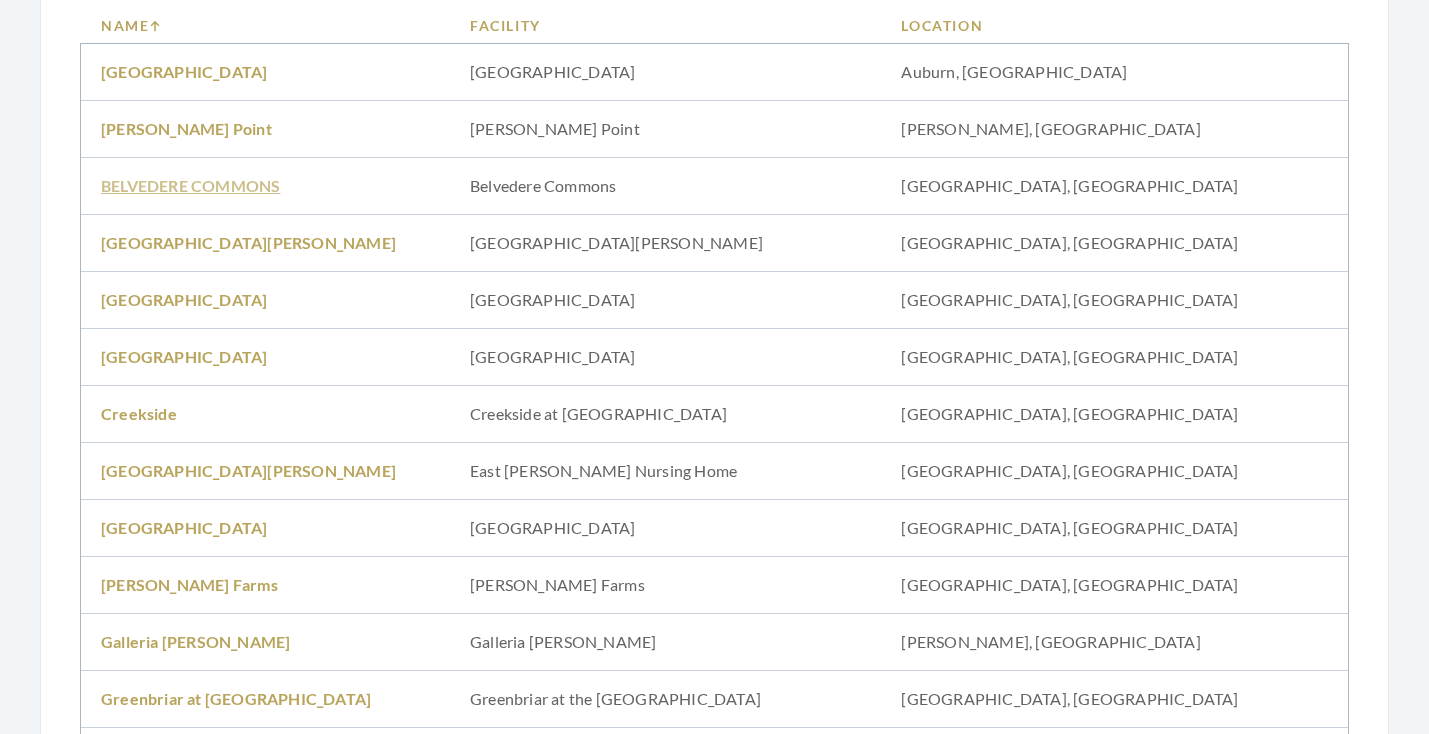 click on "[GEOGRAPHIC_DATA]" at bounding box center [184, 527] 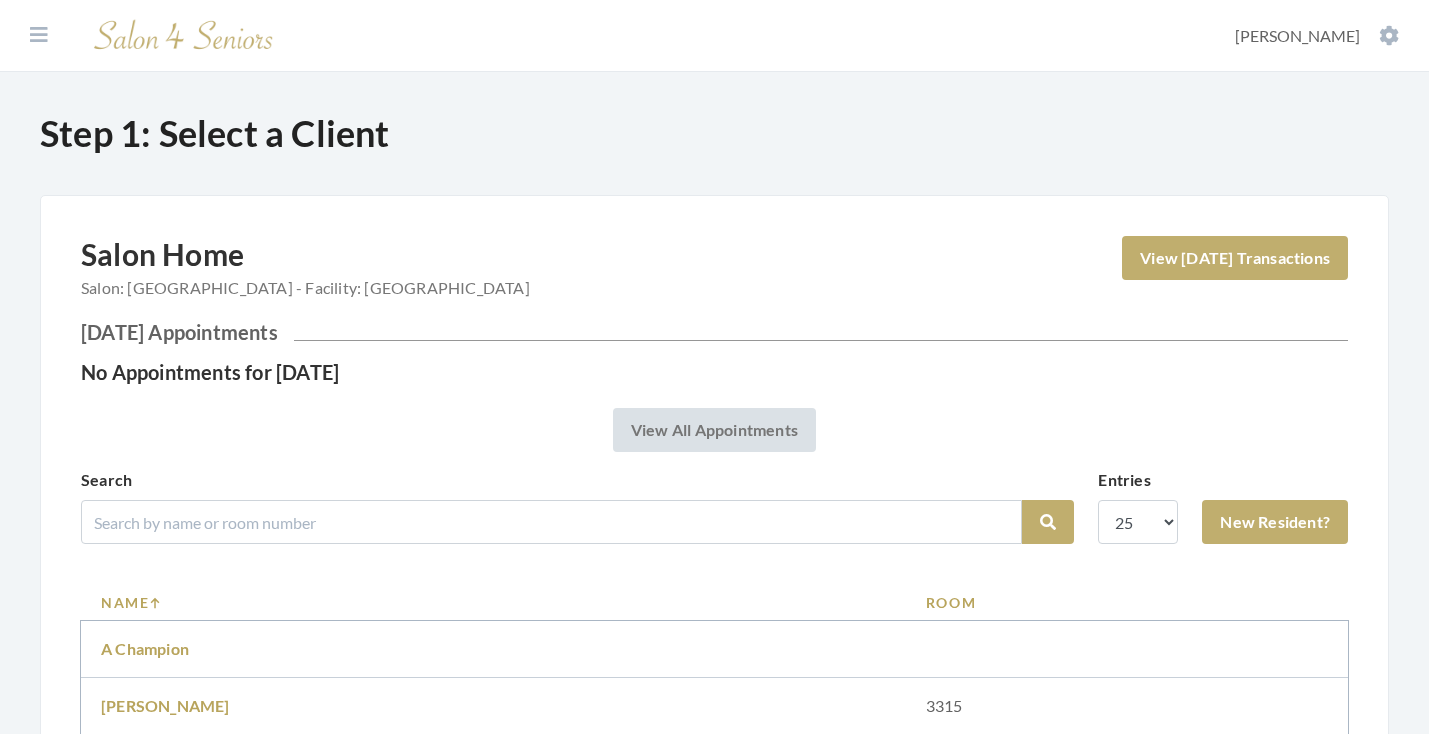 scroll, scrollTop: 0, scrollLeft: 0, axis: both 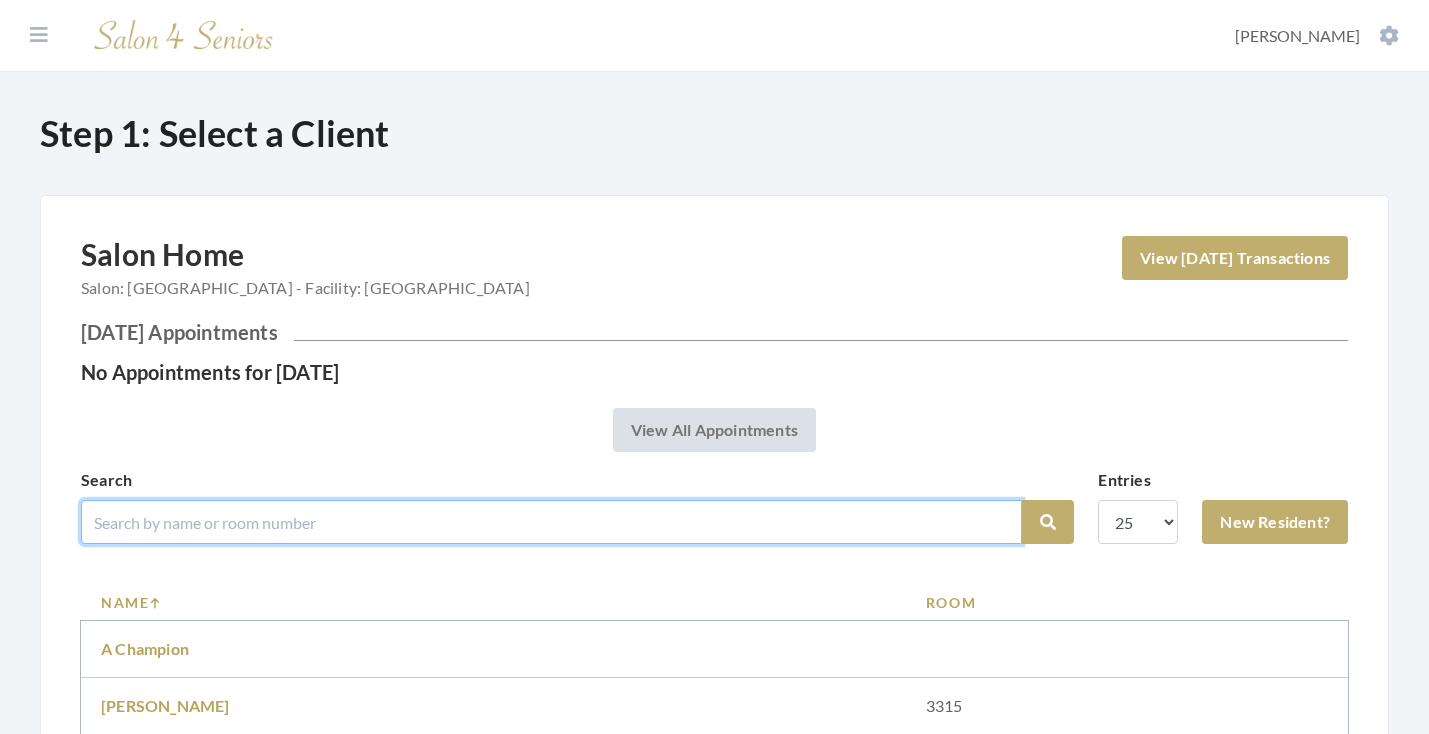 click at bounding box center [551, 522] 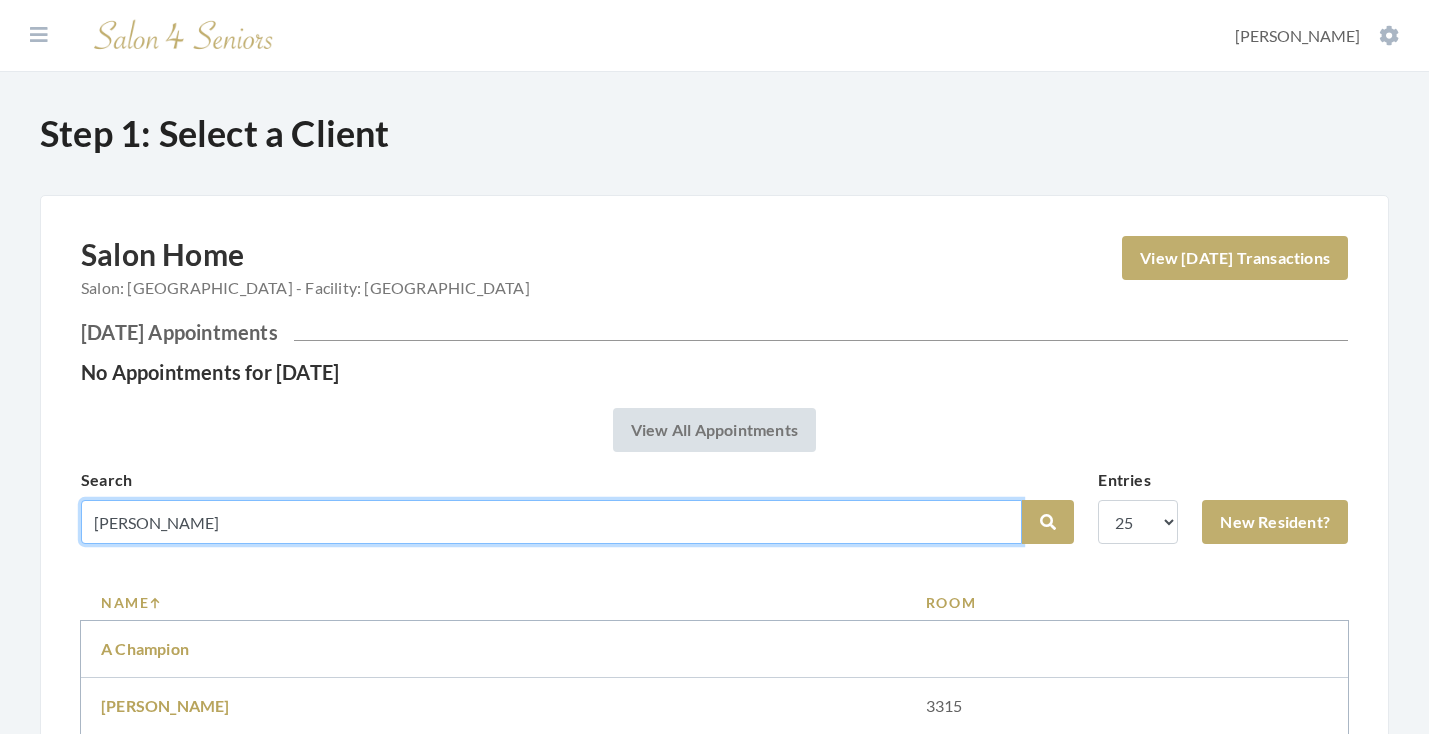 type on "fulmer" 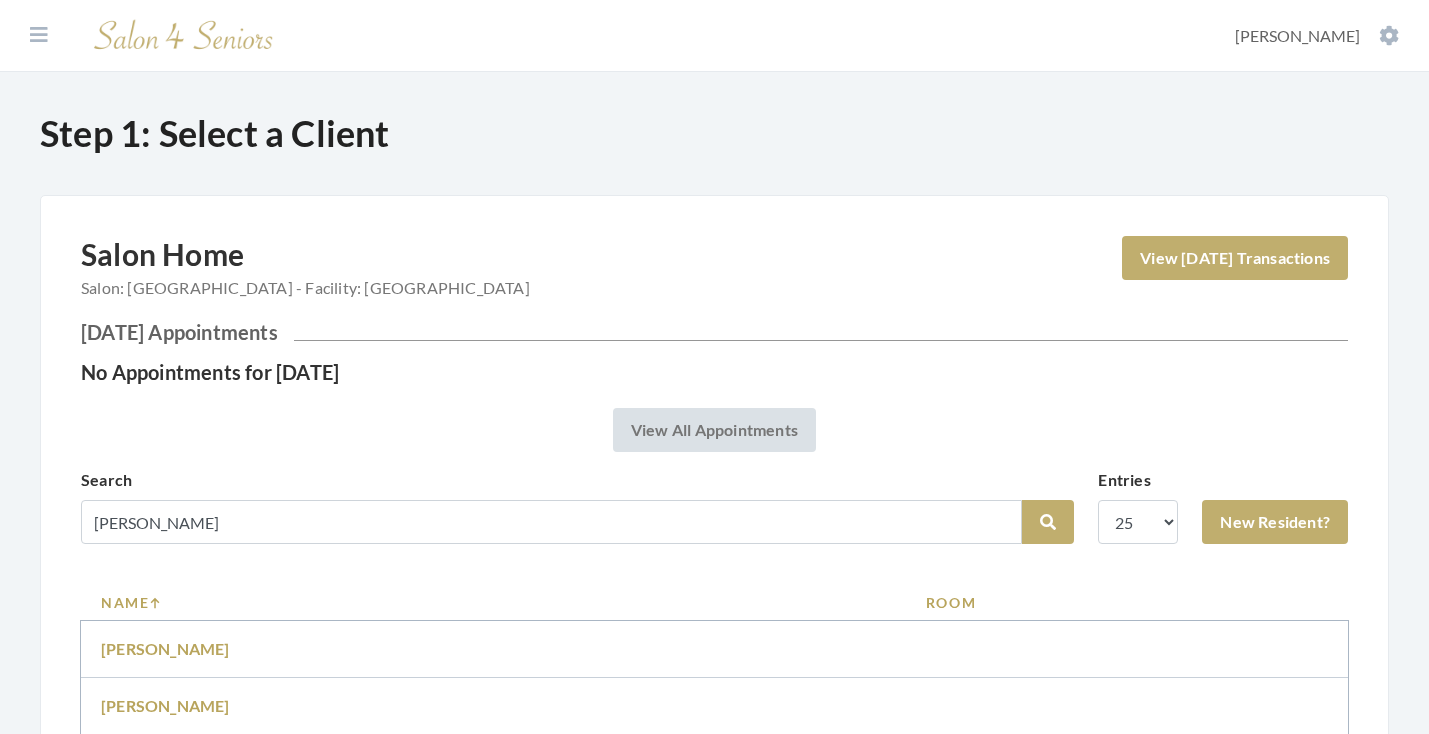 scroll, scrollTop: 0, scrollLeft: 0, axis: both 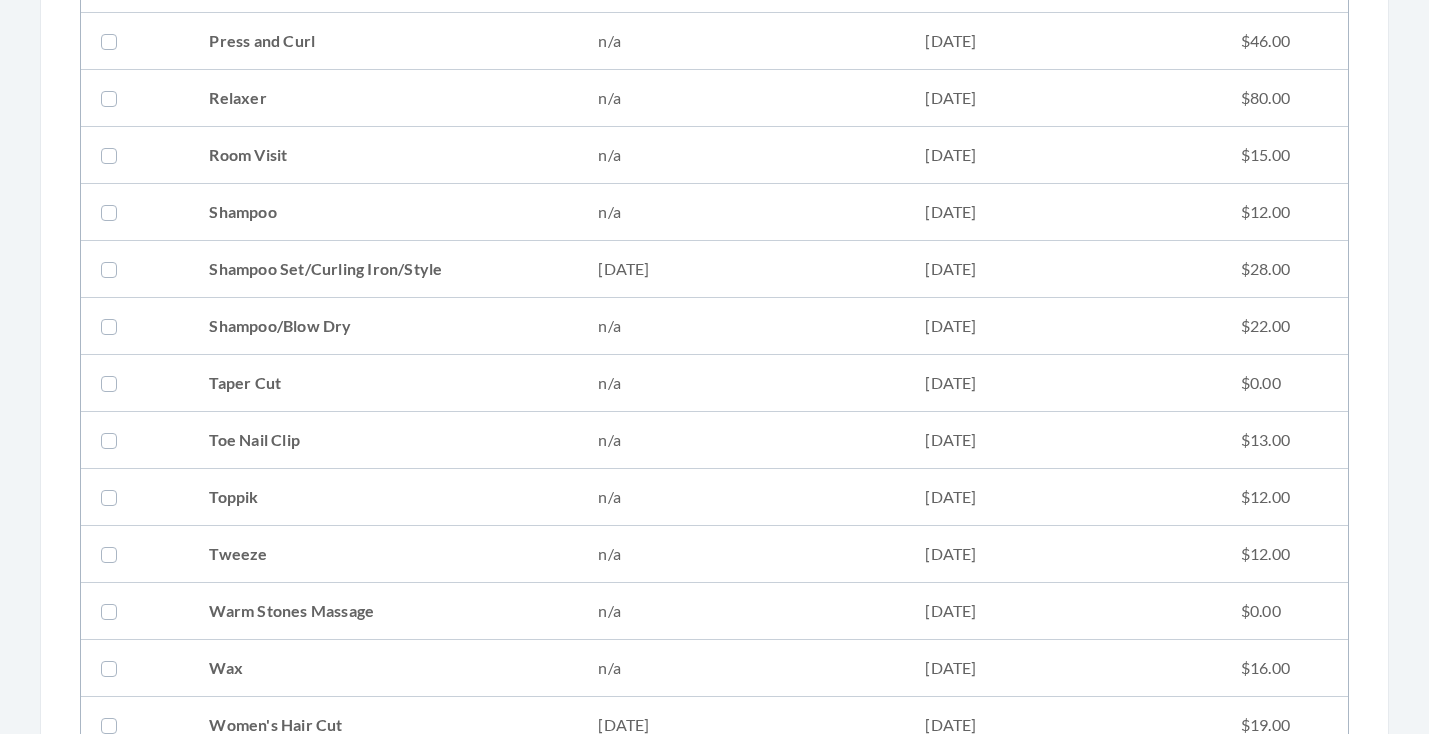 drag, startPoint x: 275, startPoint y: 257, endPoint x: 291, endPoint y: 365, distance: 109.17875 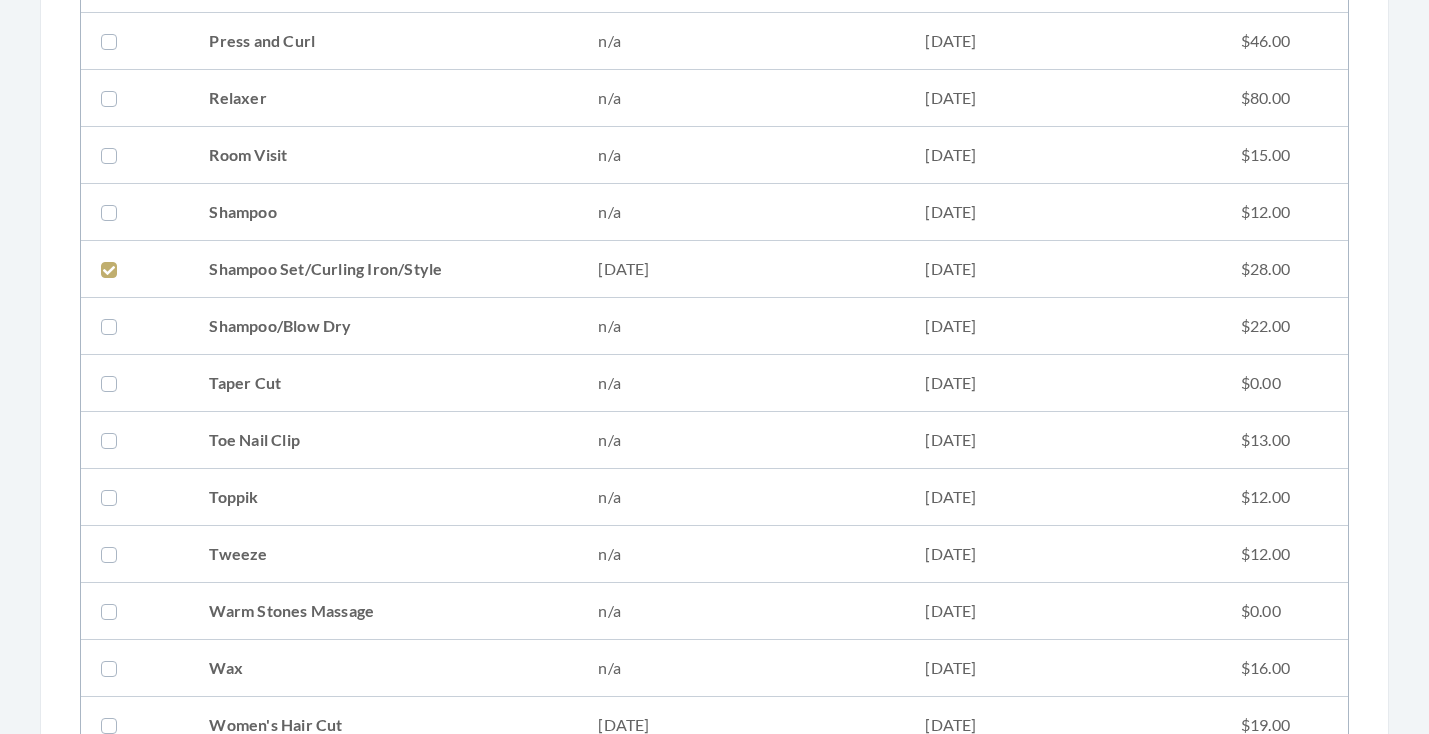 checkbox on "true" 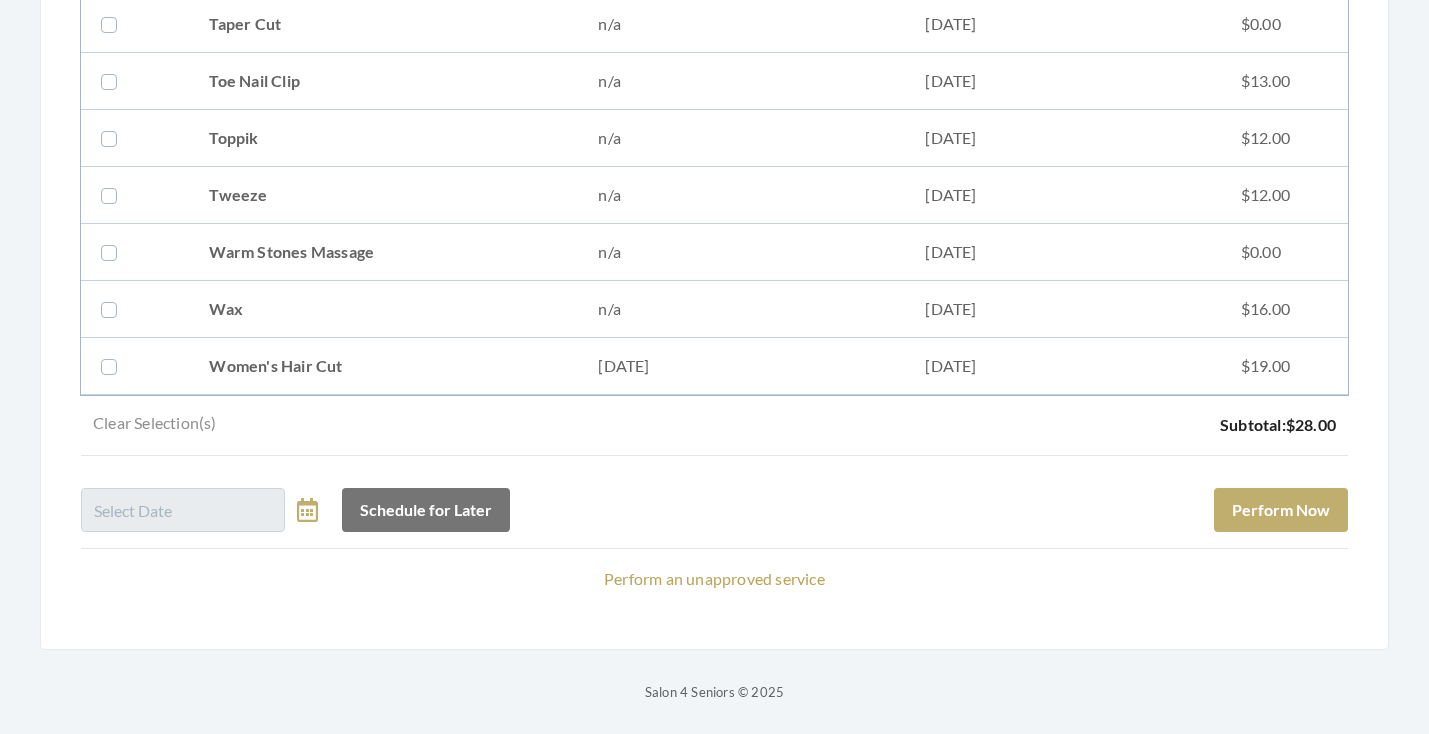 scroll, scrollTop: 2631, scrollLeft: 0, axis: vertical 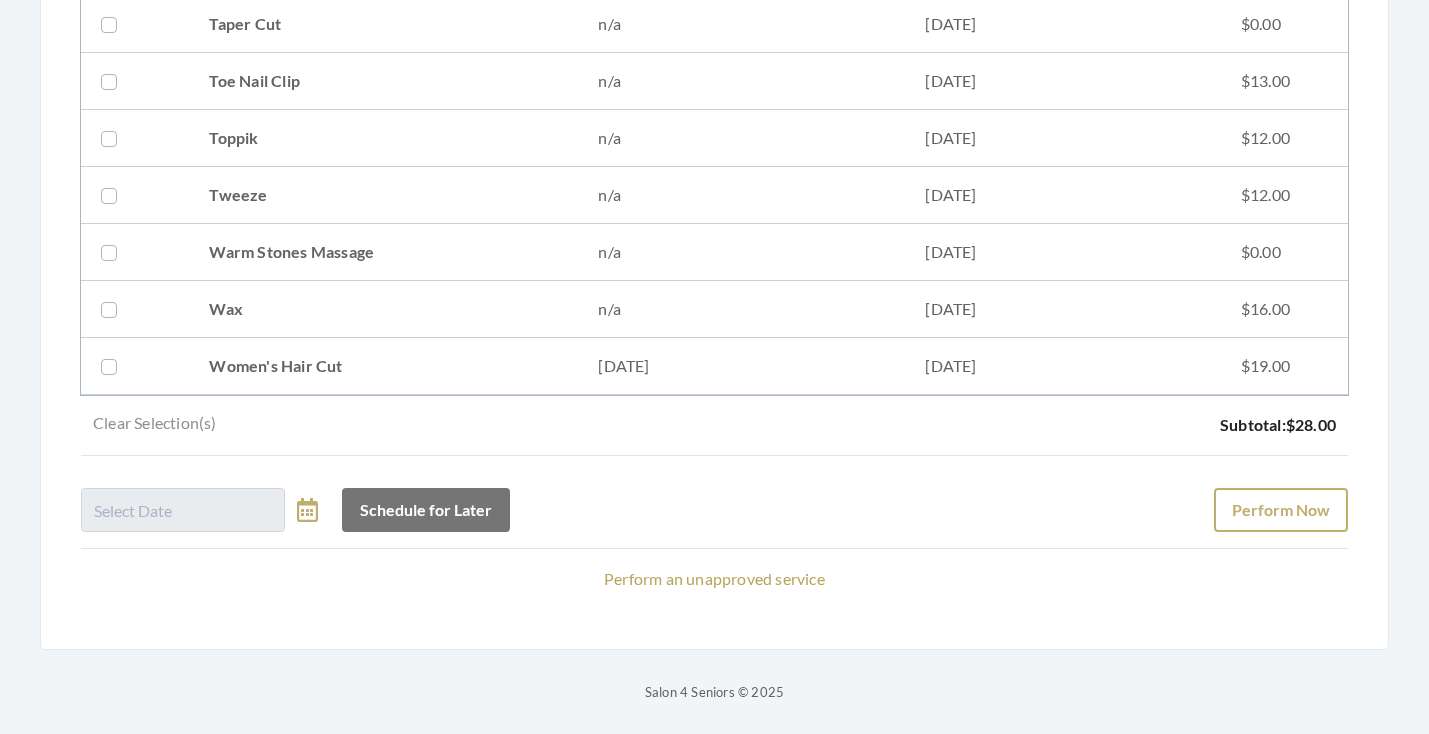 click on "Perform Now" at bounding box center [1281, 510] 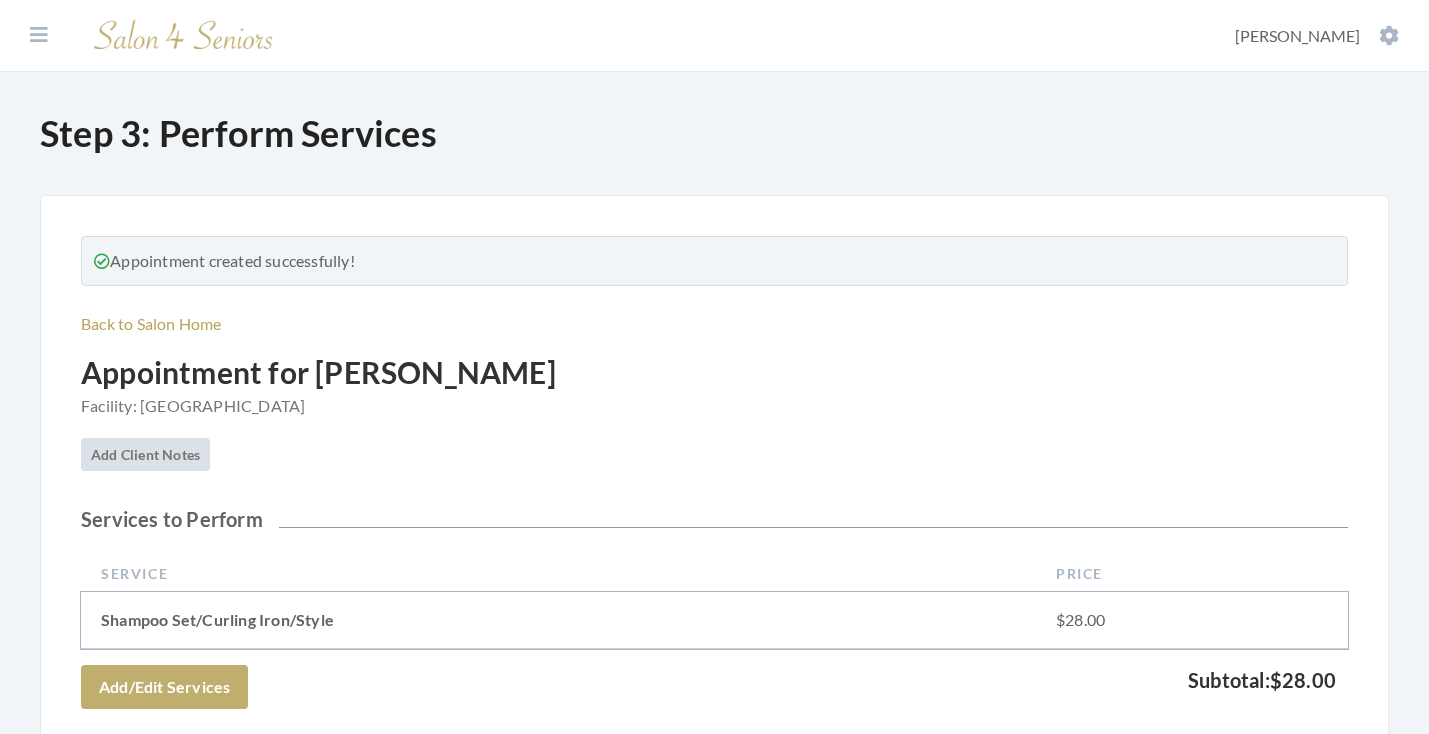 scroll, scrollTop: 597, scrollLeft: 0, axis: vertical 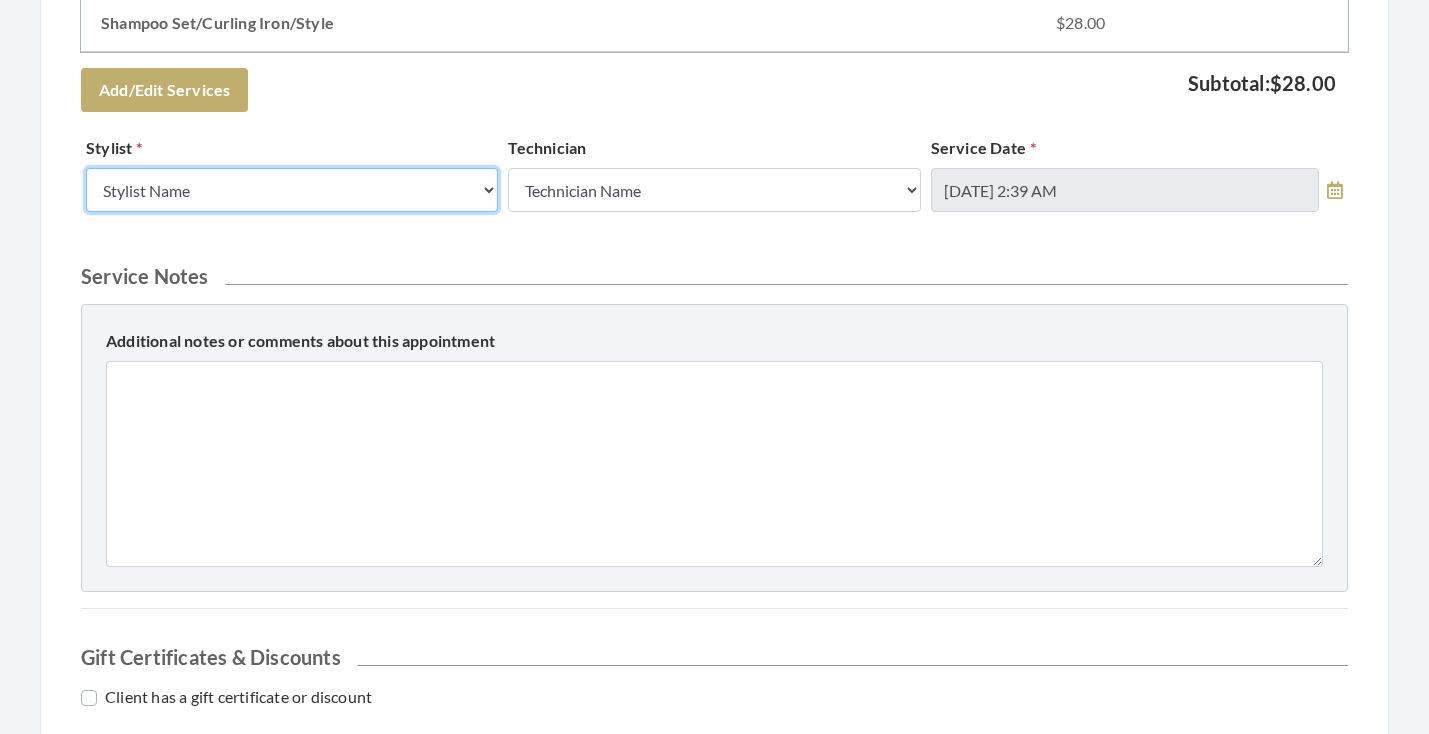 select on "23" 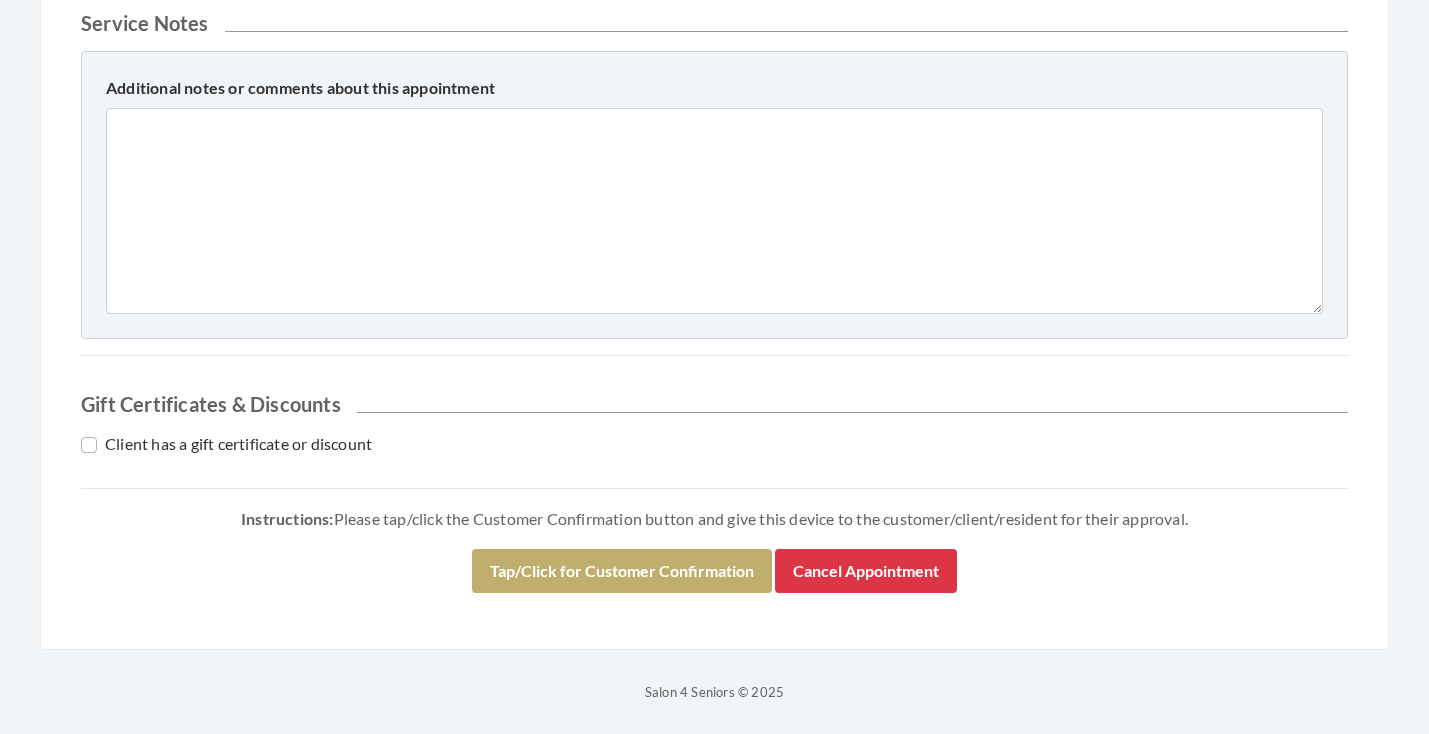 scroll, scrollTop: 850, scrollLeft: 0, axis: vertical 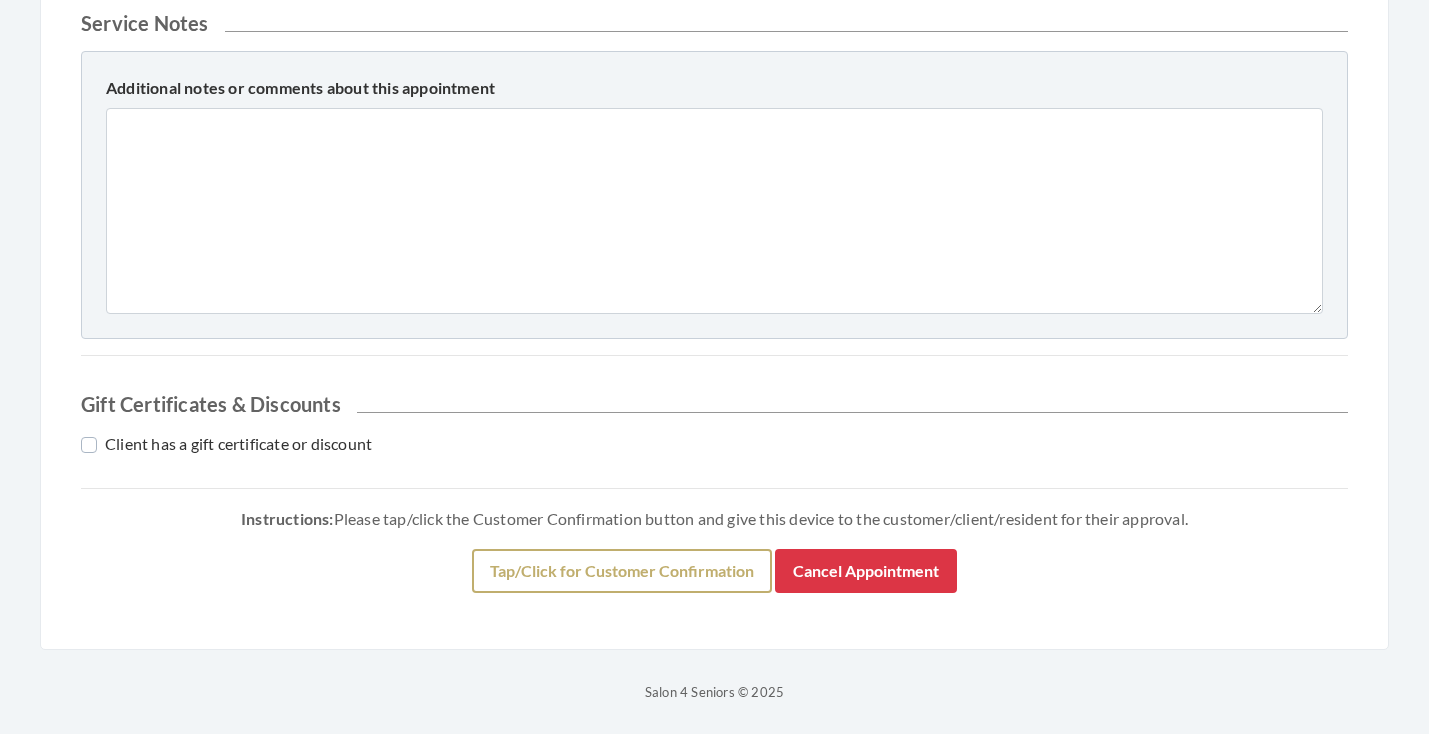 click on "Tap/Click for Customer Confirmation" at bounding box center [622, 571] 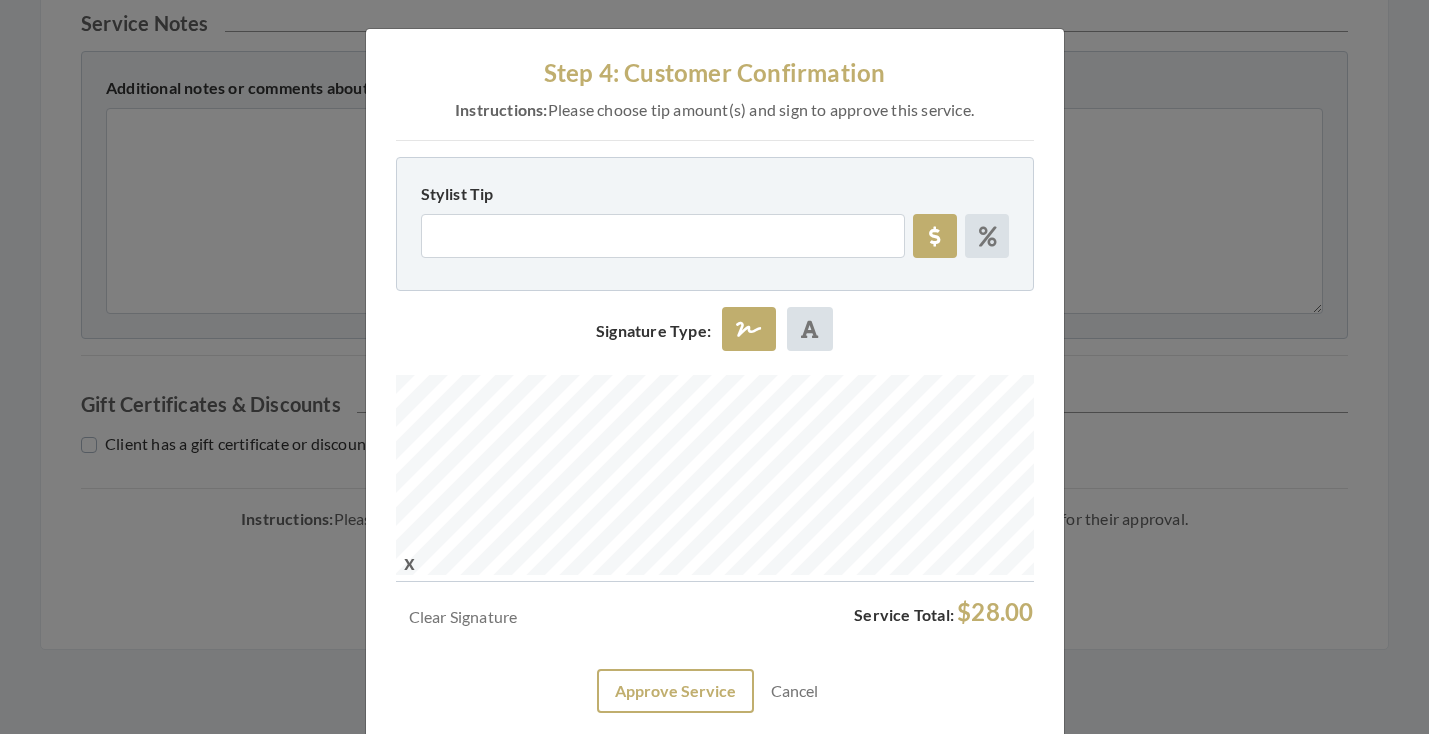 click on "Approve Service" at bounding box center [675, 691] 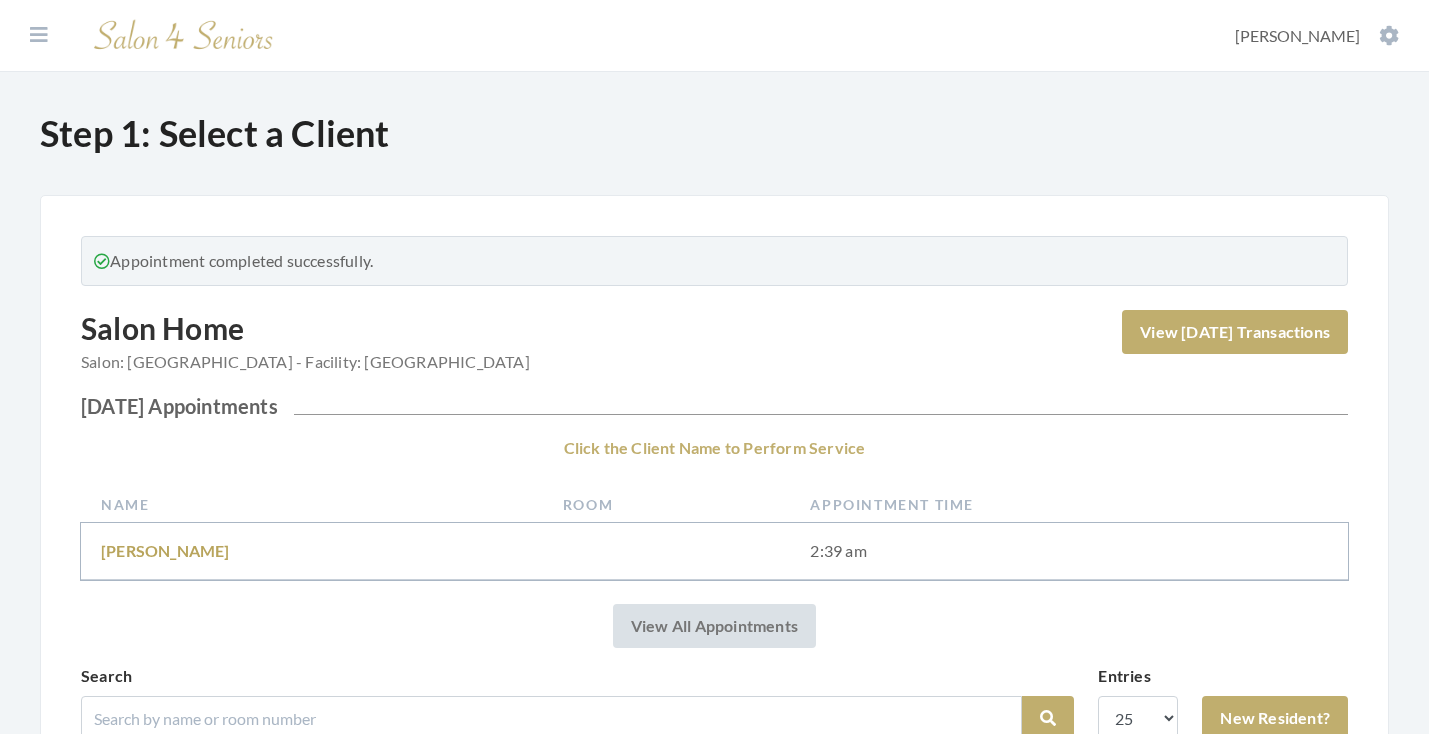 scroll, scrollTop: 0, scrollLeft: 0, axis: both 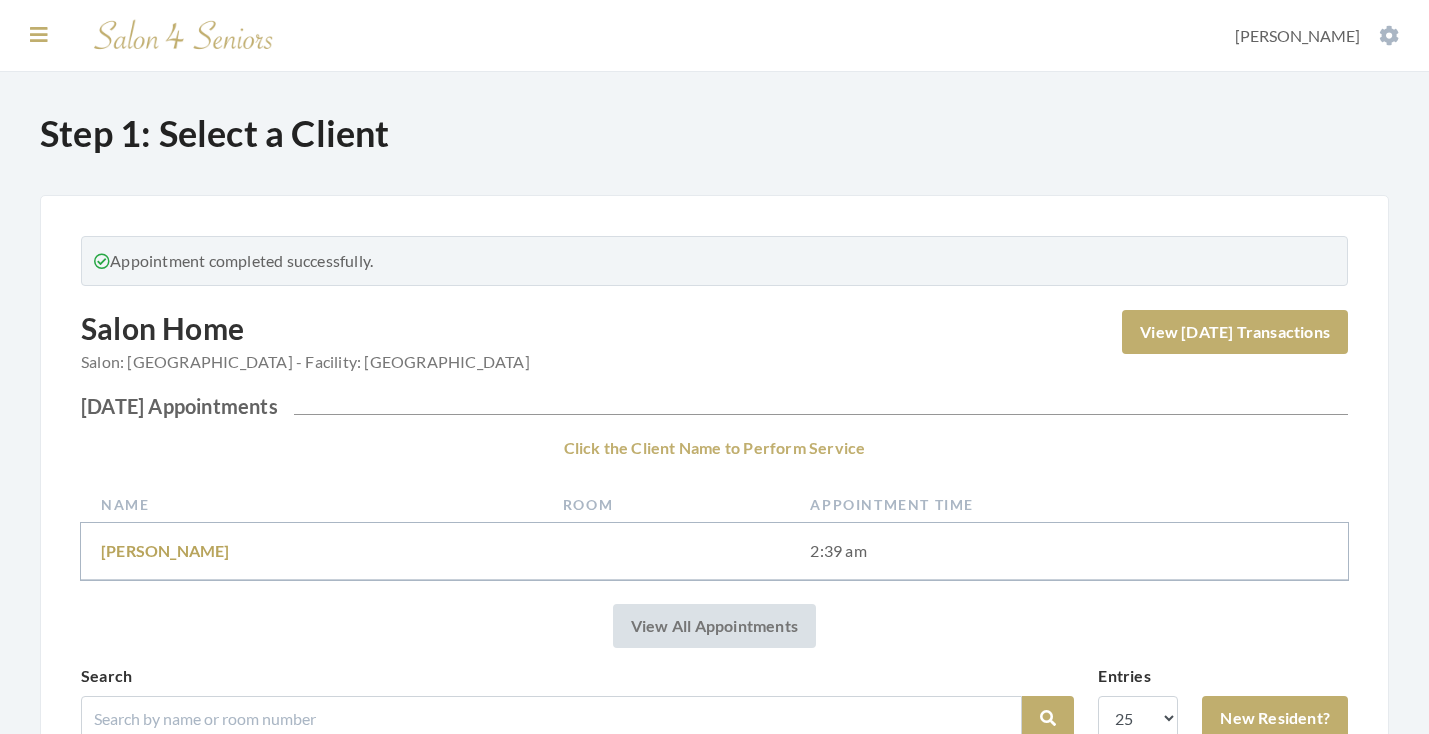 click at bounding box center [39, 35] 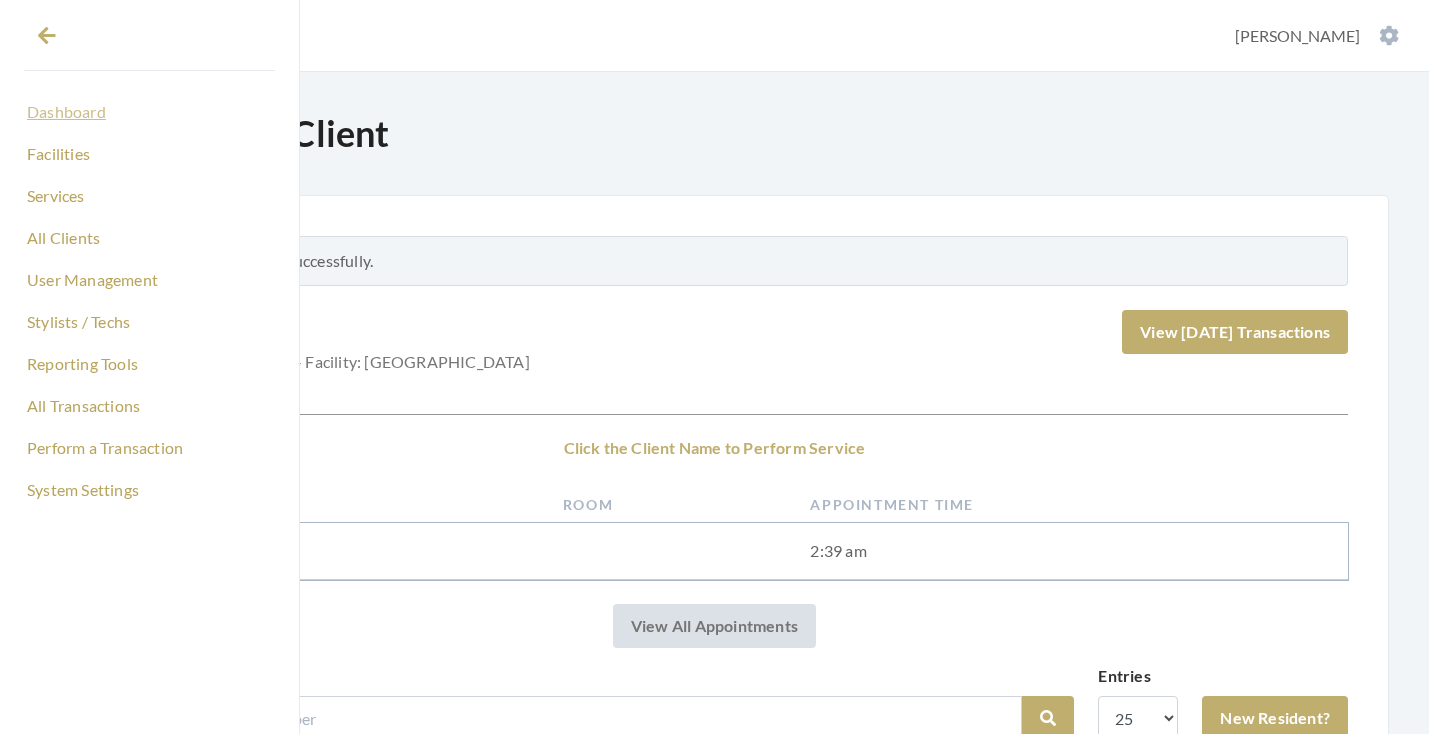 click on "Dashboard" at bounding box center [149, 112] 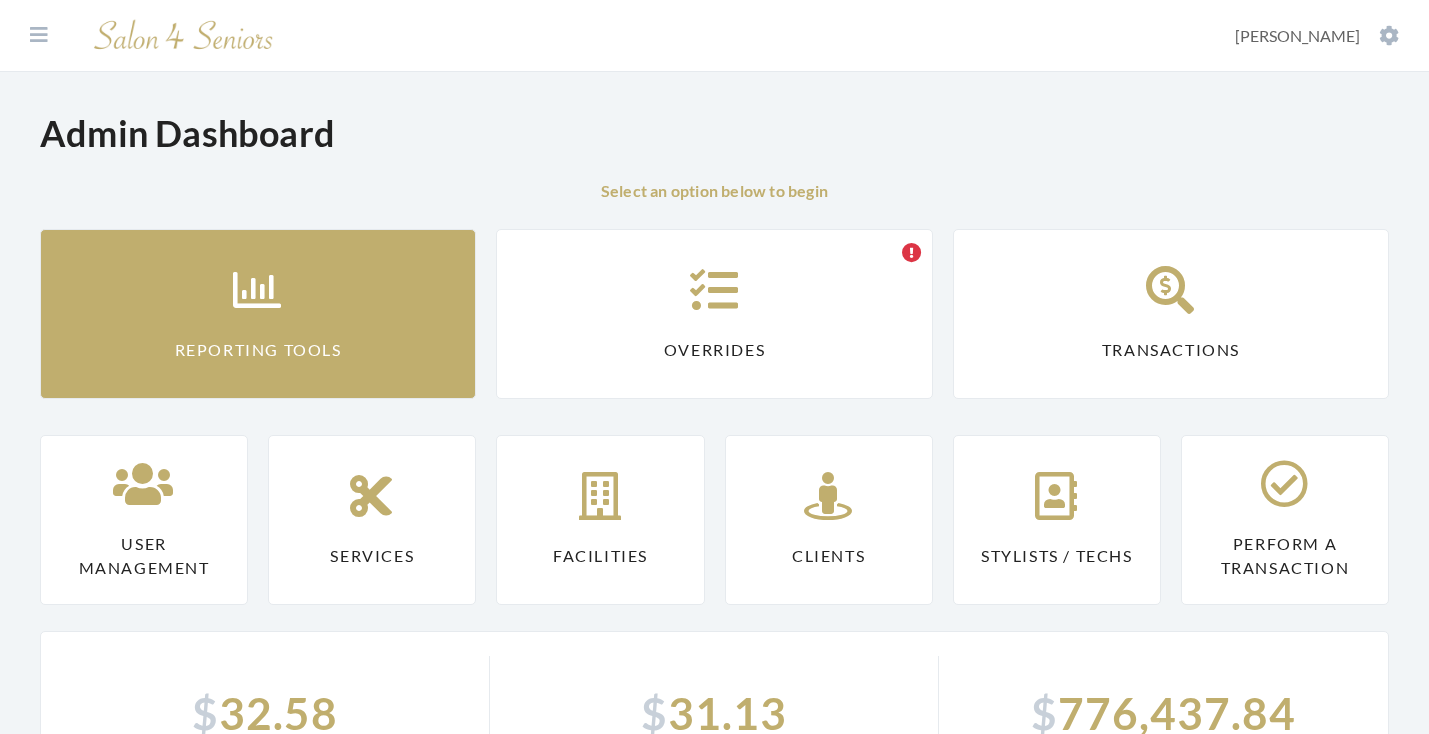 scroll, scrollTop: 0, scrollLeft: 0, axis: both 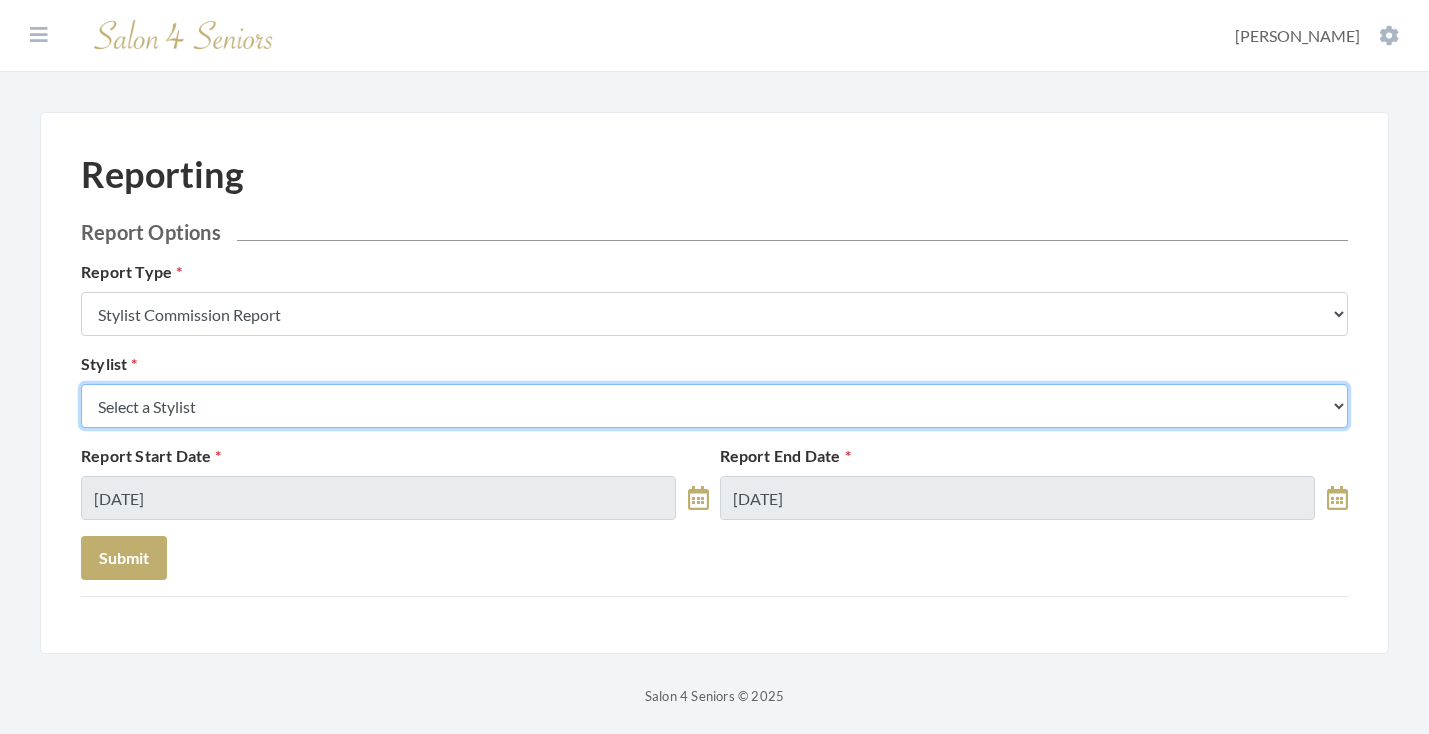 click on "Select a Stylist   Alaina Krumm   Alisha Teasley   April Dructor   Ashley Venable   Bonnie Pierce   Cassie Boyle   Charlie Kinetic   Cheryl Riches   Danielle Johnson   Diane Wilson   Donella Carter   Emilee Daly   Erika Sasser   Erika Carey   Greg Stylist   Jane Hunter   Jean McRee   Jennifer Hess   Jessica Brown   Jill Rodriguez   Kellye McCormick   Keri Simpson   Kinetic Stylist   Kristen Koci   Krystal Rutledge   Melisssa Hope Bonnemer   Mindy Dunn   Nat Thompson   Padricka Kinsey-Williams   Rose Randle   Roslyn Hudson   Shawnette Tucker   Shemeka Stephens   Stephanie Speights   Susan Marshall   Susie McCombs   Tamica Woods   Theresa Lindsey   Valerie Willis   Victoria Champion   WILSHUN FOWLER" at bounding box center [714, 406] 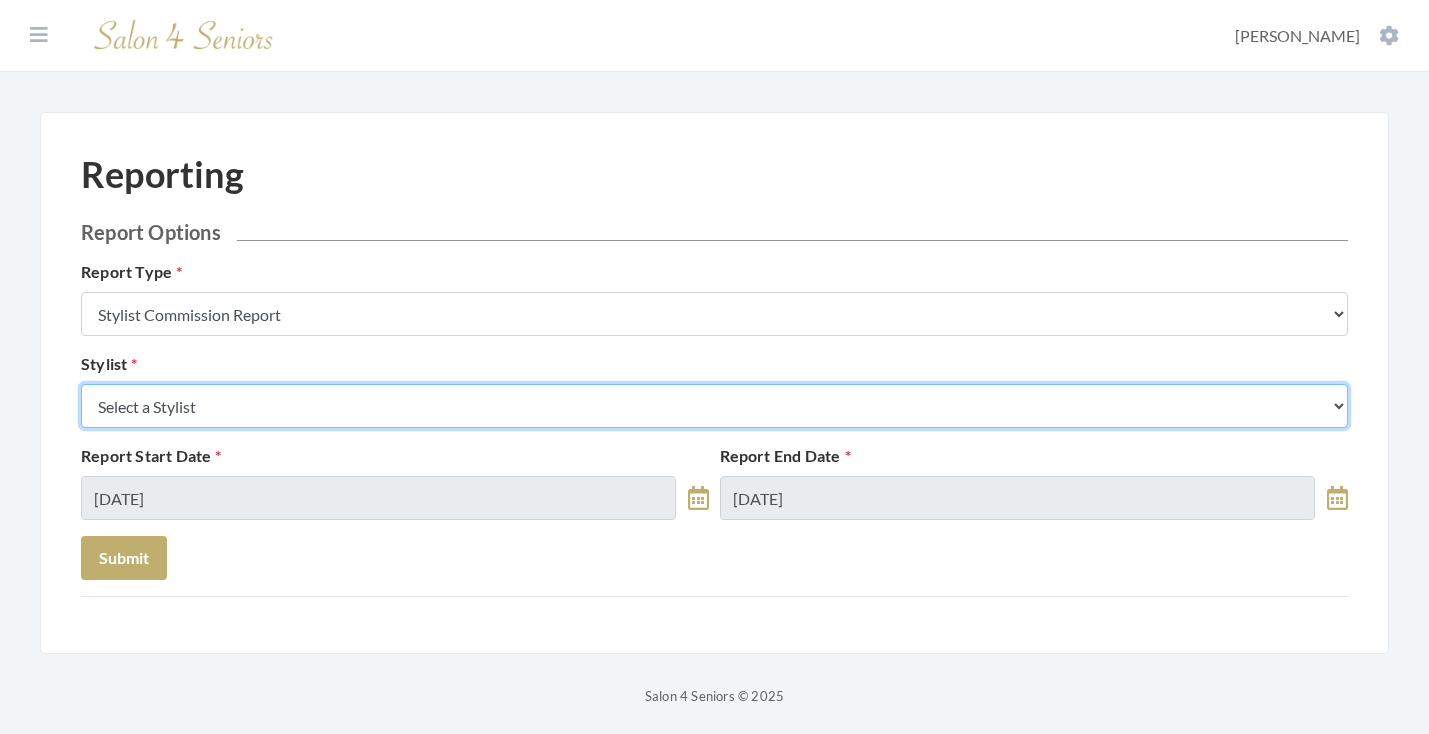 select on "23" 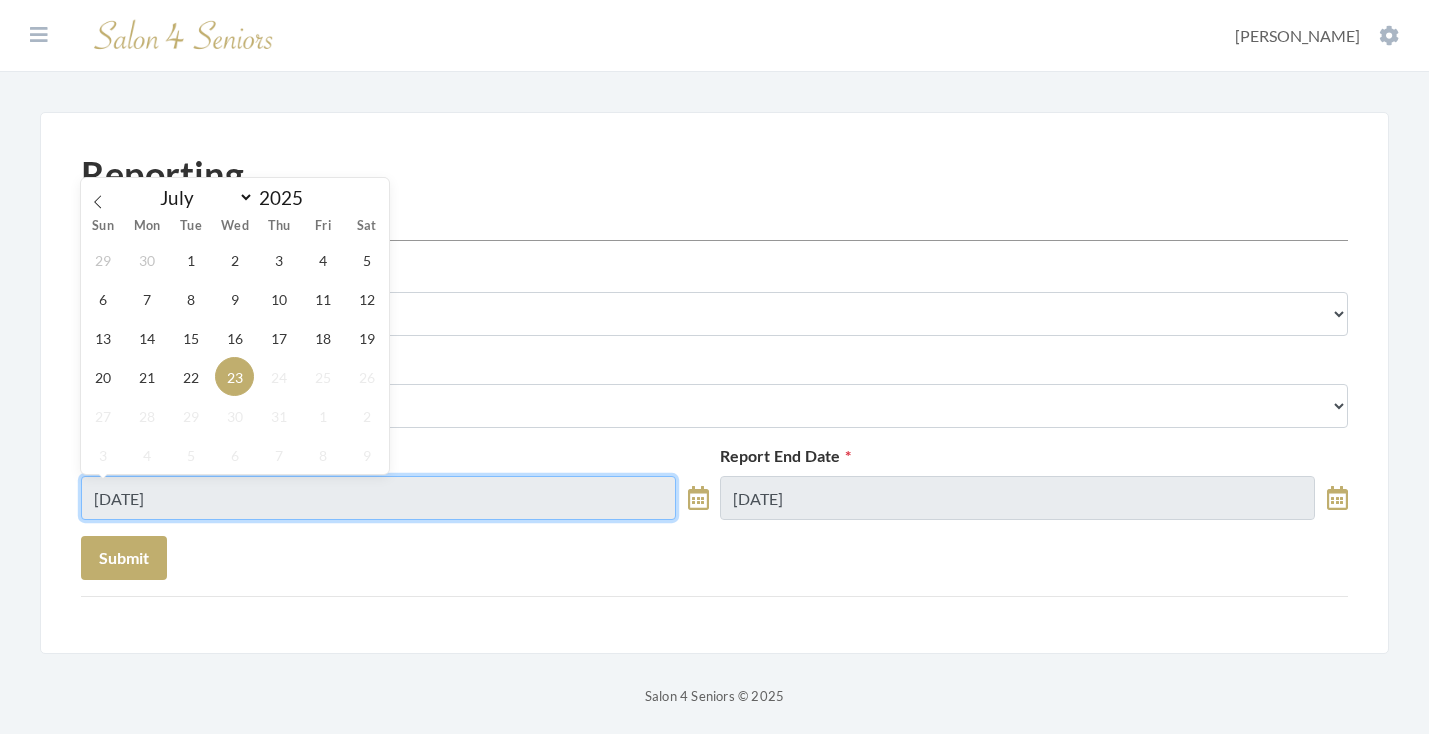 click on "[DATE]" at bounding box center [378, 498] 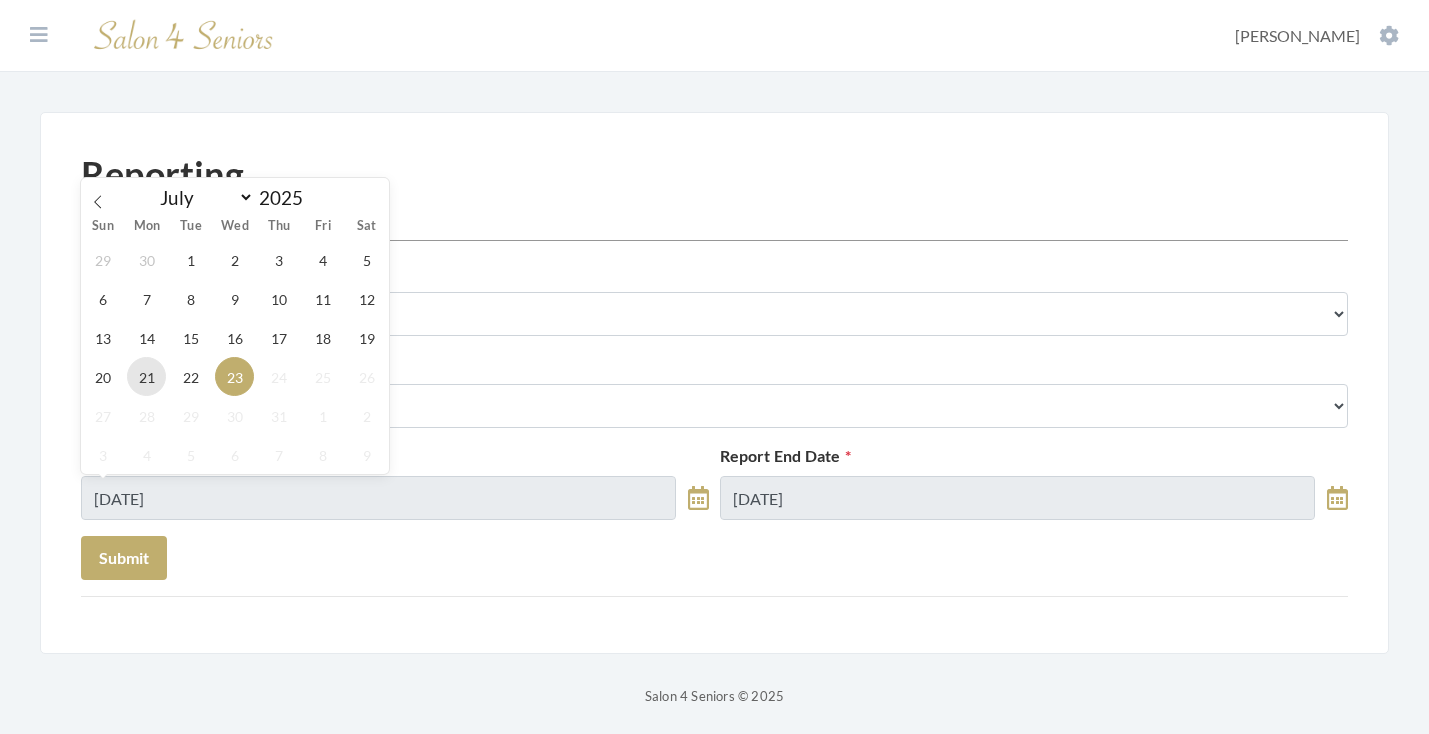 click on "21" at bounding box center (146, 376) 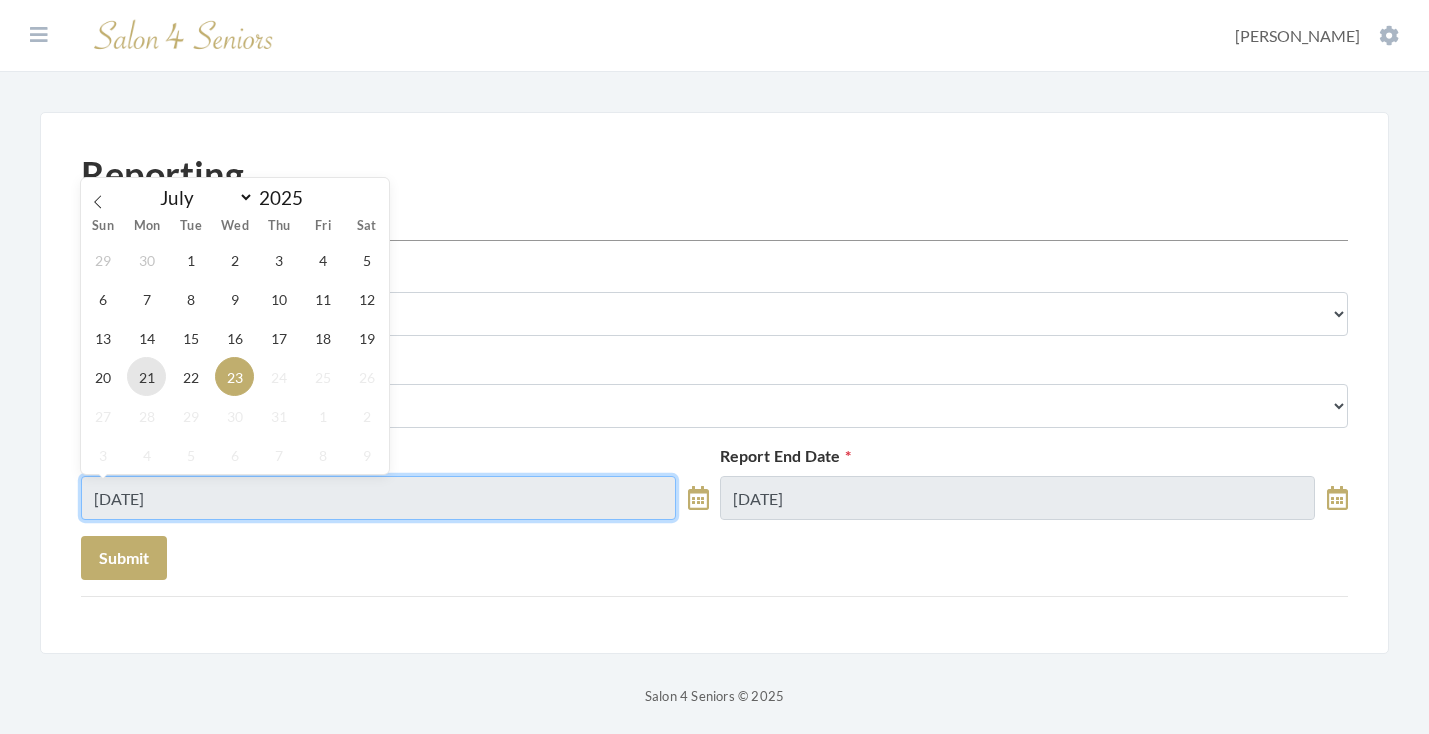 type on "[DATE]" 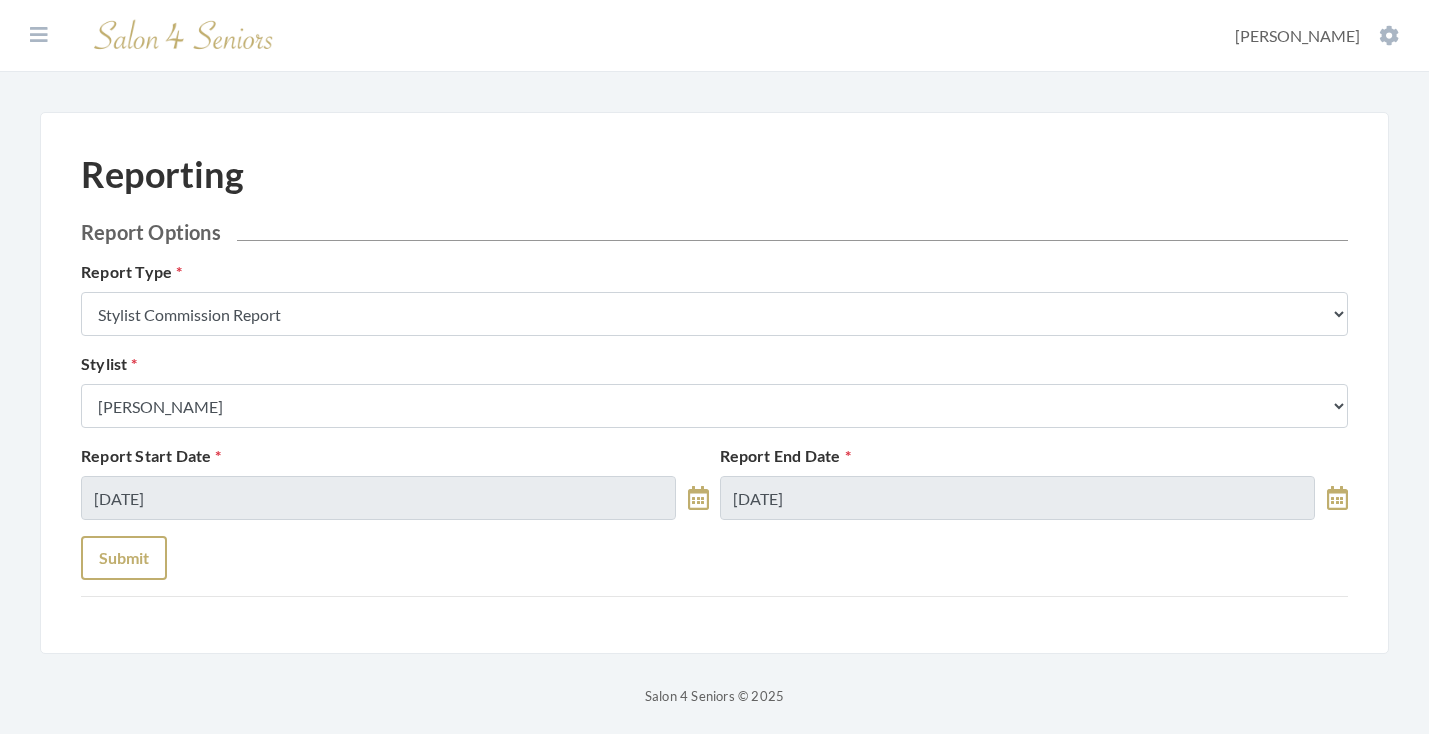 click on "Submit" at bounding box center [124, 558] 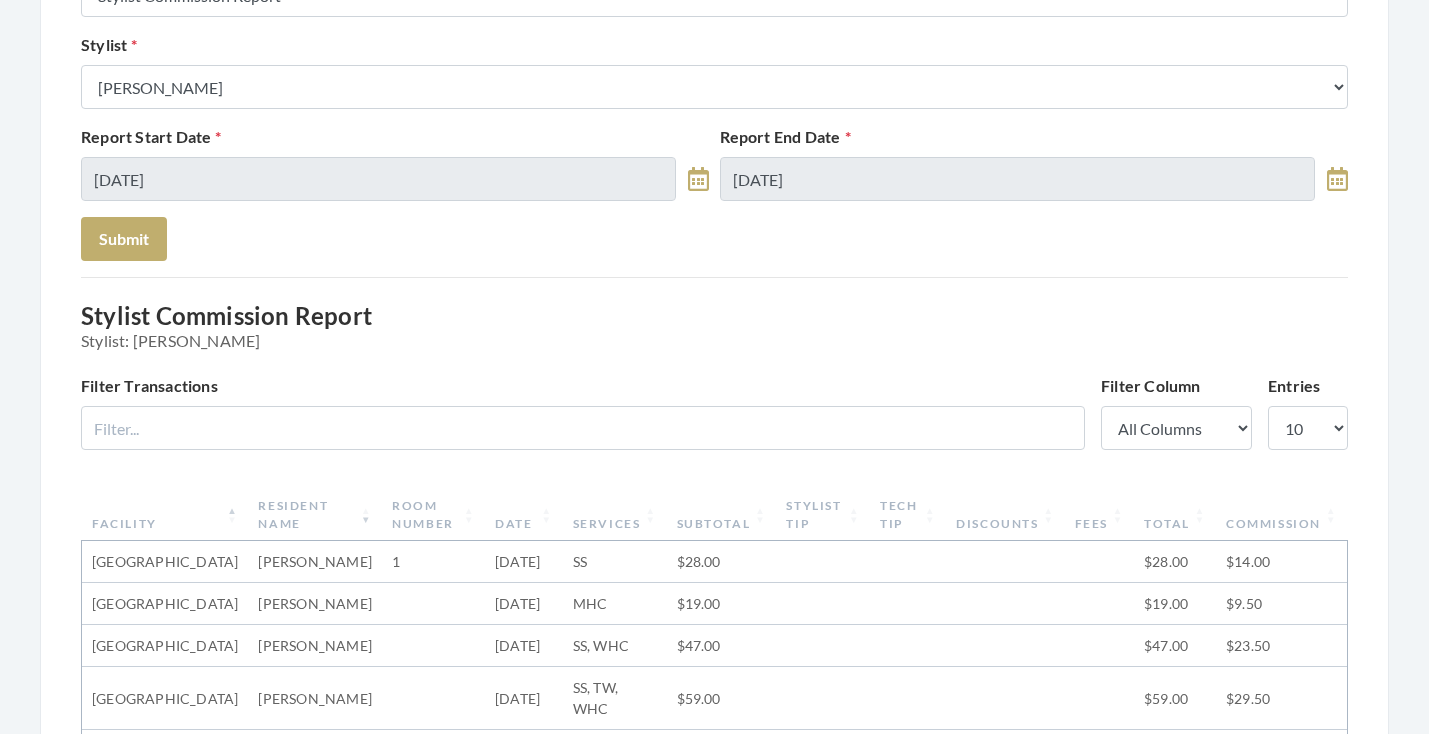 scroll, scrollTop: 302, scrollLeft: 0, axis: vertical 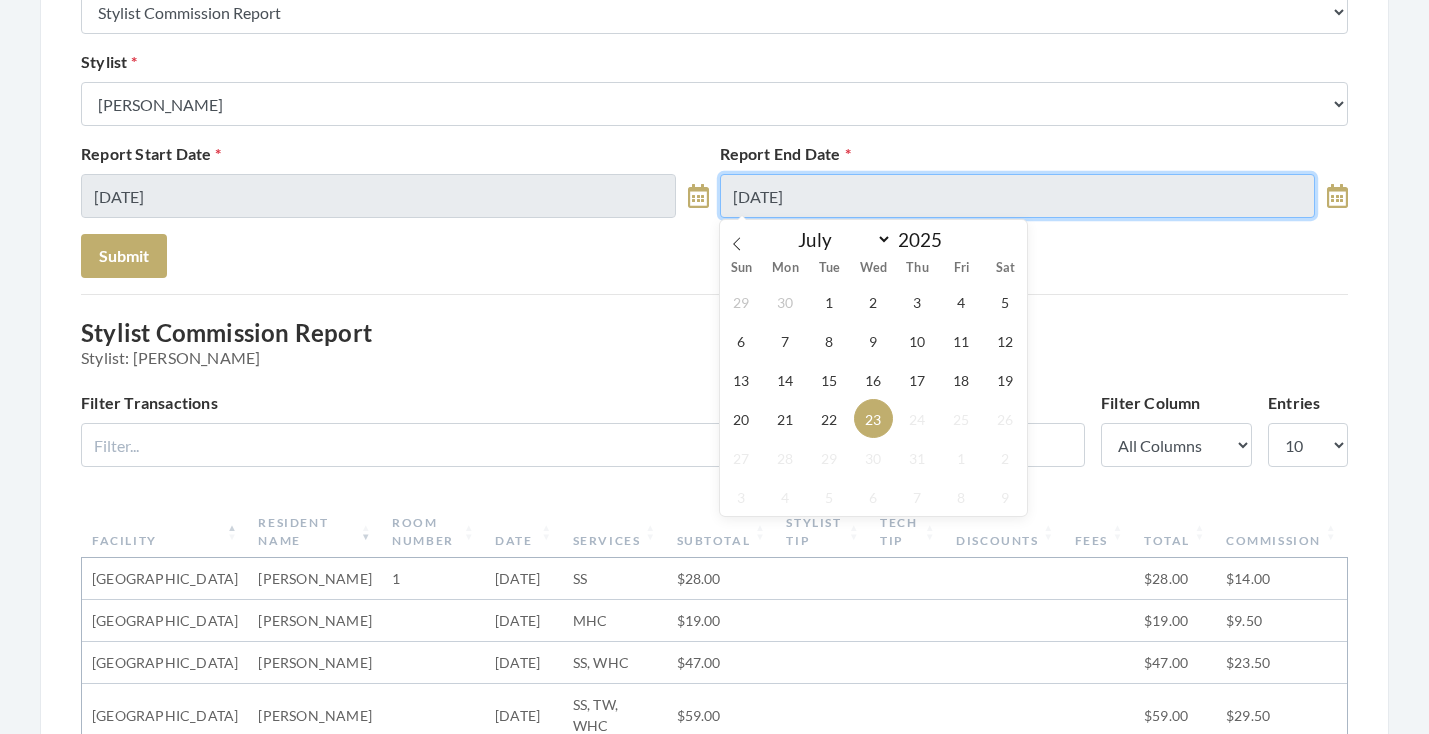 click on "[DATE]" at bounding box center (1017, 196) 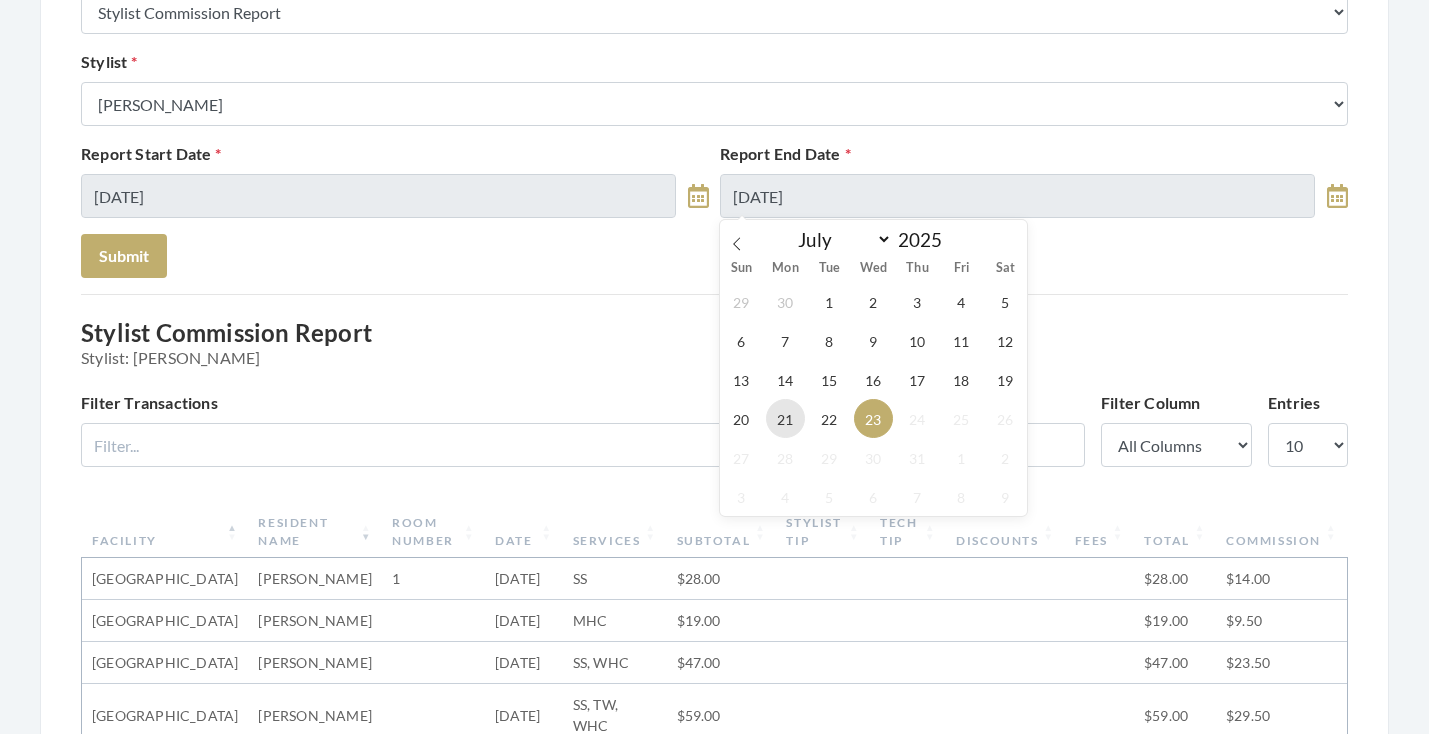 click on "21" at bounding box center (785, 418) 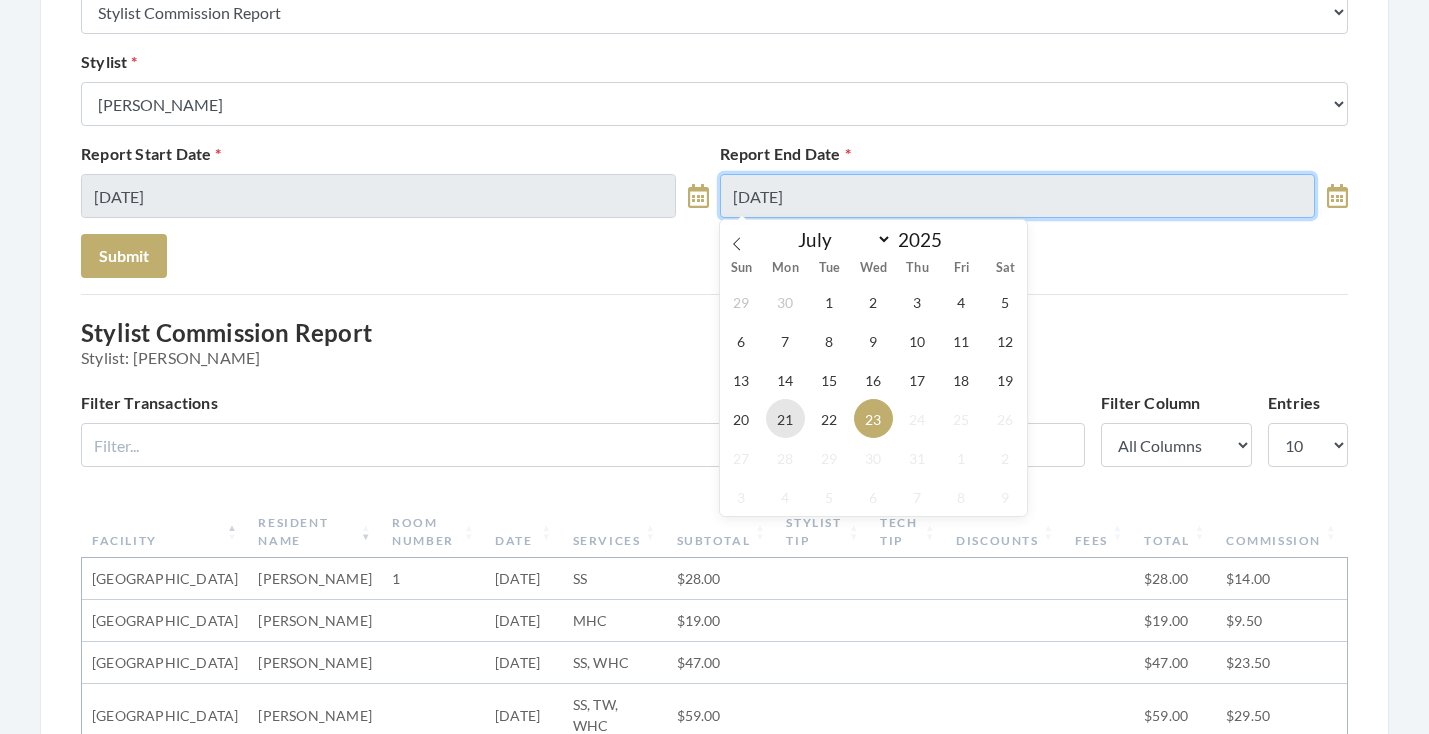type on "[DATE]" 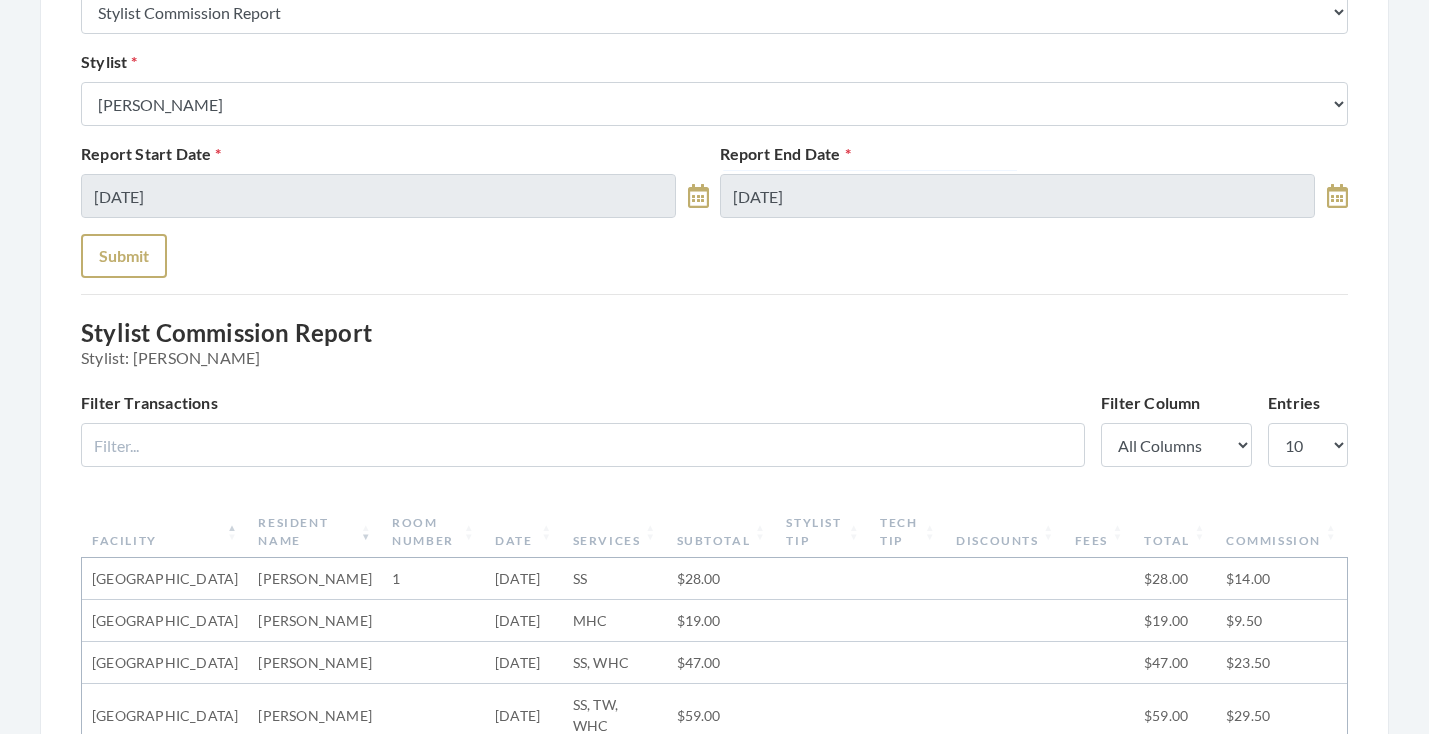 click on "Submit" at bounding box center (124, 256) 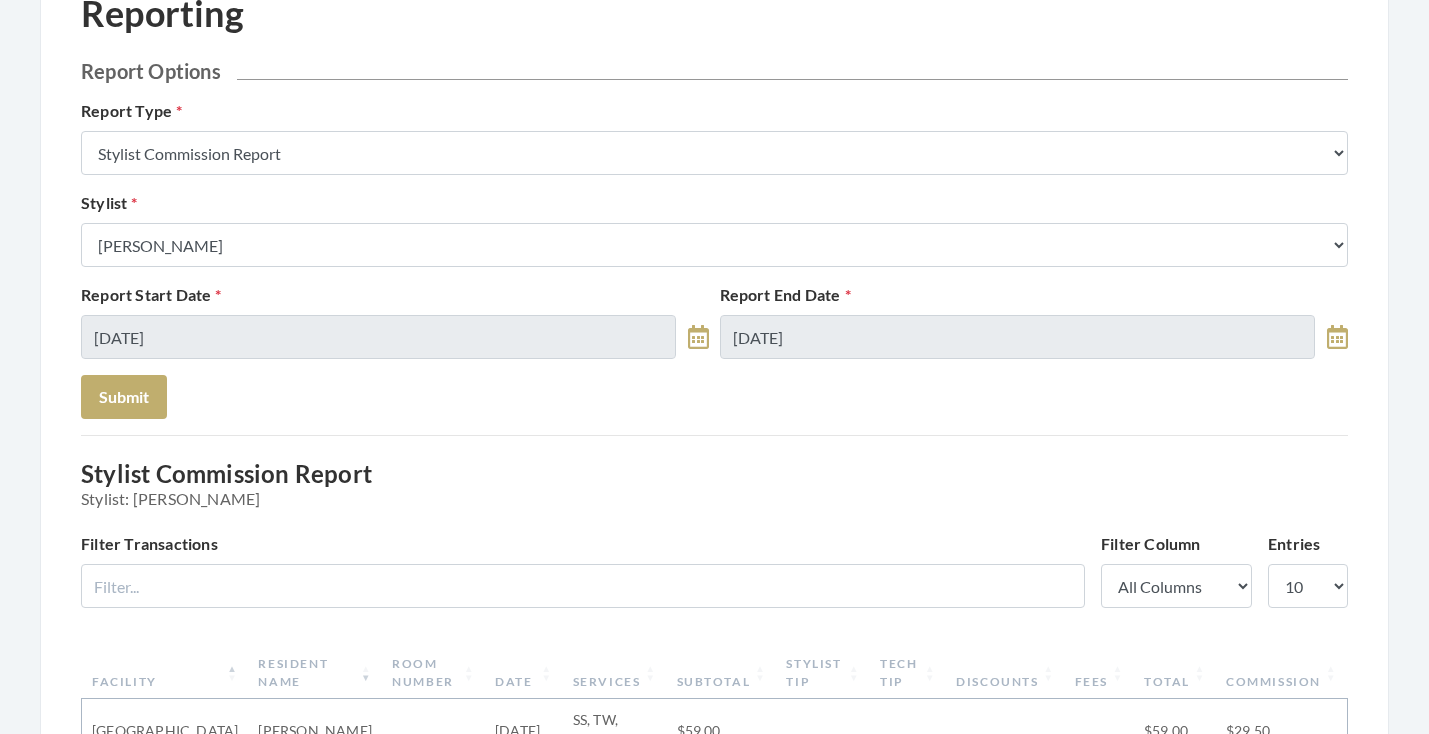 scroll, scrollTop: 958, scrollLeft: 0, axis: vertical 